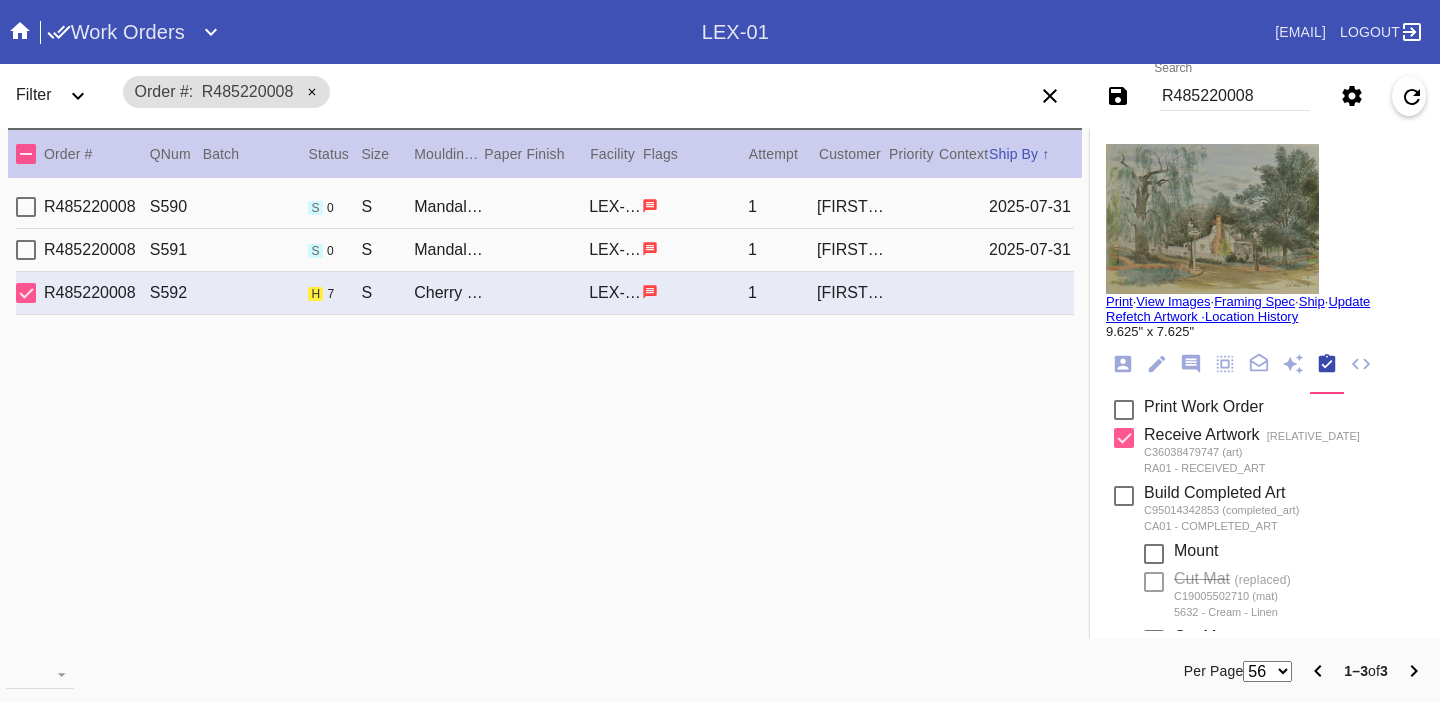 scroll, scrollTop: 0, scrollLeft: 0, axis: both 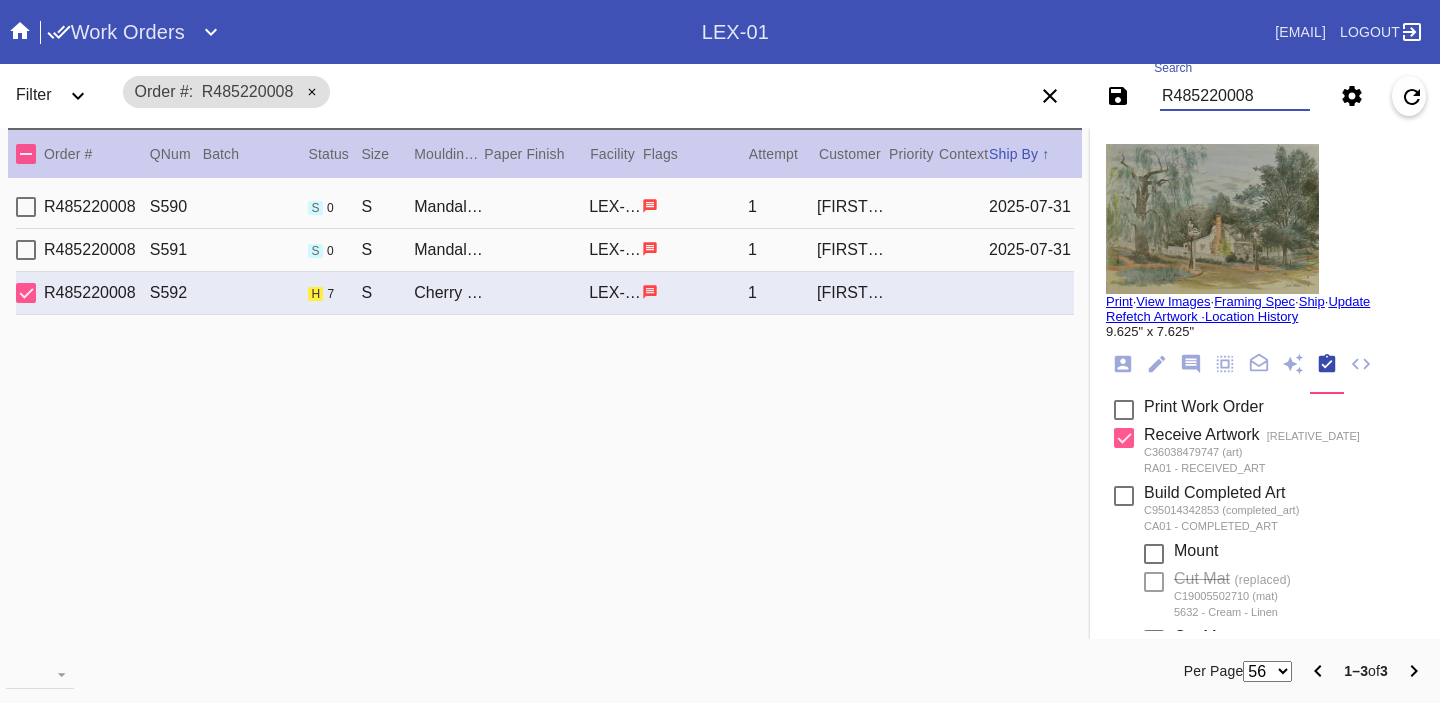 click on "R485220008" at bounding box center (1235, 96) 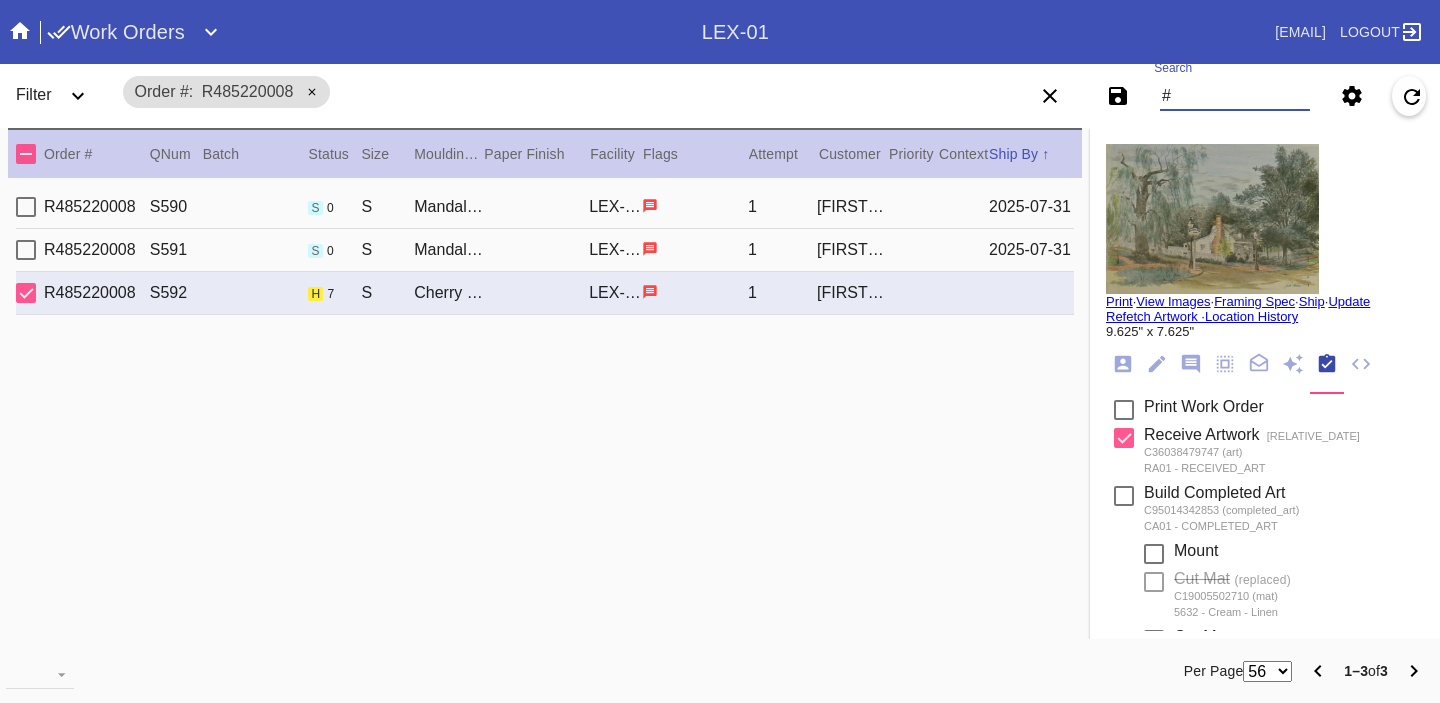 paste on "M761738543" 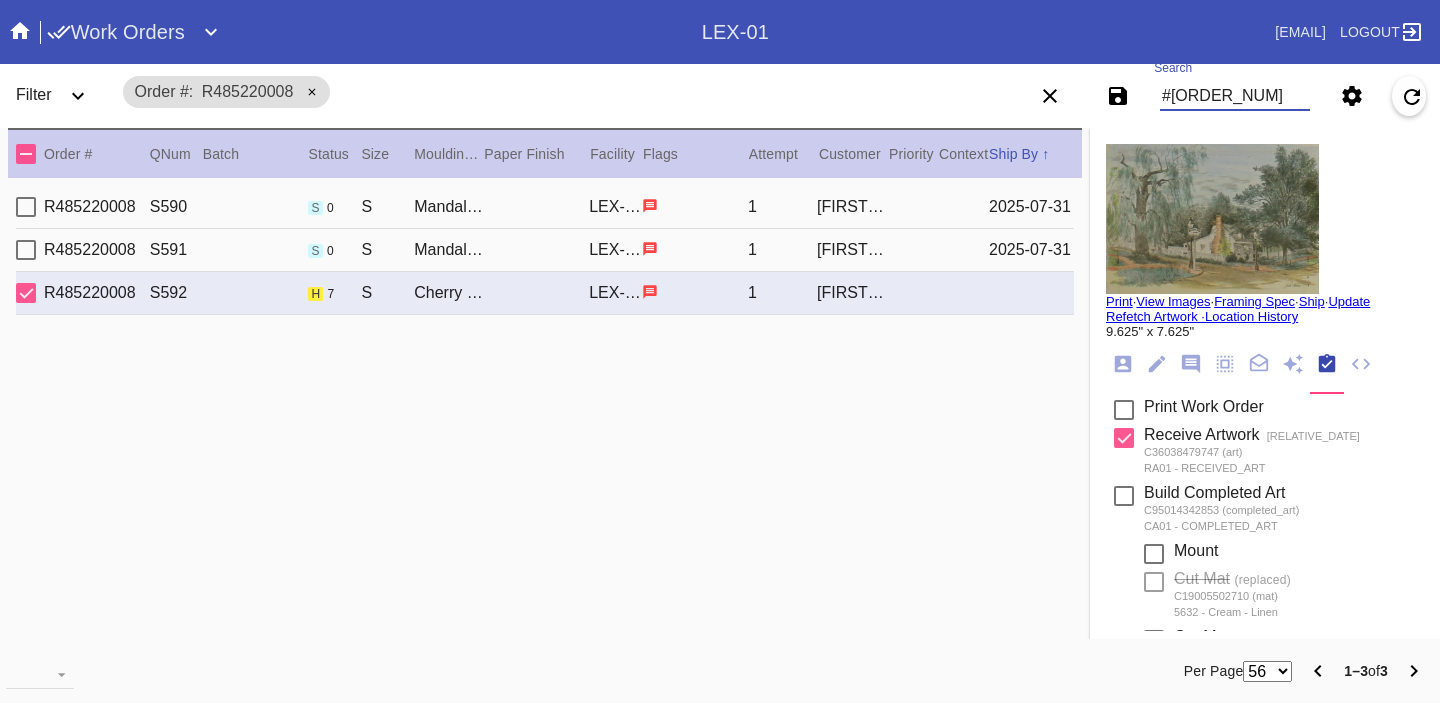 type on "#M761738543" 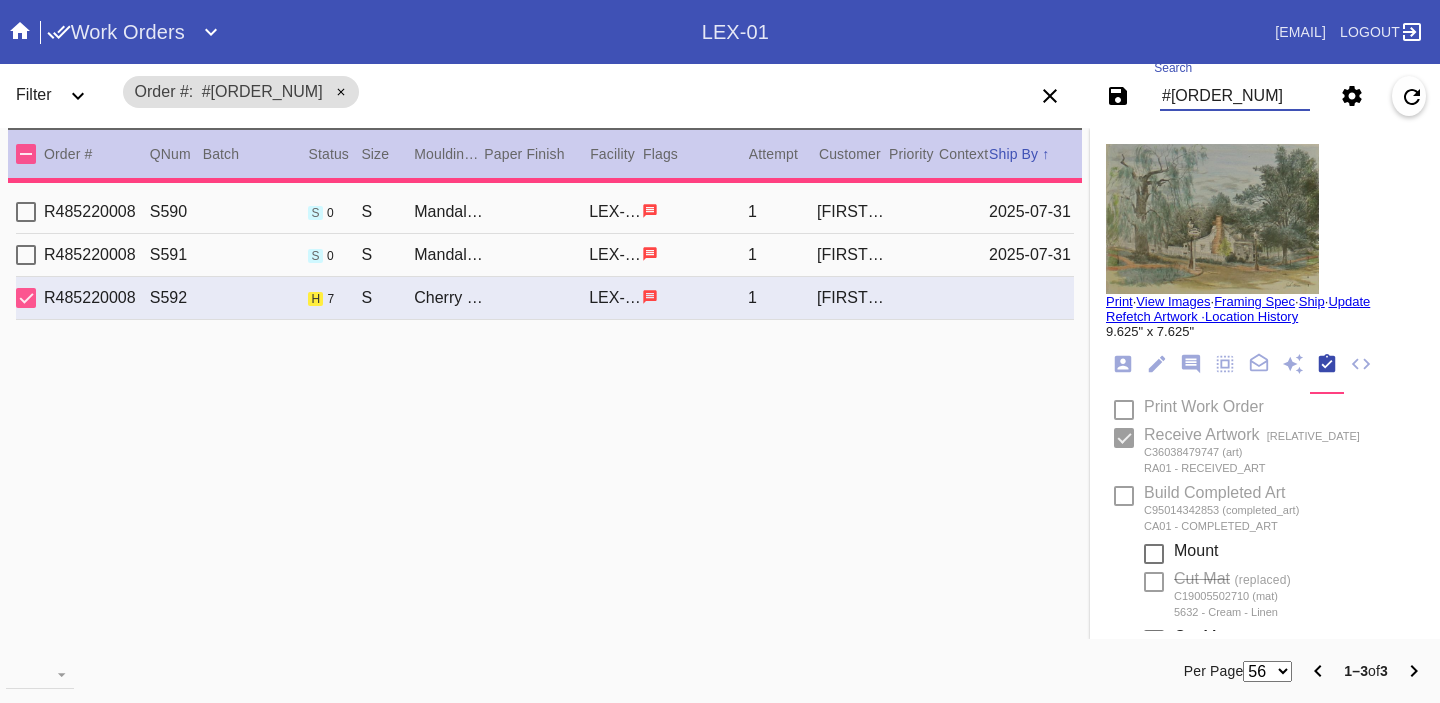 type on "7.0" 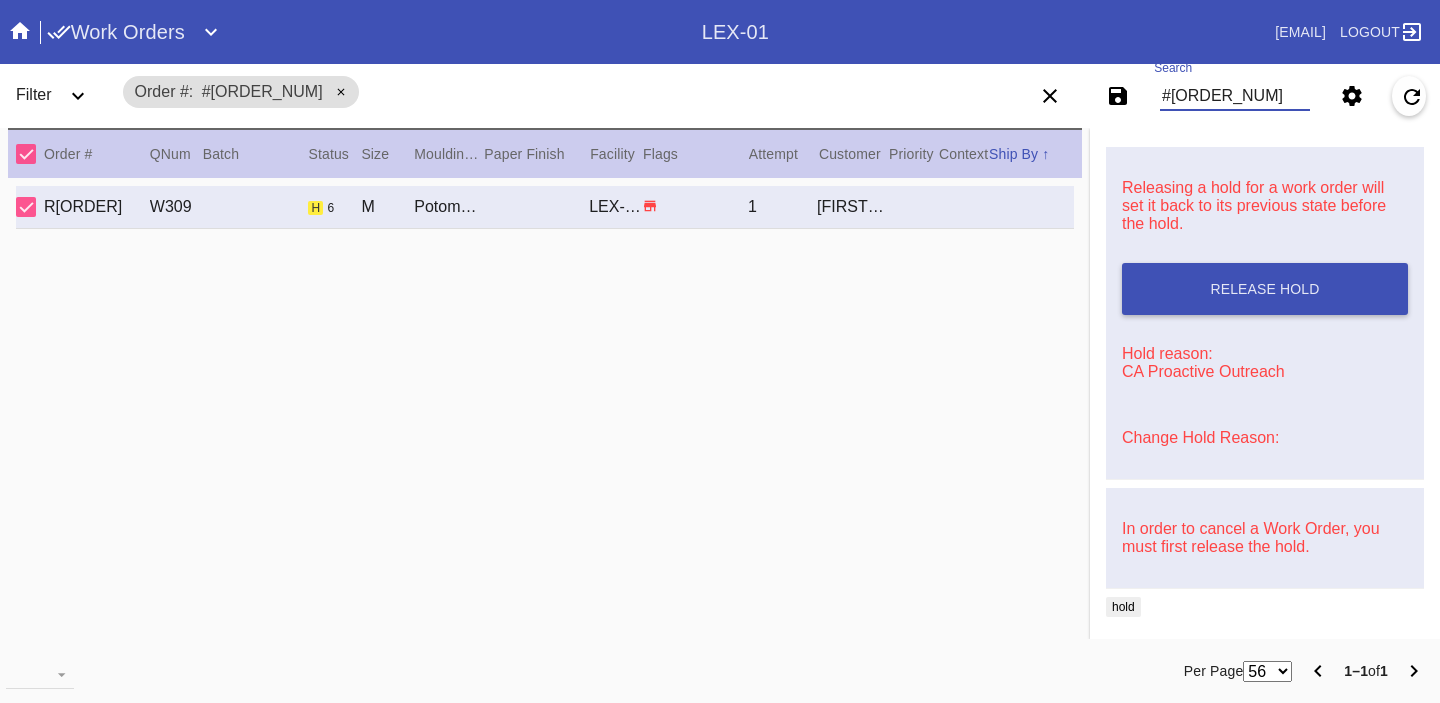 scroll, scrollTop: 0, scrollLeft: 0, axis: both 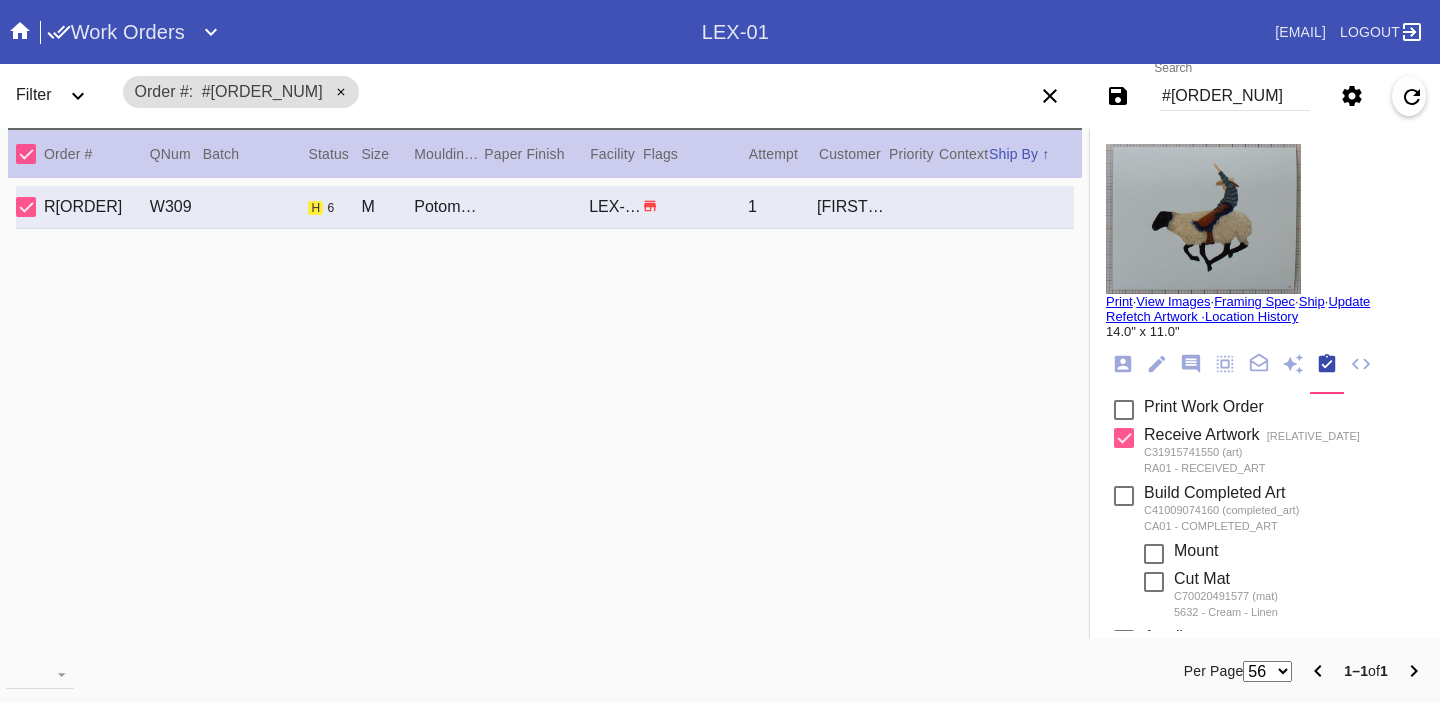 click 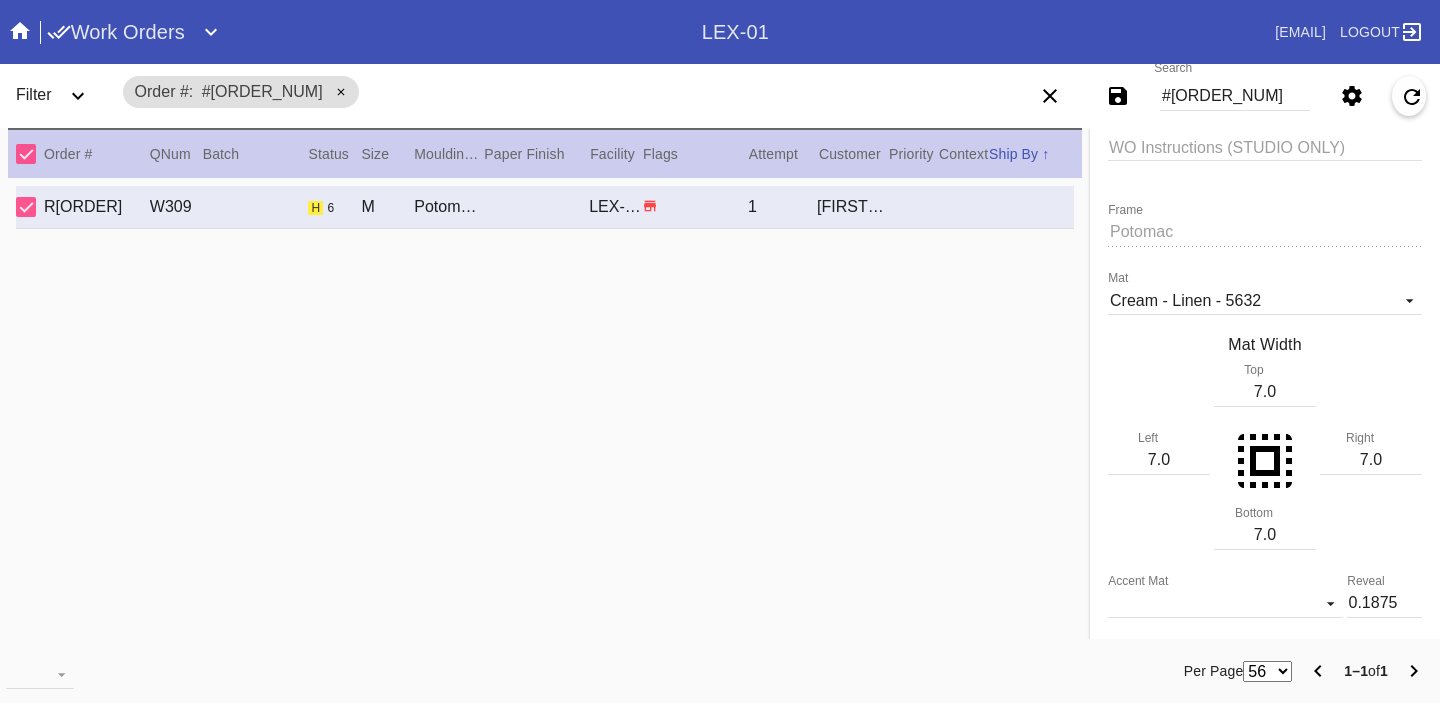 scroll, scrollTop: 0, scrollLeft: 0, axis: both 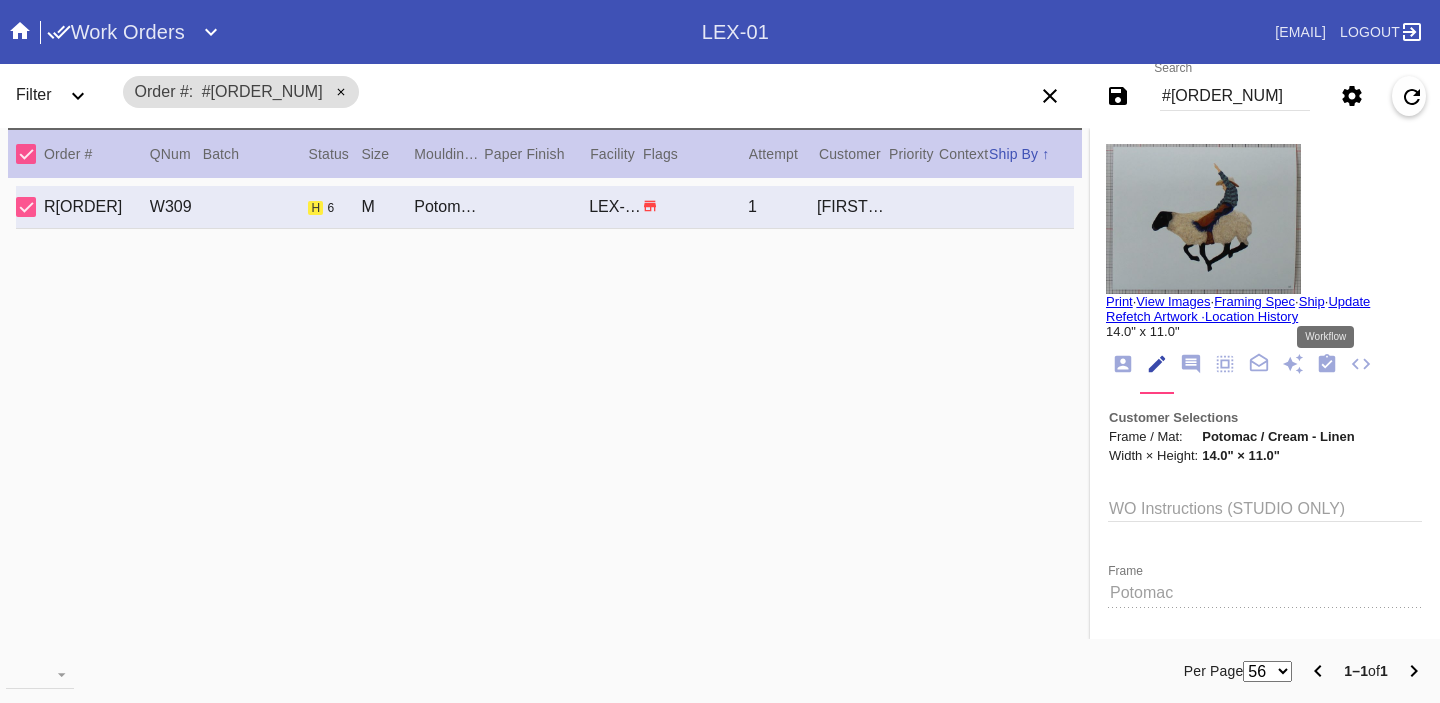click 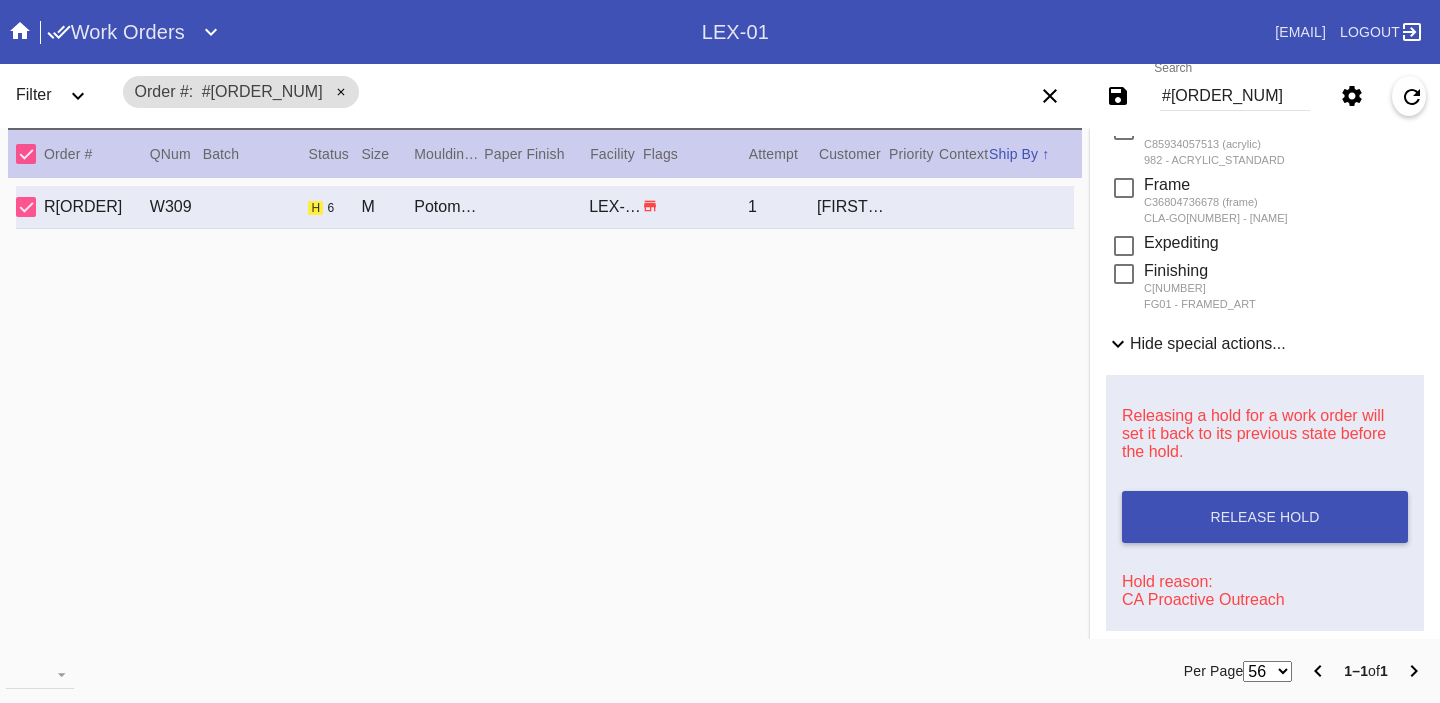 scroll, scrollTop: 756, scrollLeft: 0, axis: vertical 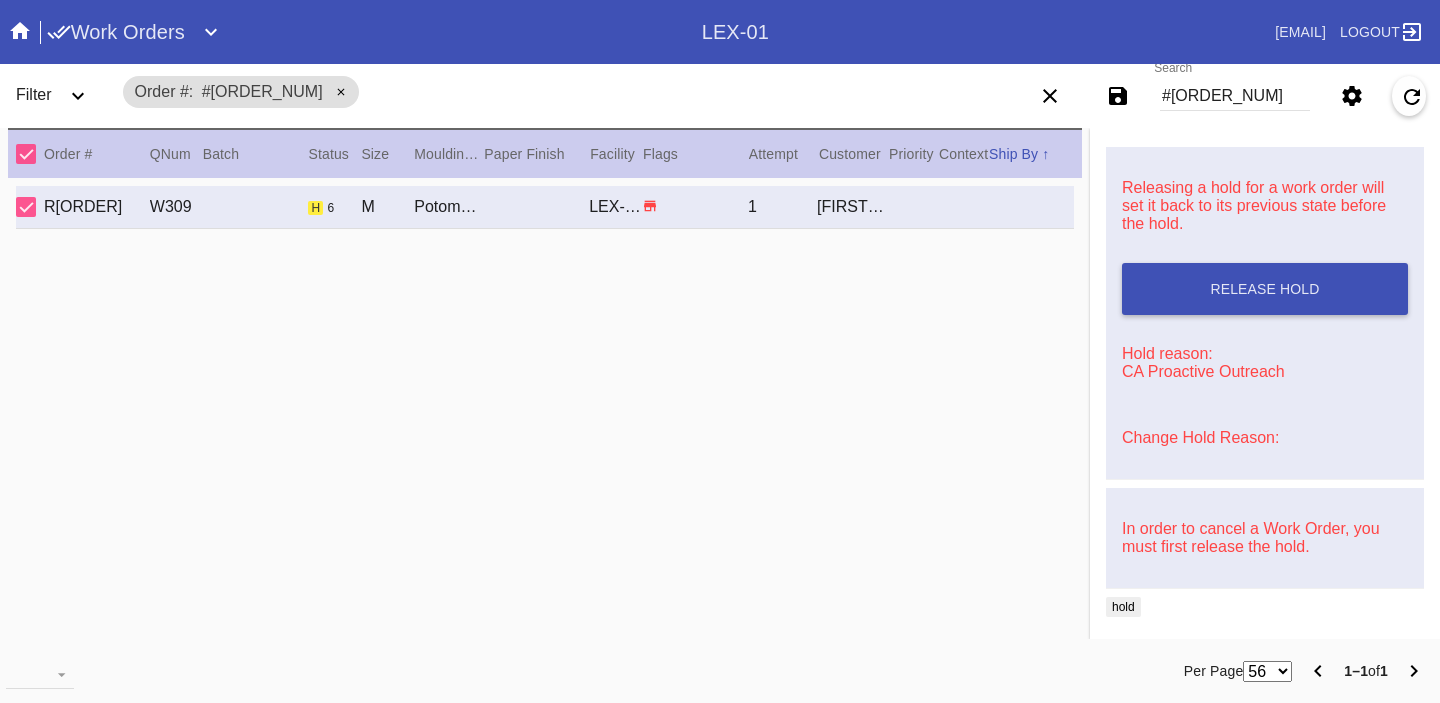 click on "Change Hold Reason:" at bounding box center (1265, 438) 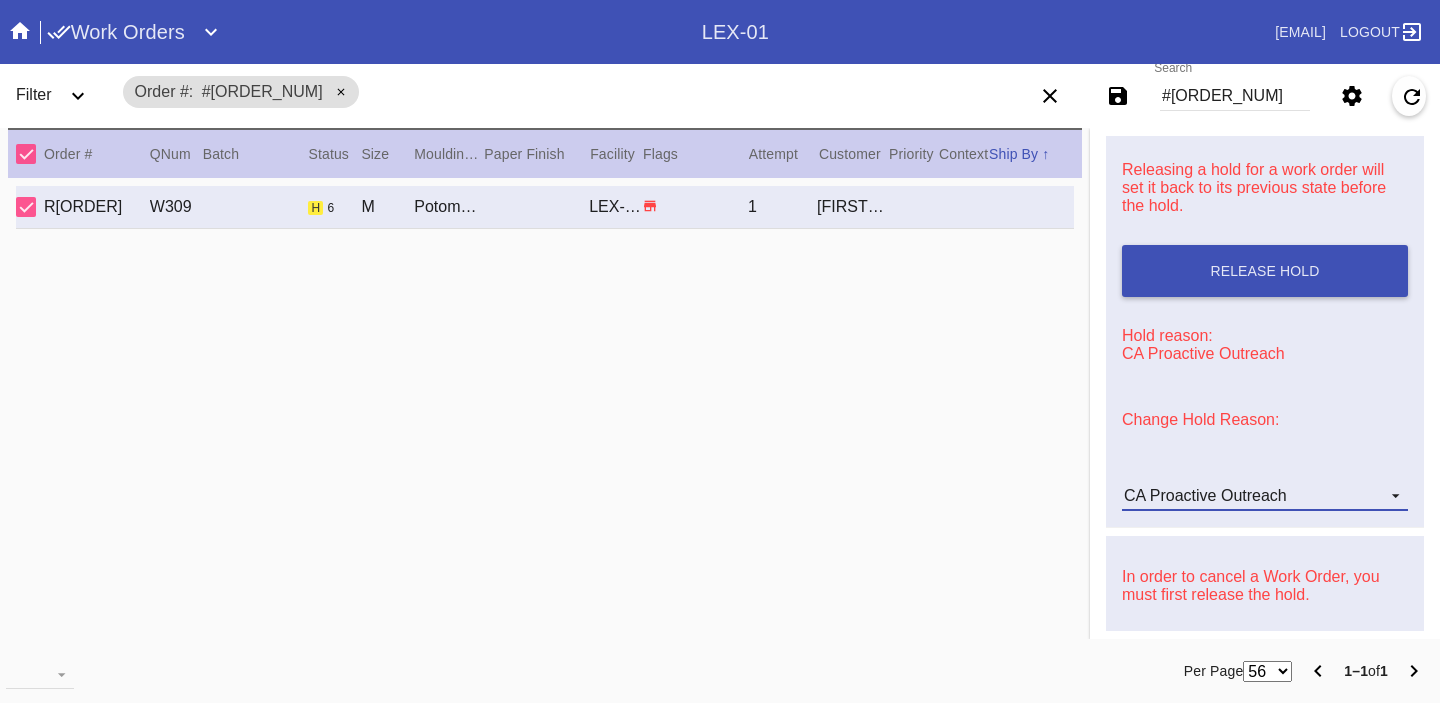 click on "CA Proactive Outreach" at bounding box center (1205, 495) 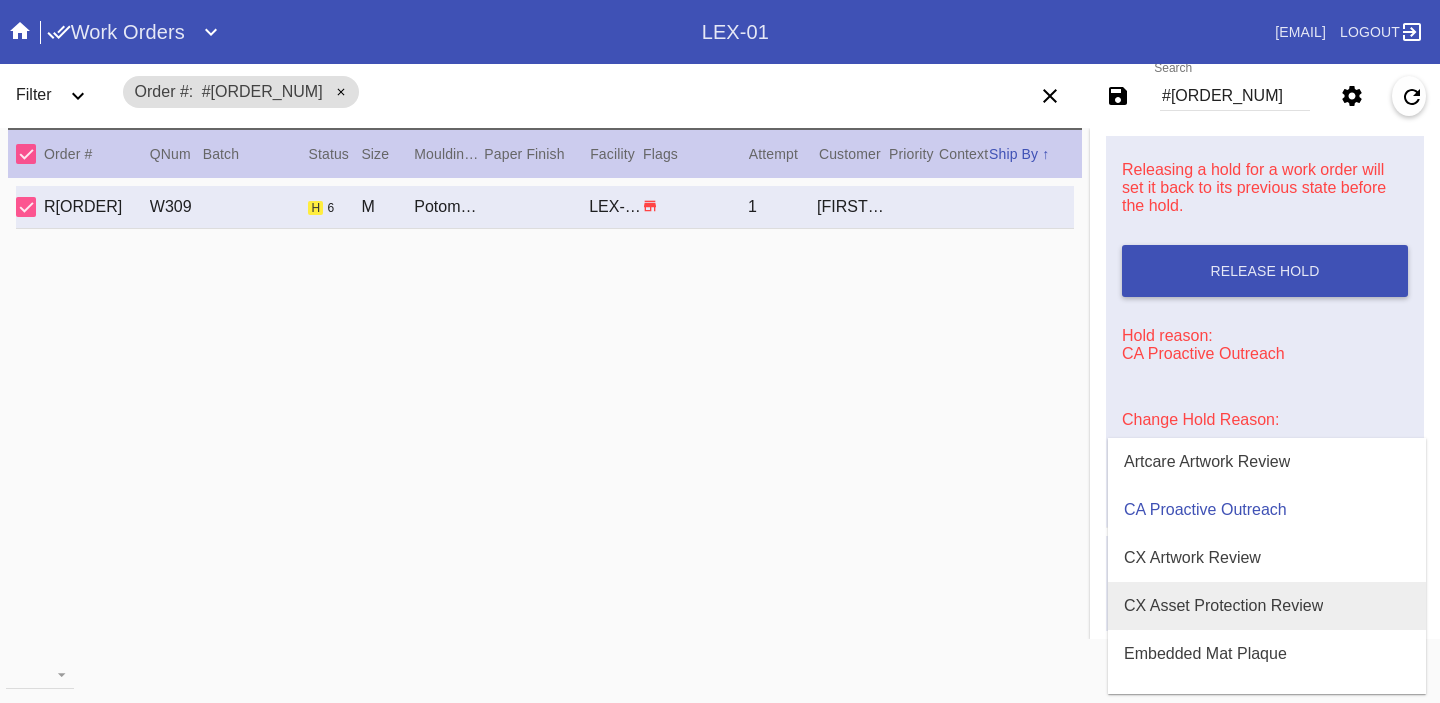 scroll, scrollTop: 608, scrollLeft: 0, axis: vertical 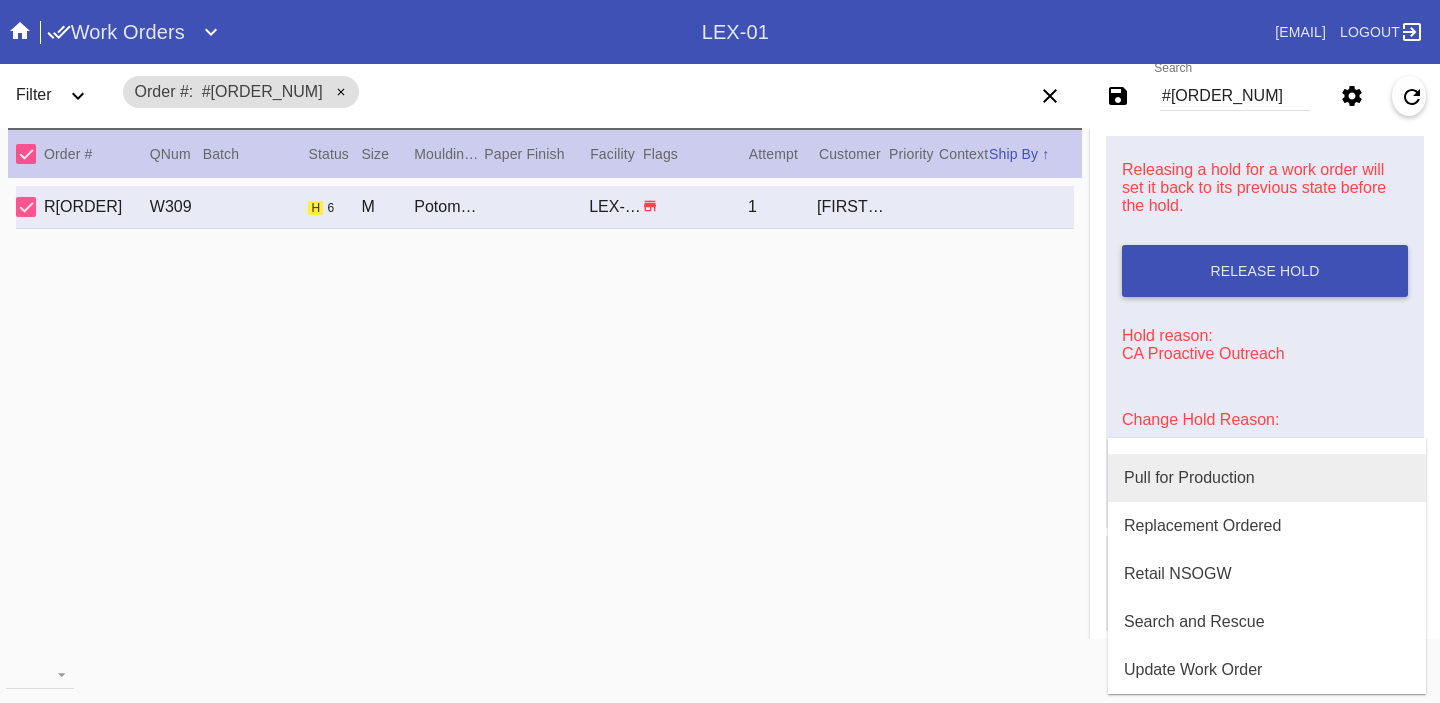 click on "Pull for Production" at bounding box center [1189, 478] 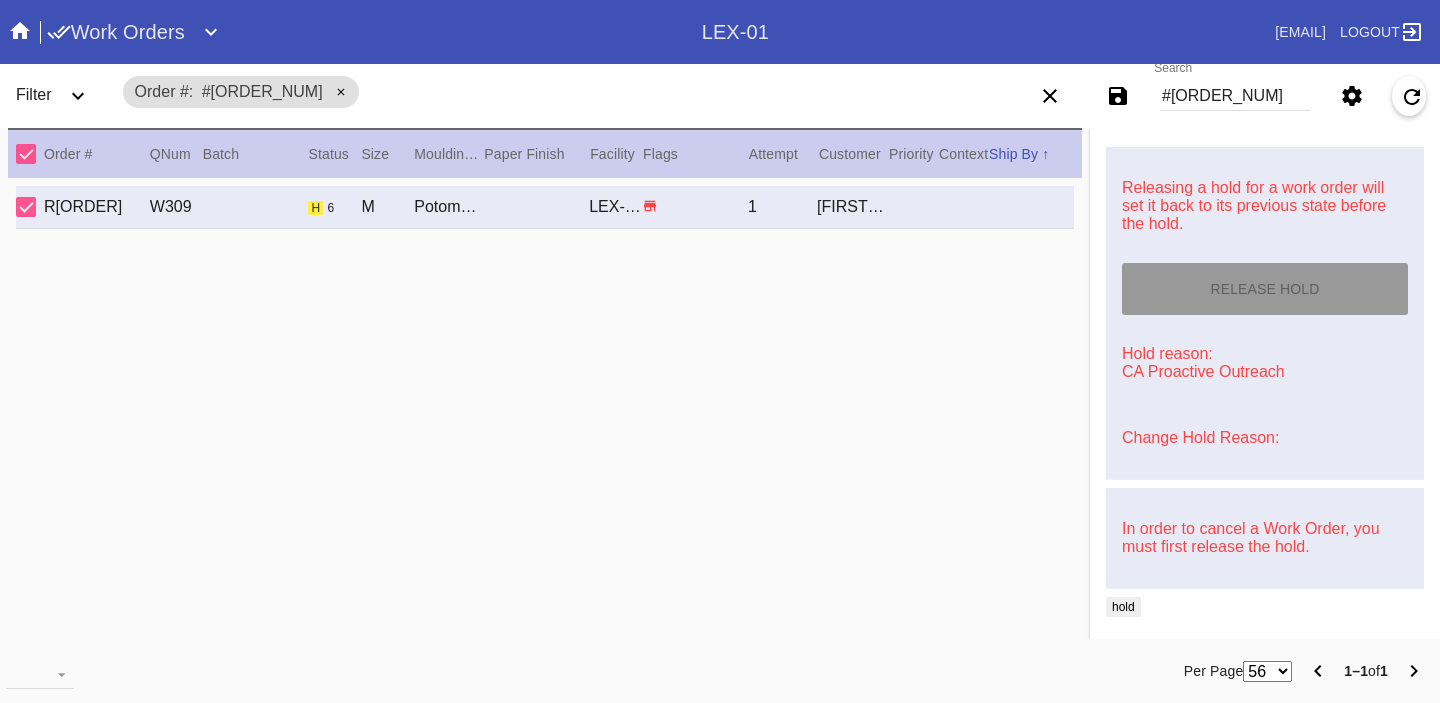 type on "[DATE]" 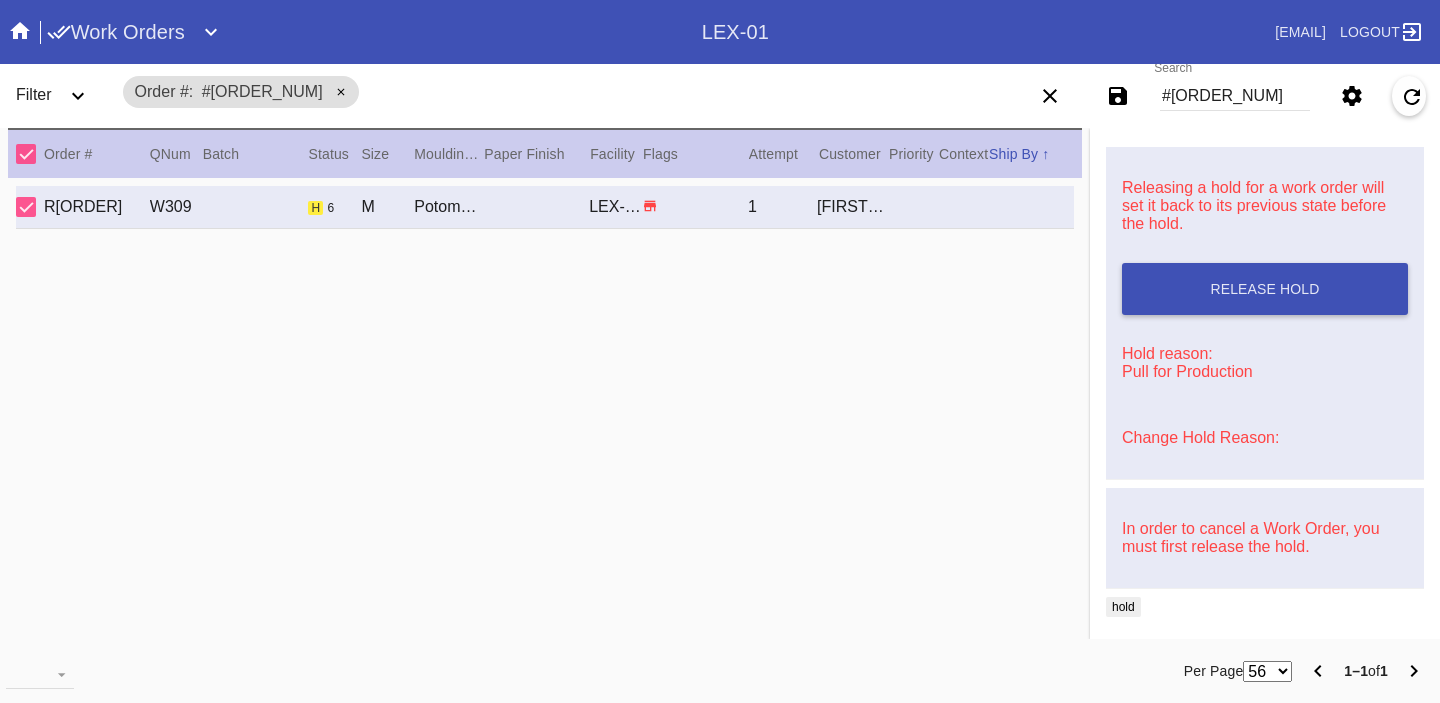 scroll, scrollTop: 0, scrollLeft: 0, axis: both 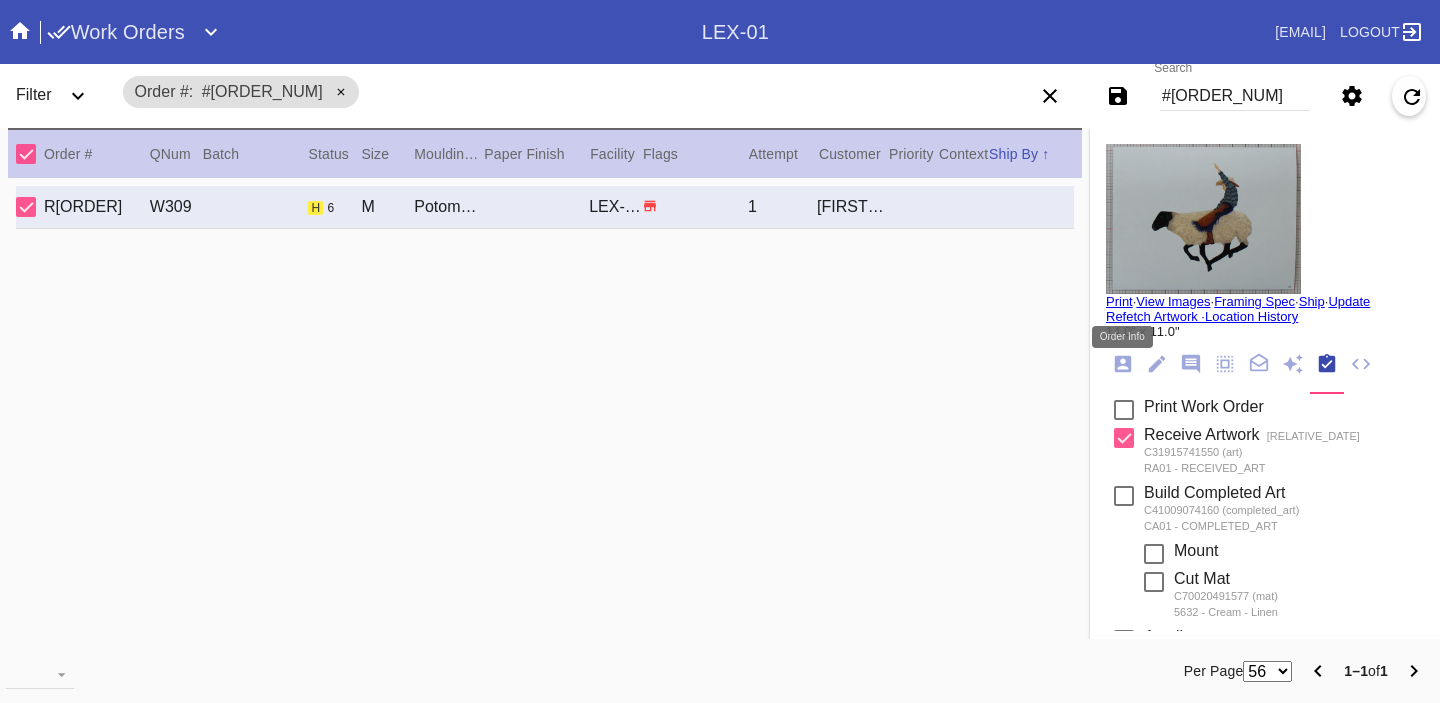 click 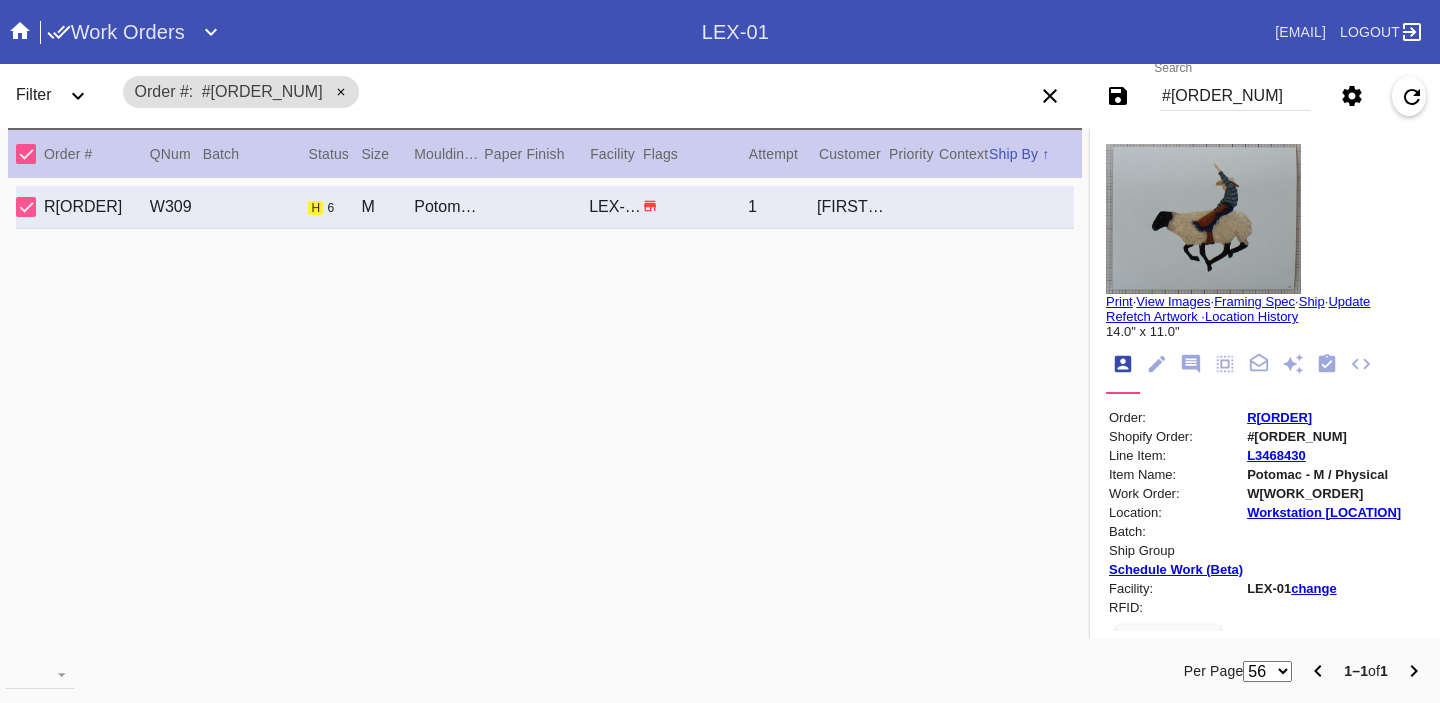 click on "R521859469" at bounding box center (1279, 417) 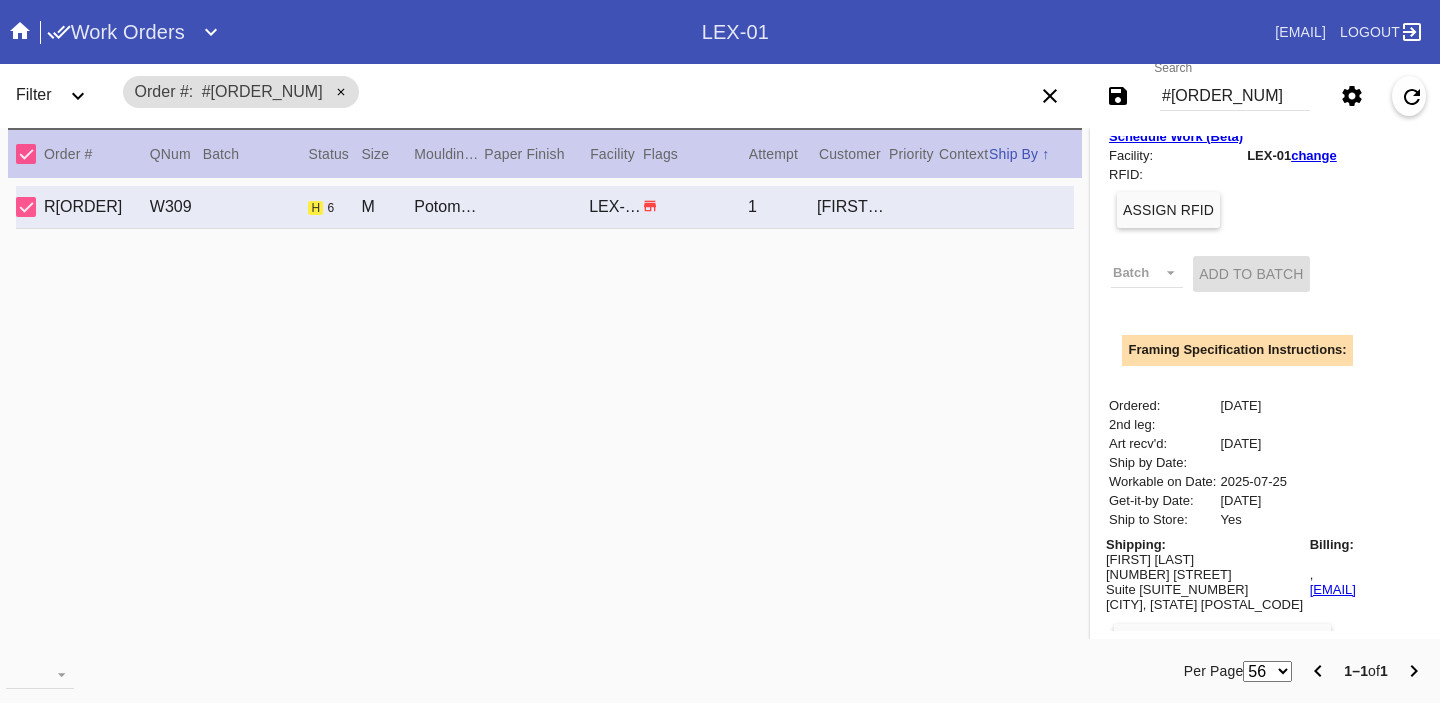 scroll, scrollTop: 570, scrollLeft: 0, axis: vertical 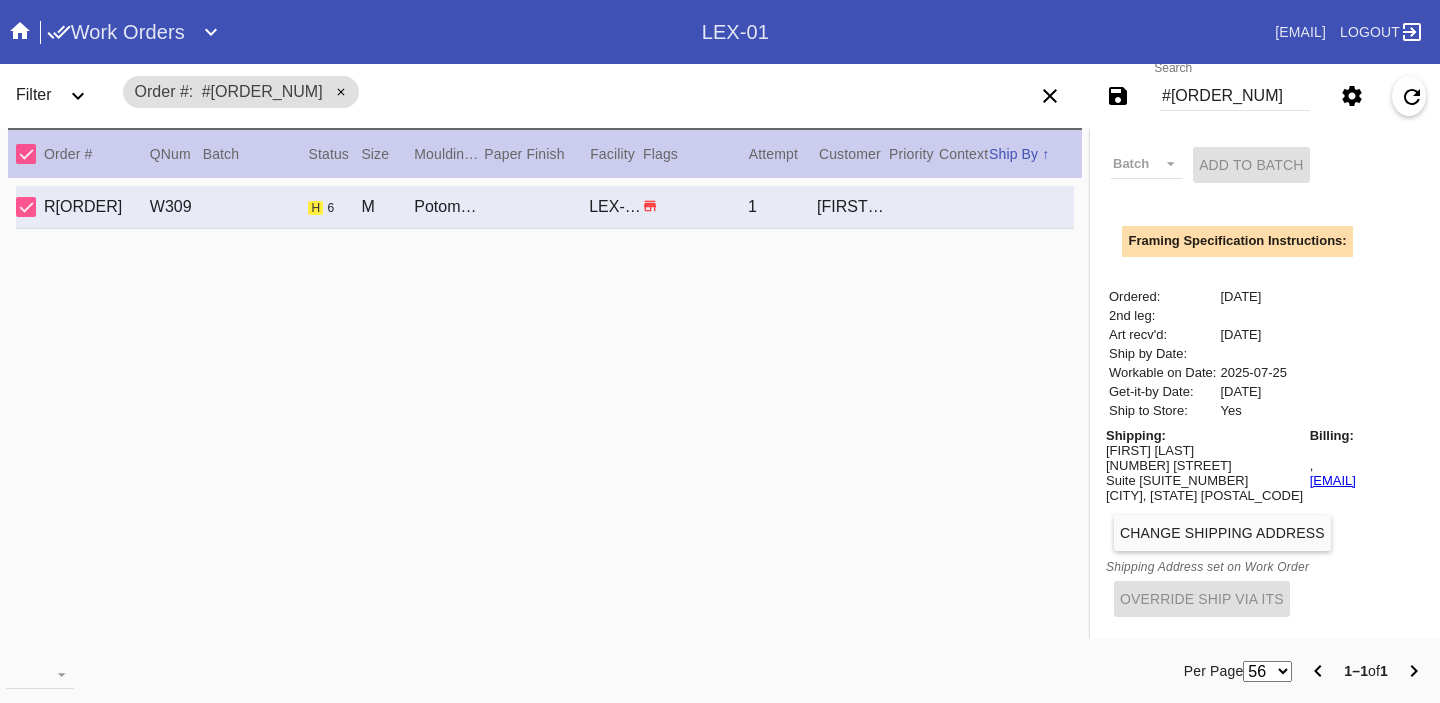 click on "#M761738543" at bounding box center [1235, 96] 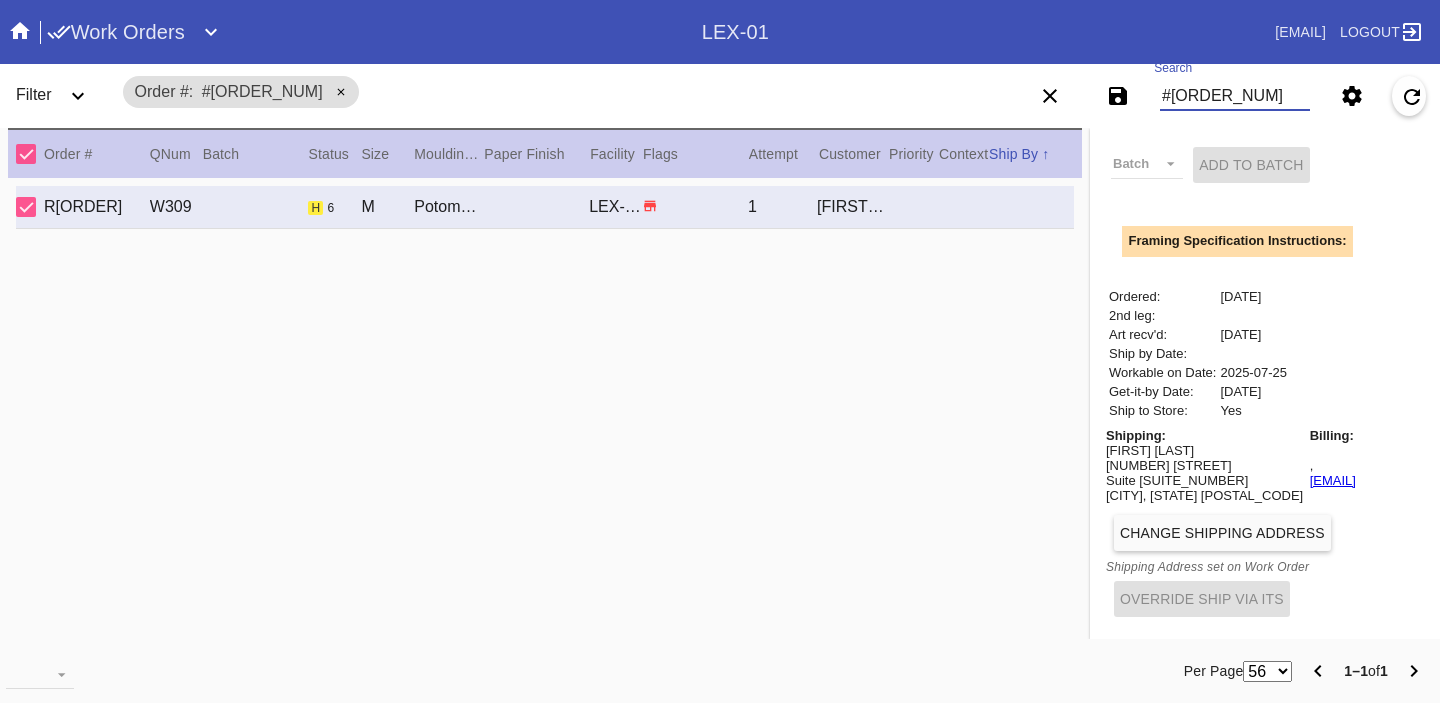 click on "#M761738543" at bounding box center [1235, 96] 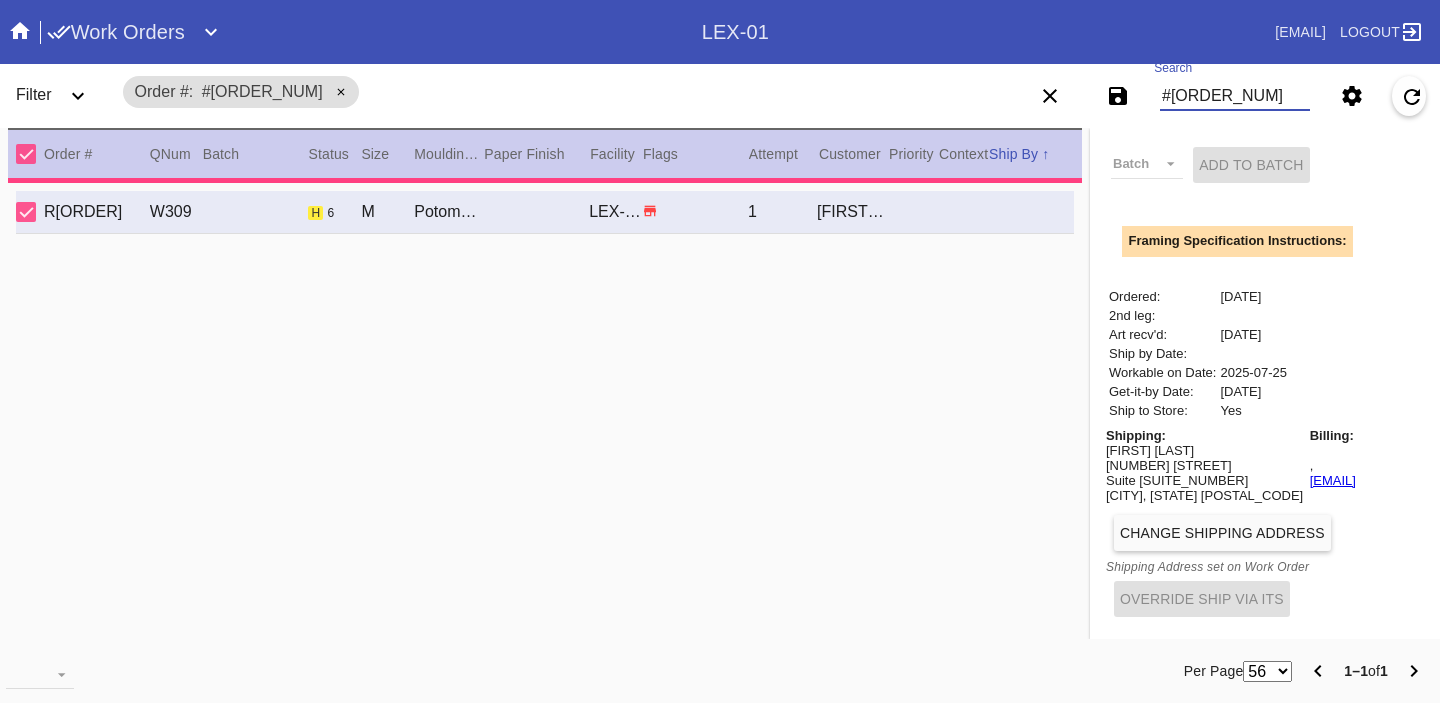 type on "#M761728170" 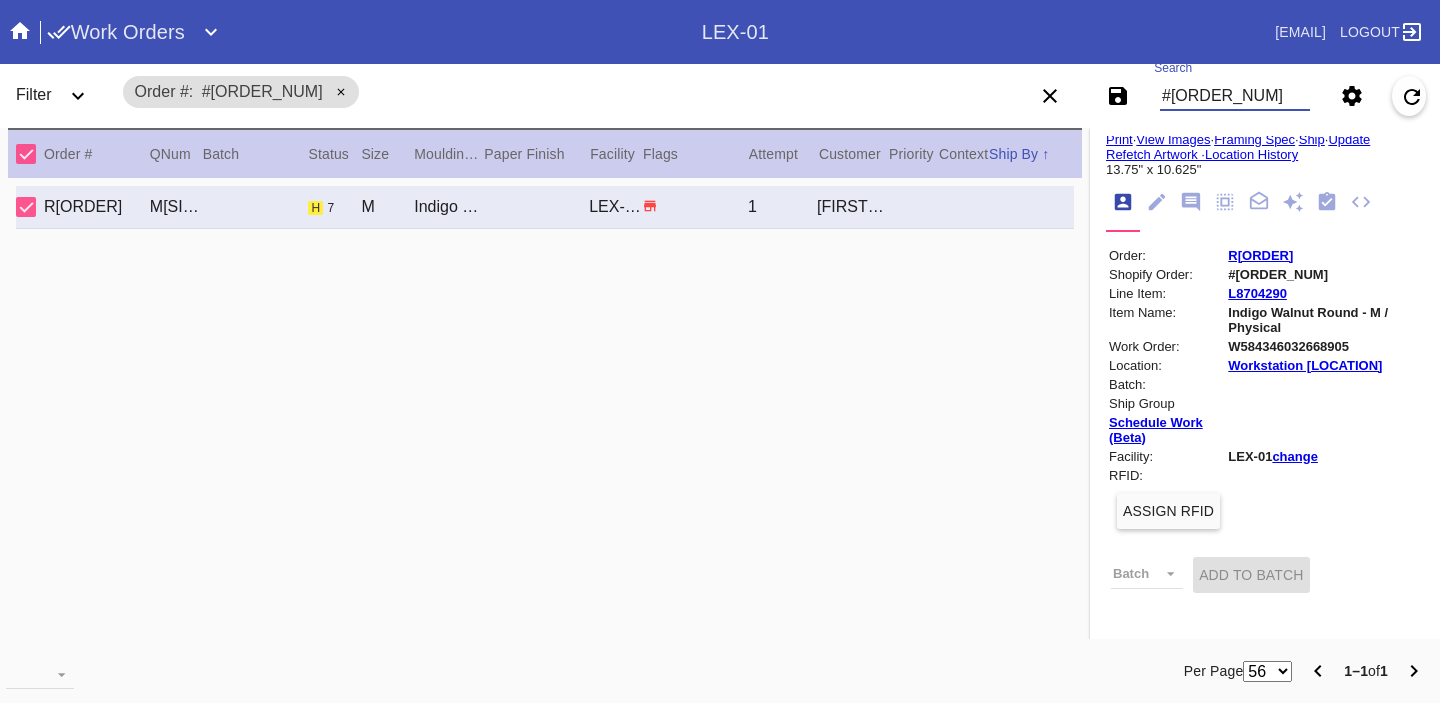 scroll, scrollTop: 0, scrollLeft: 0, axis: both 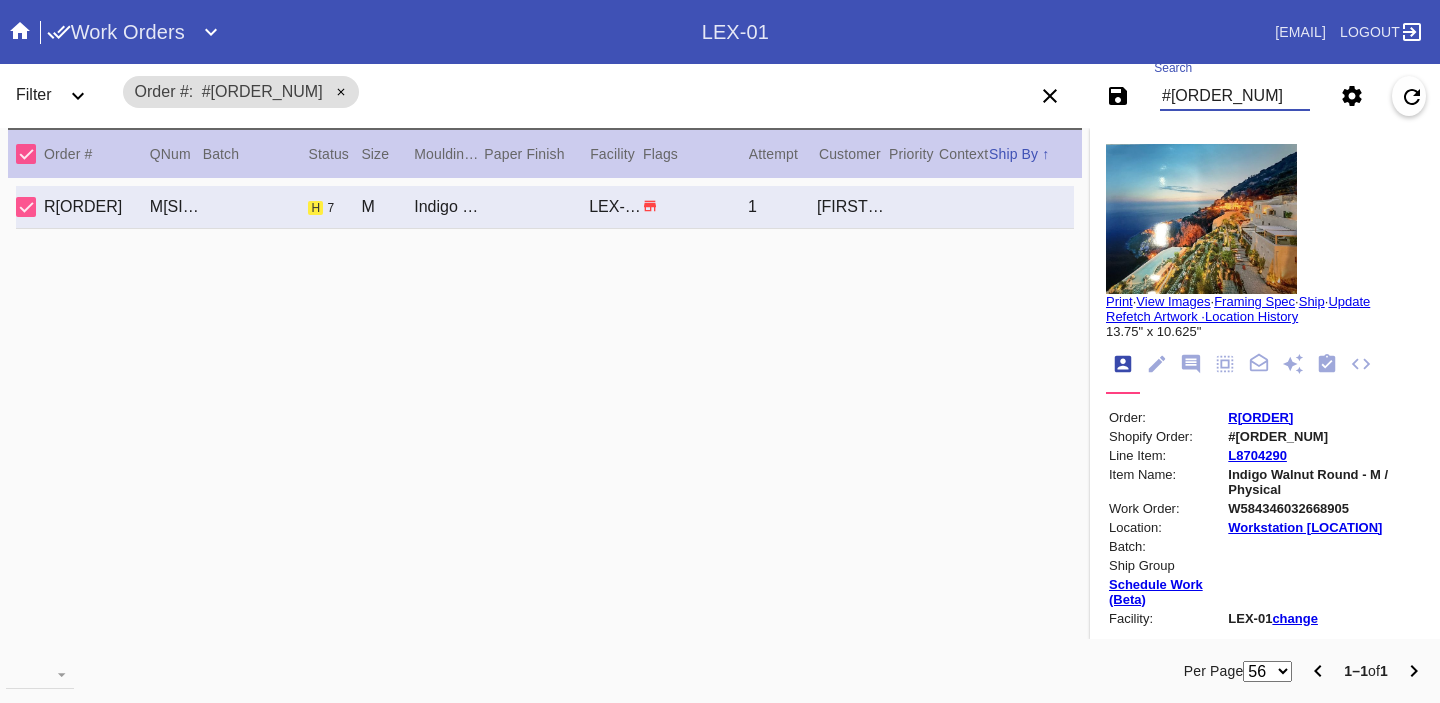 click 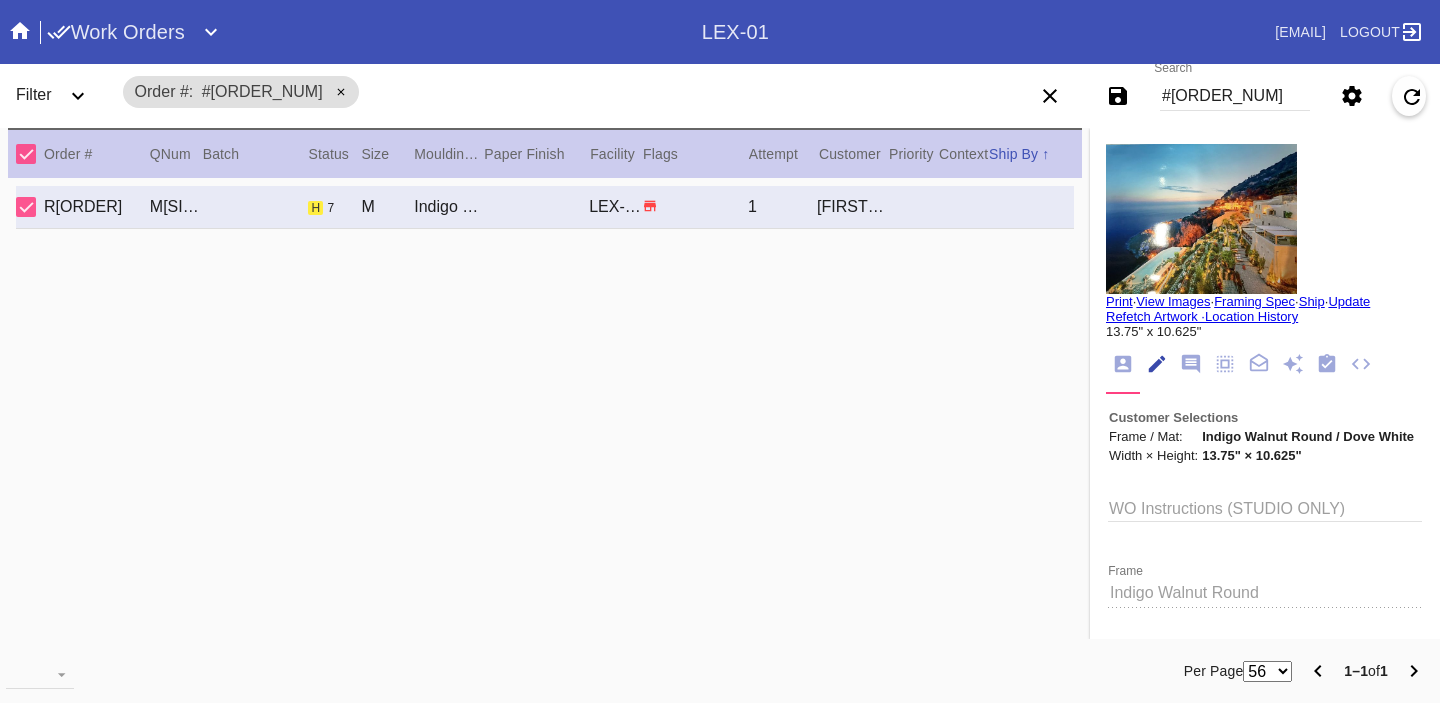 scroll, scrollTop: 73, scrollLeft: 0, axis: vertical 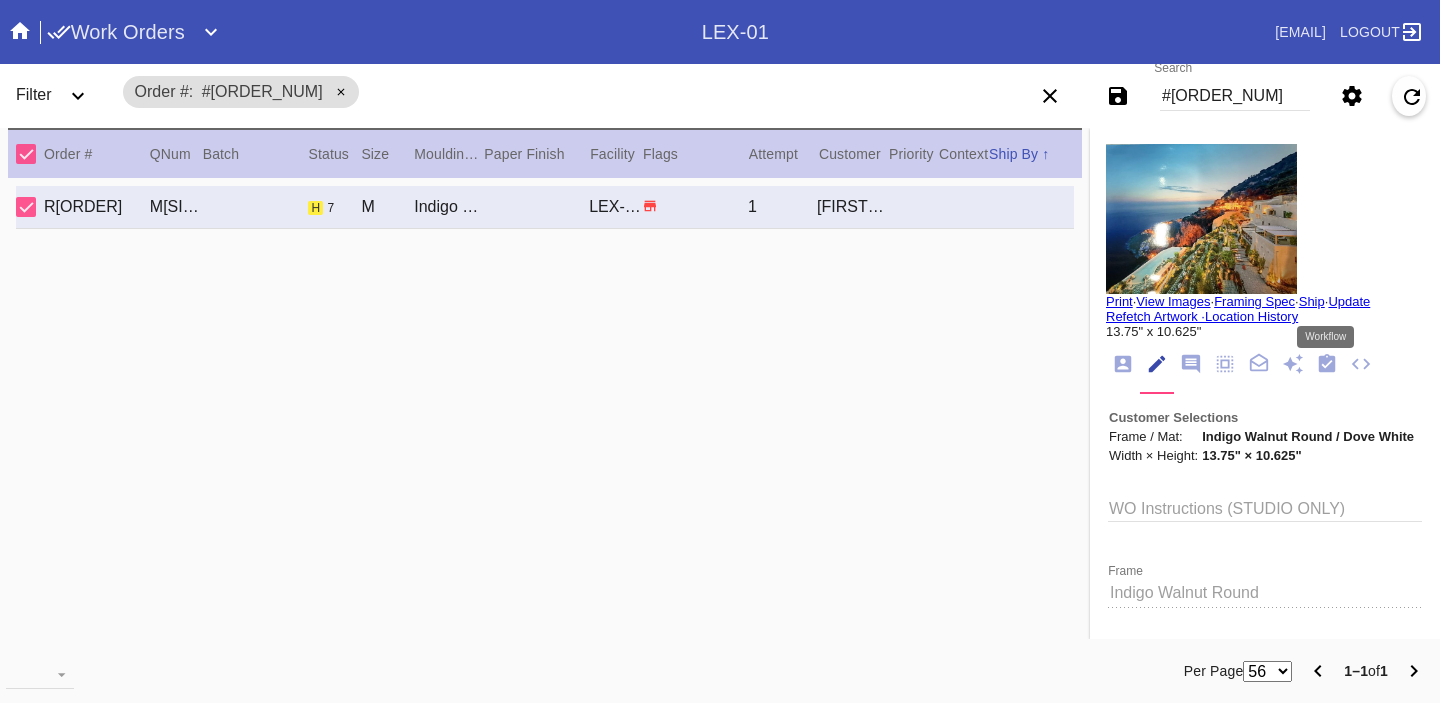 click 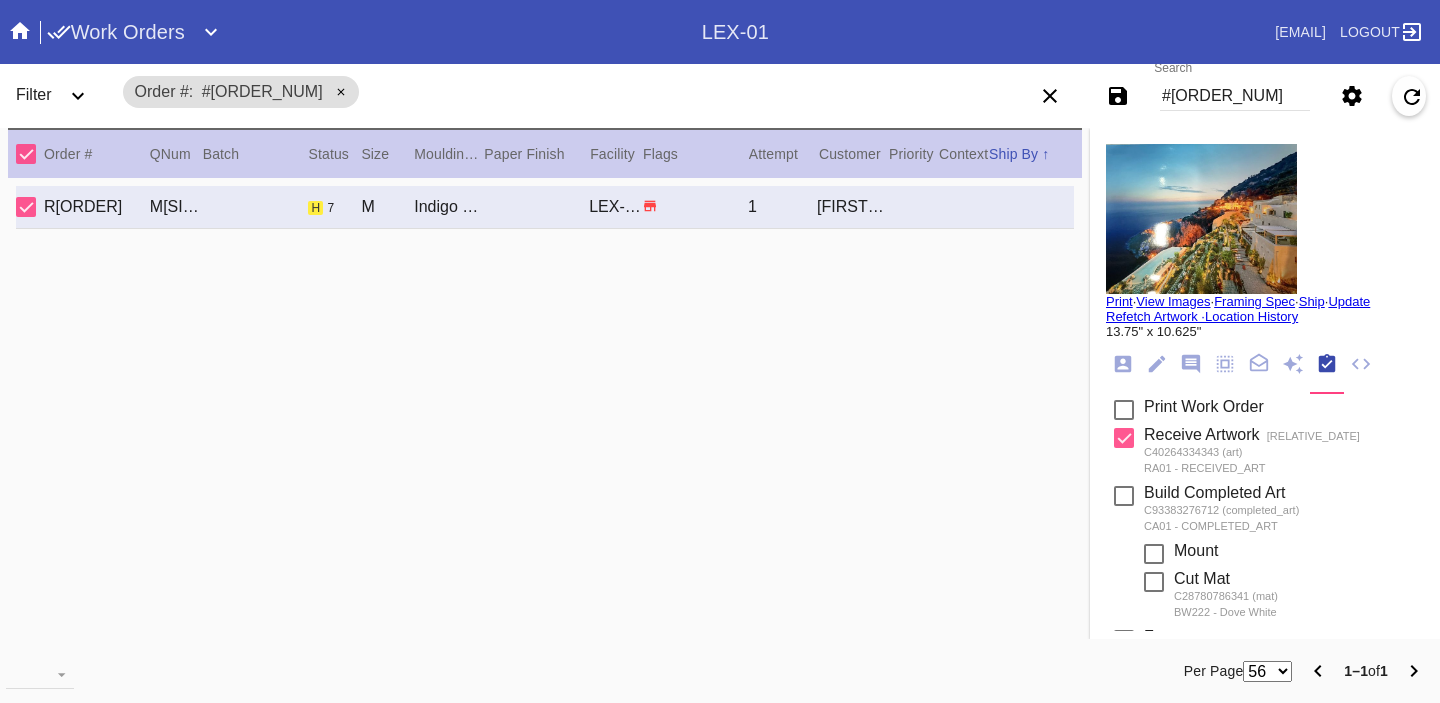 scroll, scrollTop: 815, scrollLeft: 0, axis: vertical 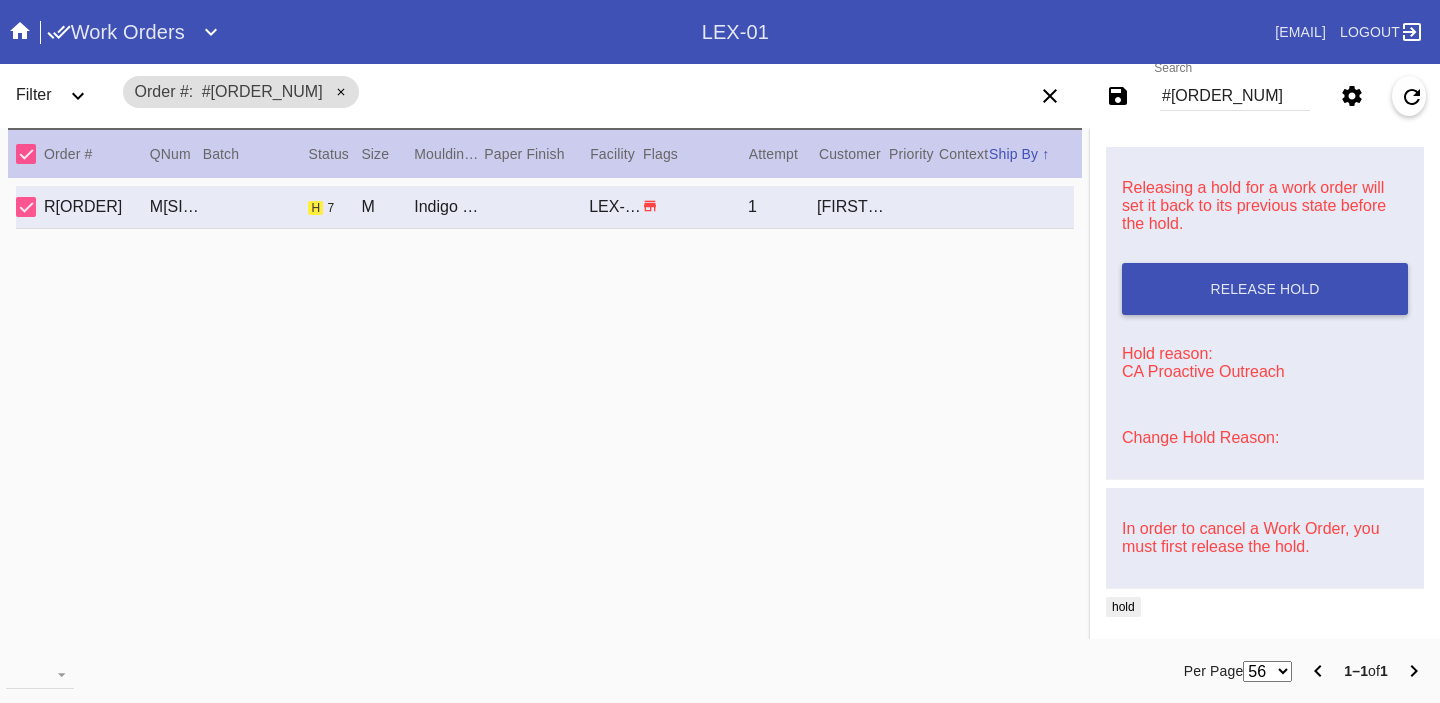 click on "Change Hold Reason:" at bounding box center (1200, 437) 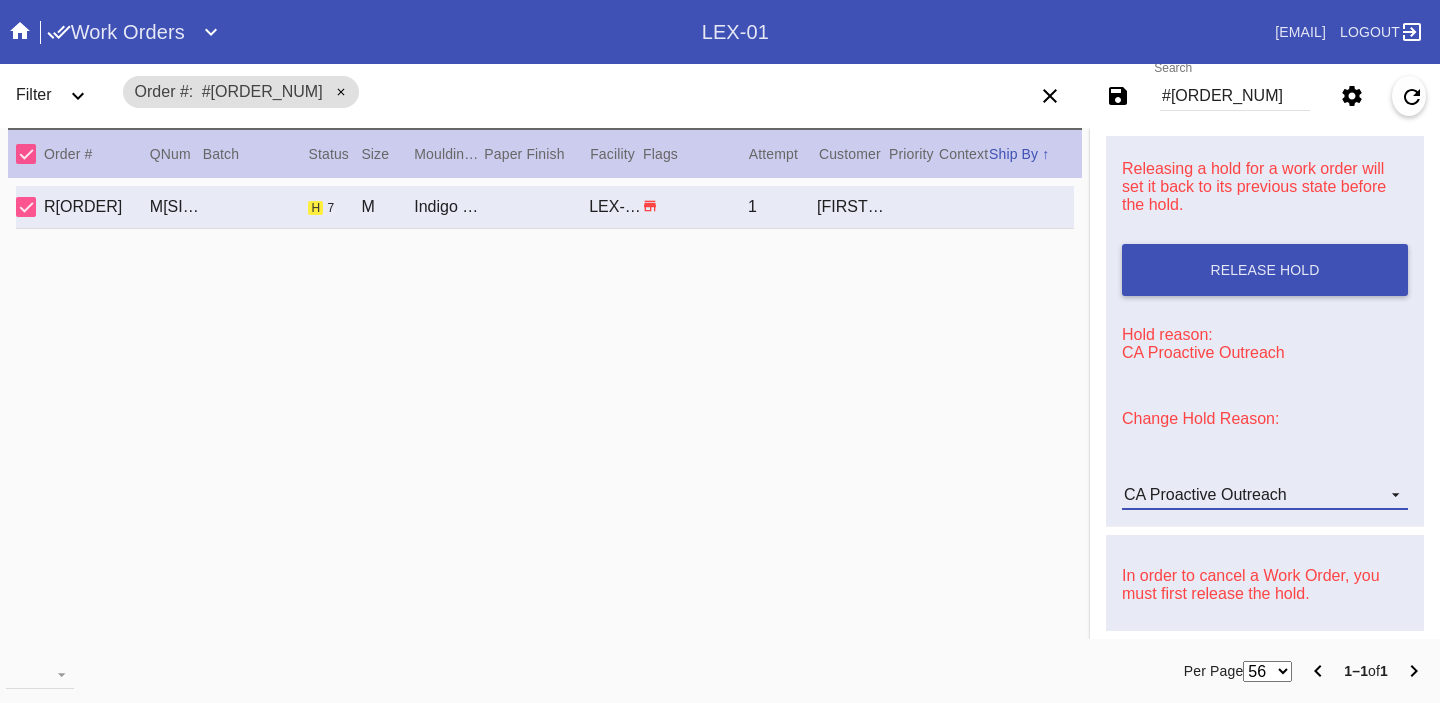 click on "CA Proactive Outreach" at bounding box center [1265, 495] 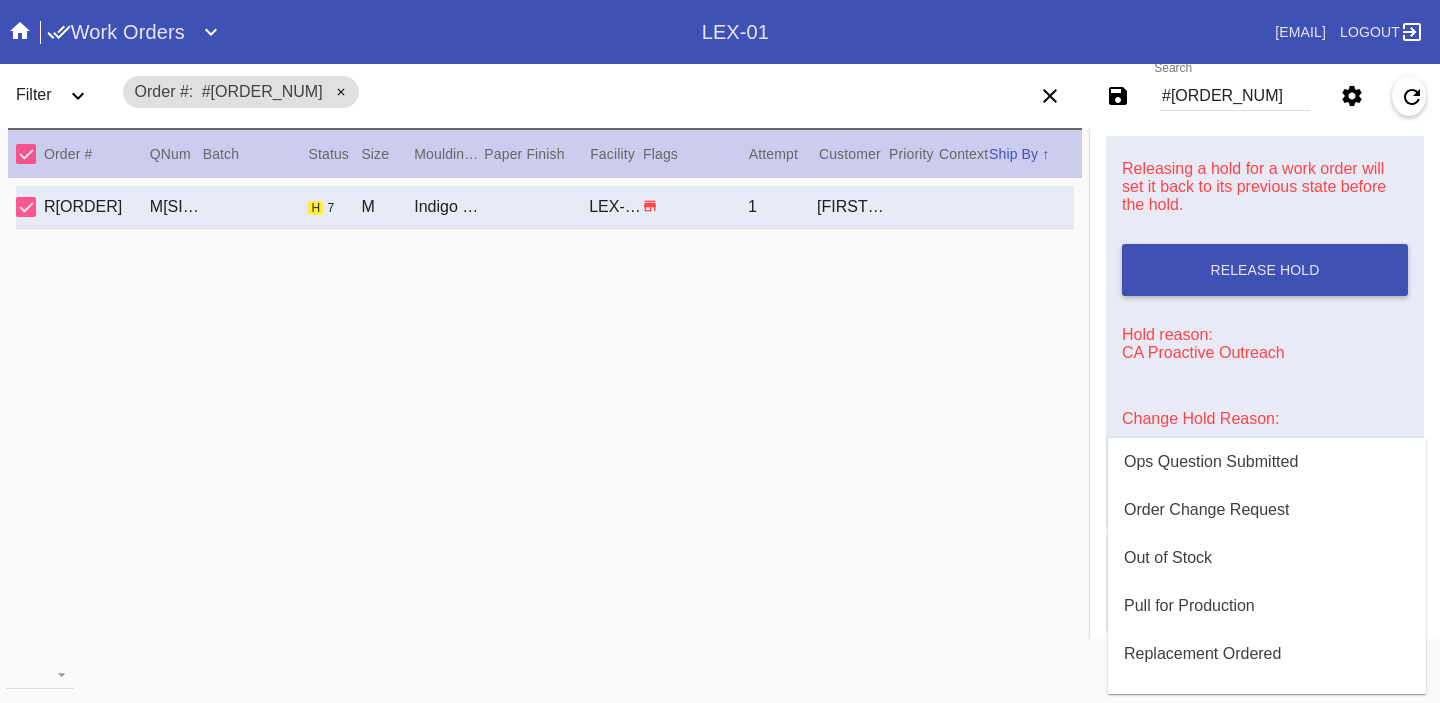 scroll, scrollTop: 608, scrollLeft: 0, axis: vertical 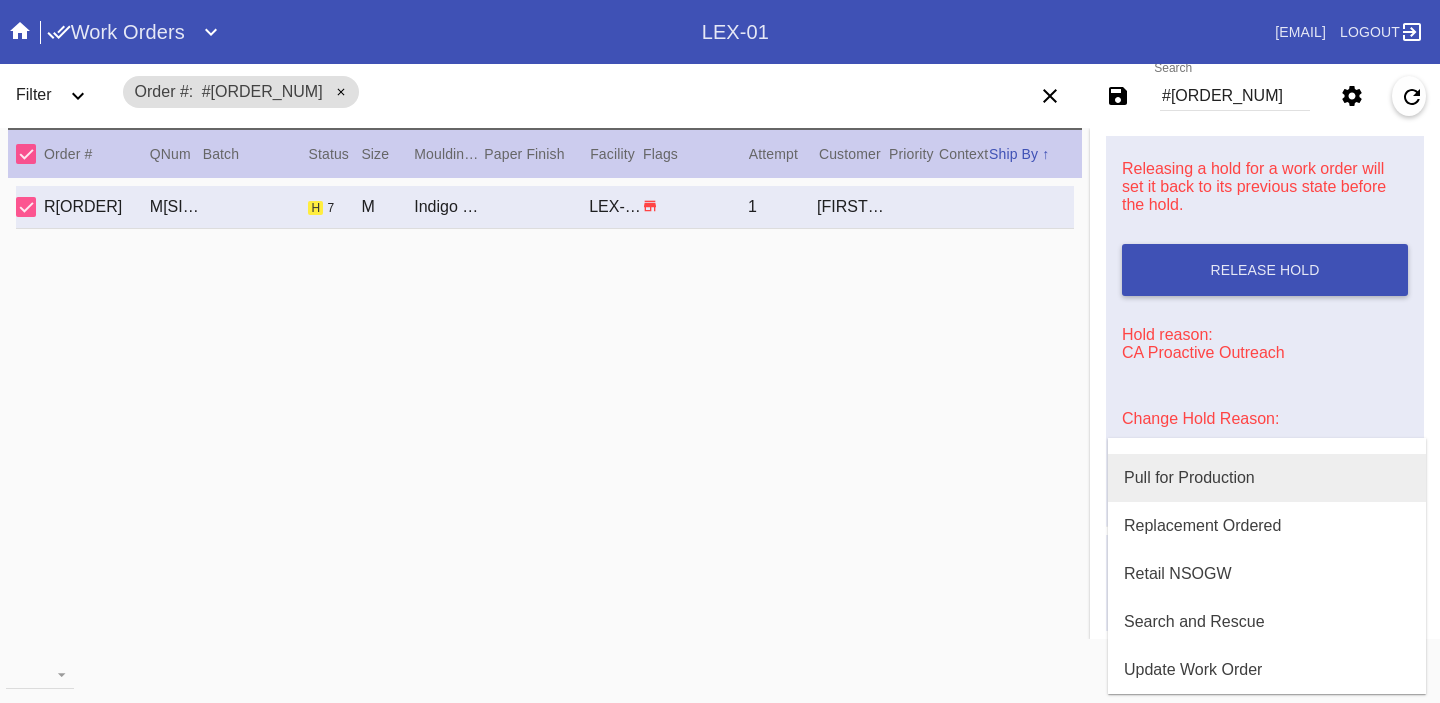 click on "Pull for Production" at bounding box center [1189, 478] 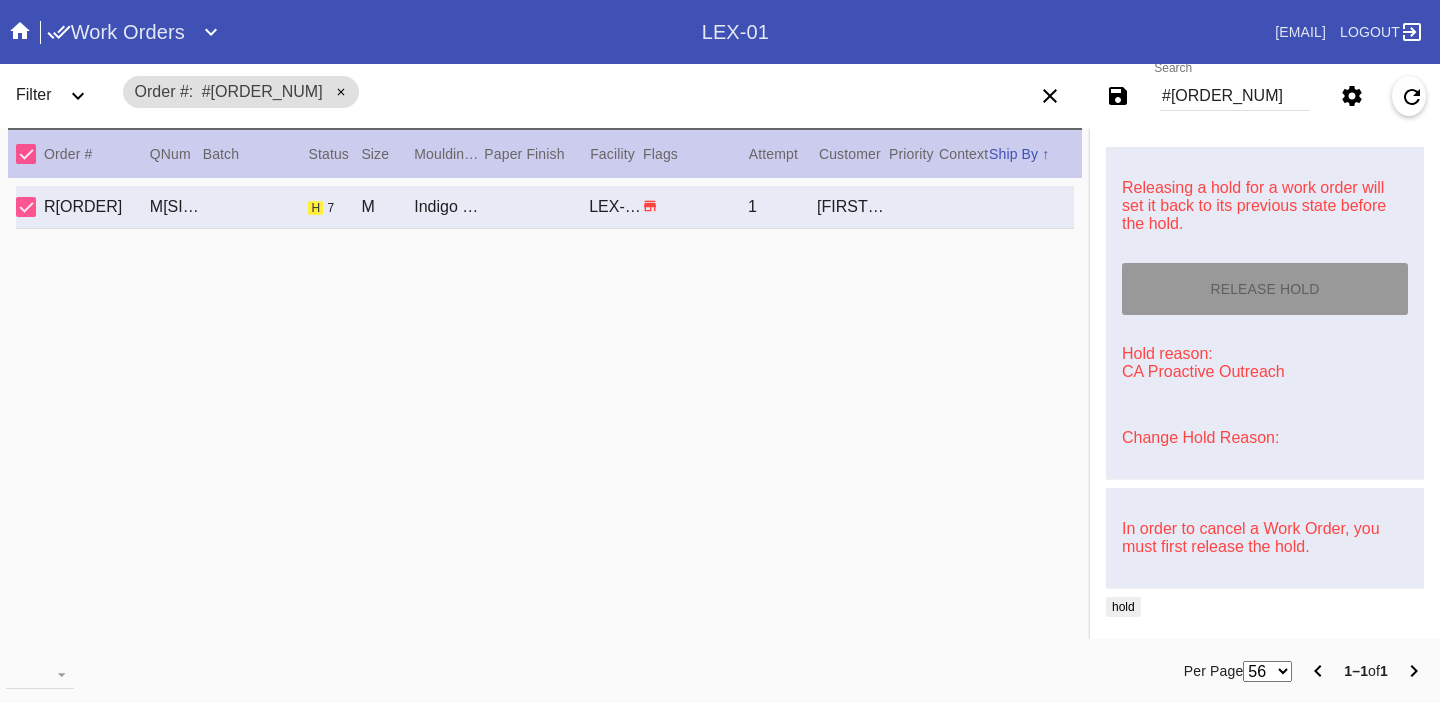 type on "7/9/2025" 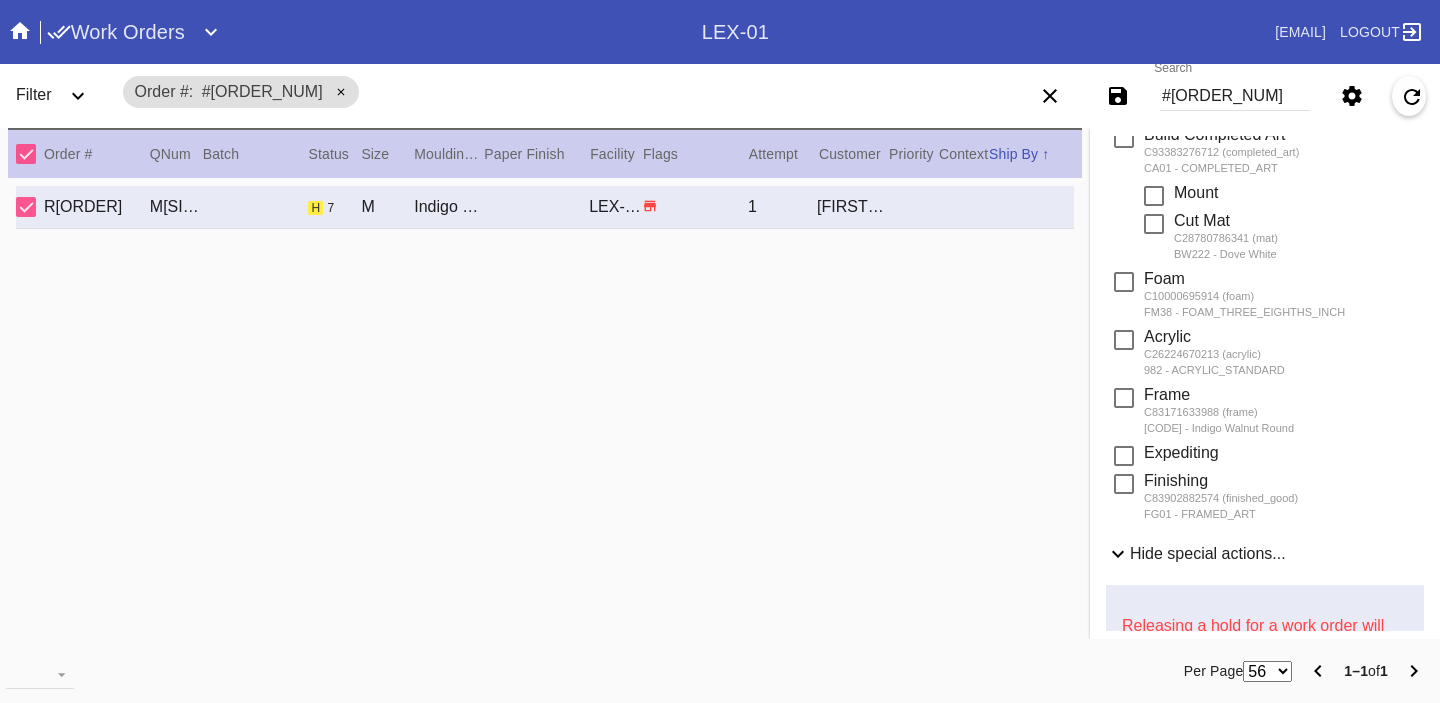 scroll, scrollTop: 0, scrollLeft: 0, axis: both 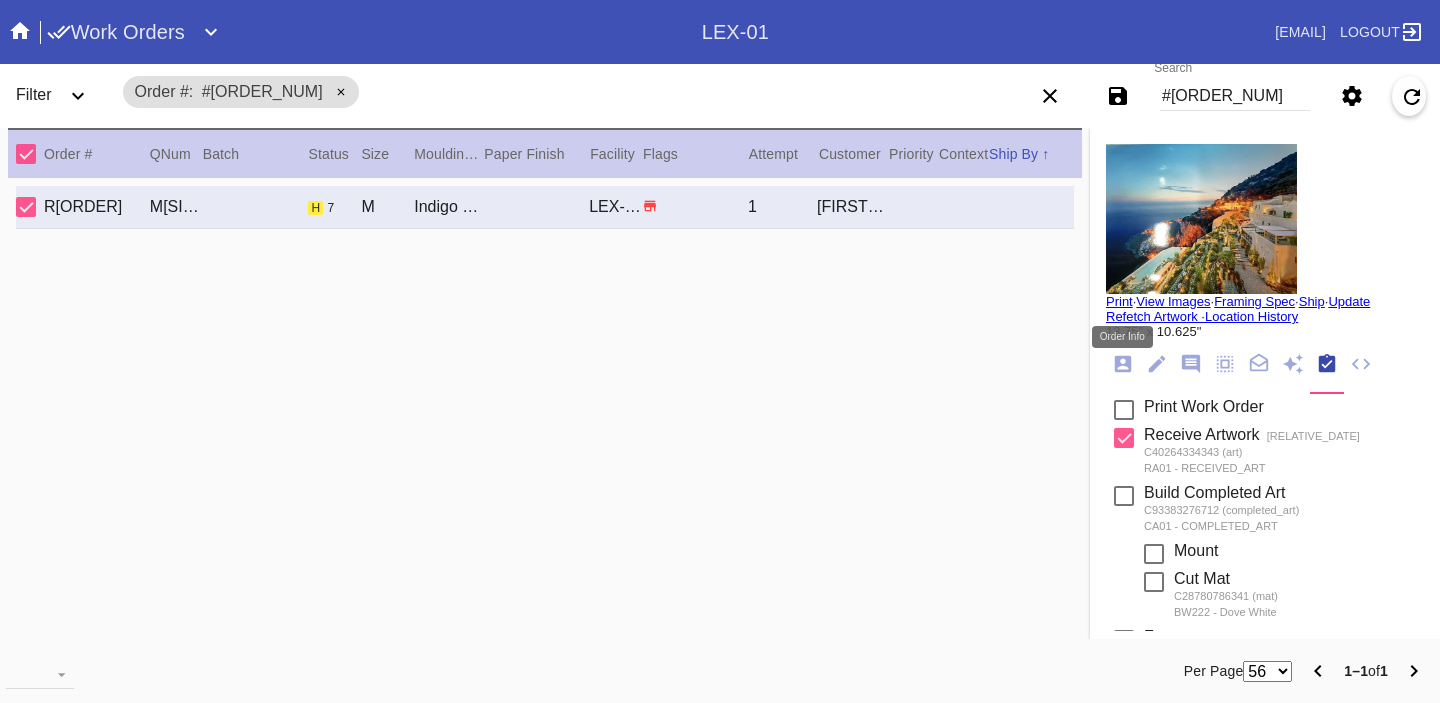 click 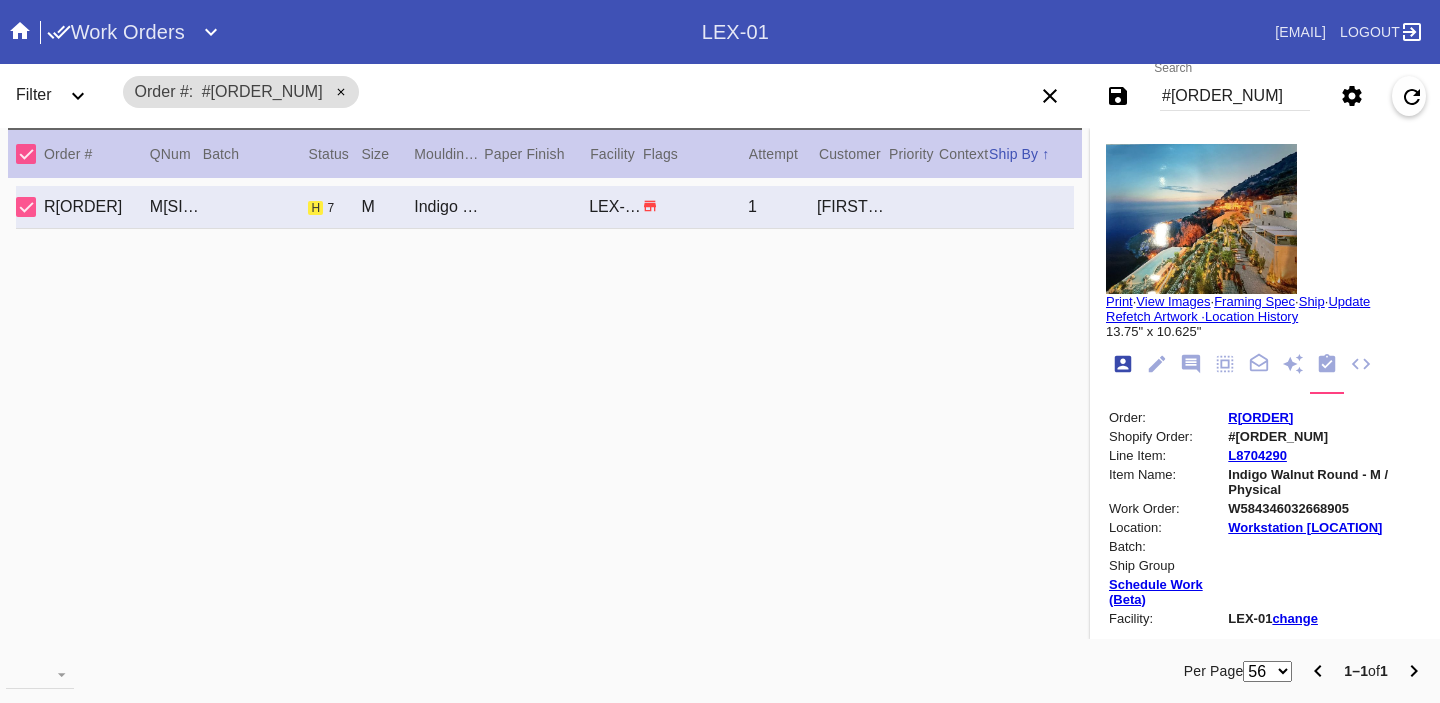 scroll, scrollTop: 24, scrollLeft: 0, axis: vertical 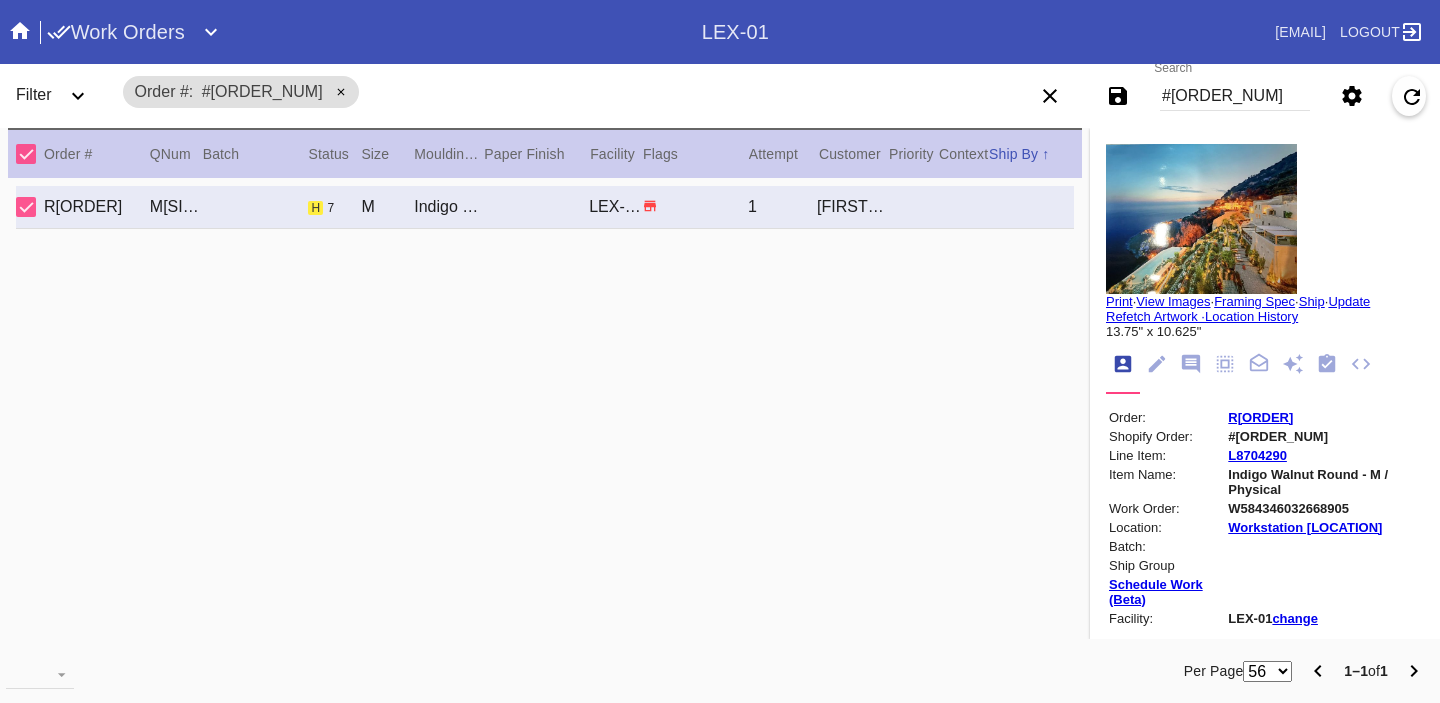 click on "R594352013" at bounding box center [1260, 417] 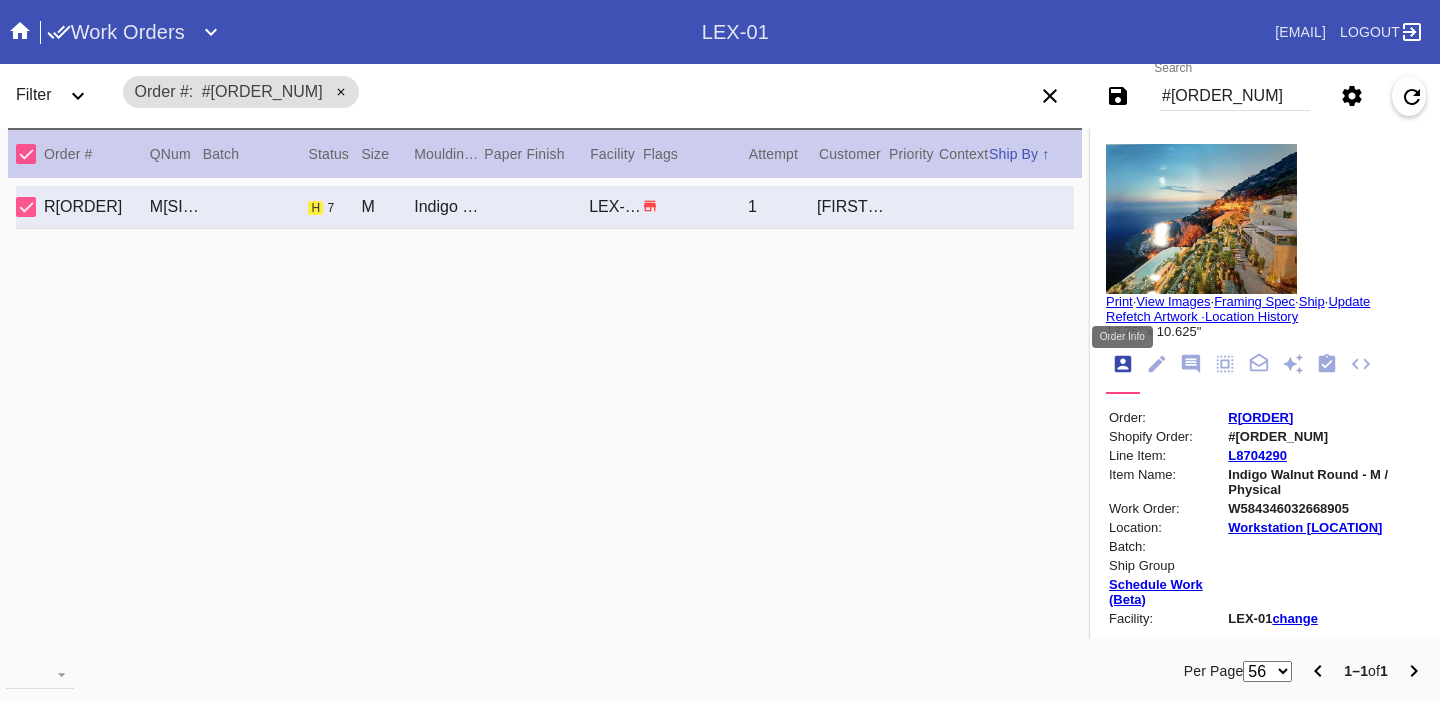 click 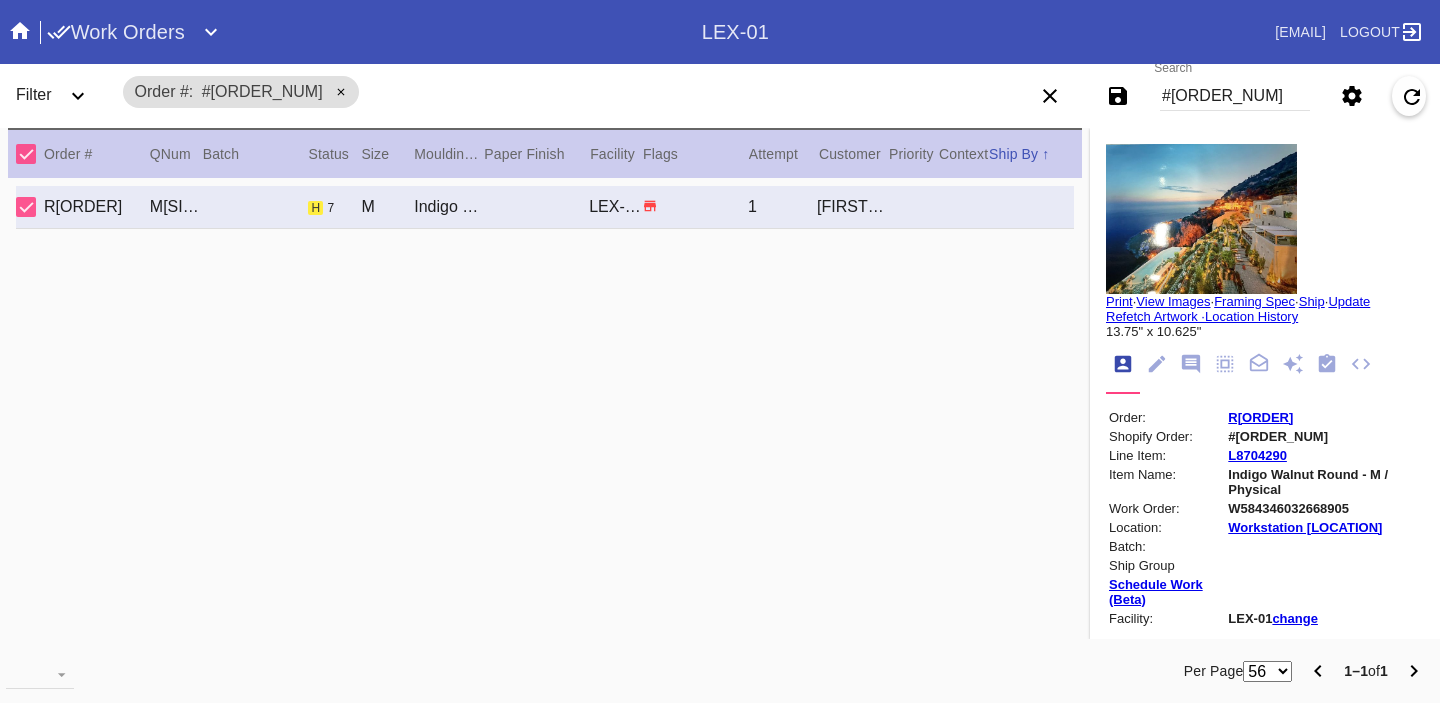 click 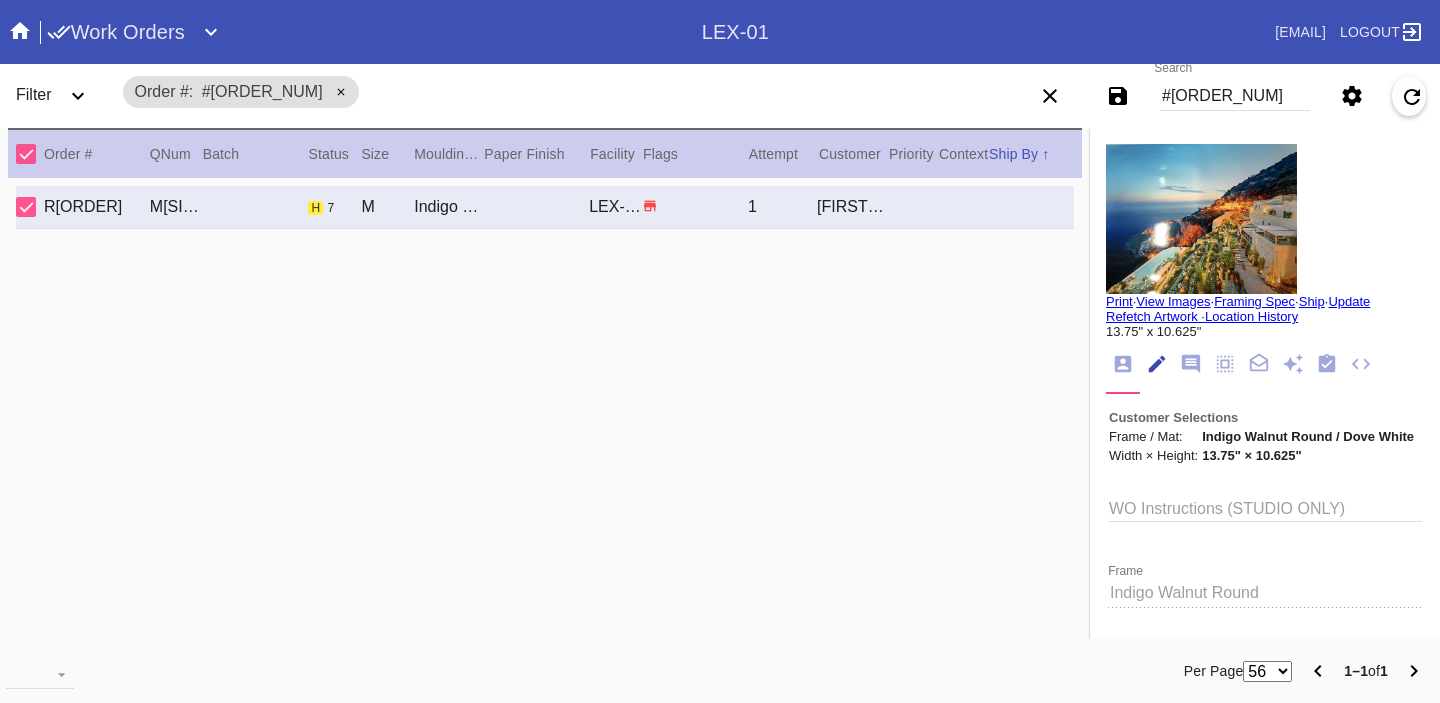scroll, scrollTop: 73, scrollLeft: 0, axis: vertical 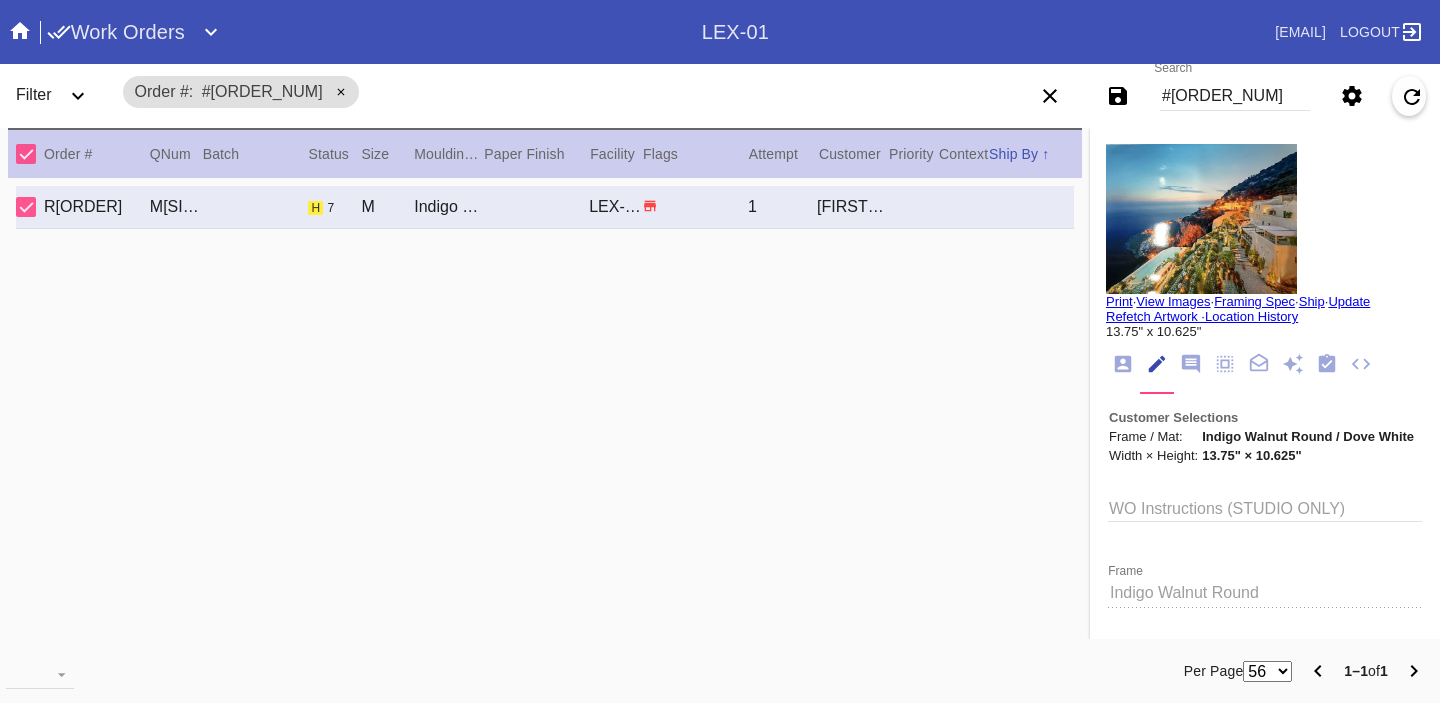 click on "View Images" at bounding box center (1173, 301) 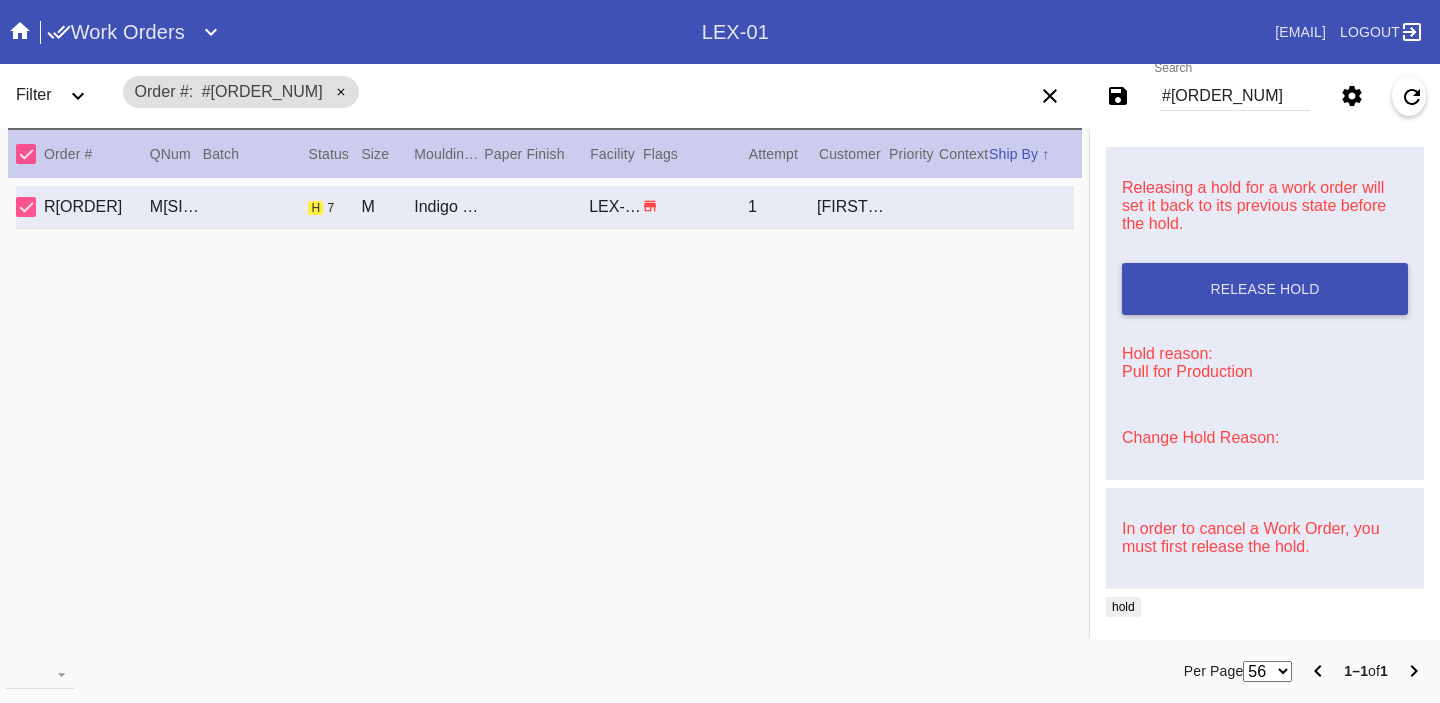 scroll, scrollTop: 0, scrollLeft: 0, axis: both 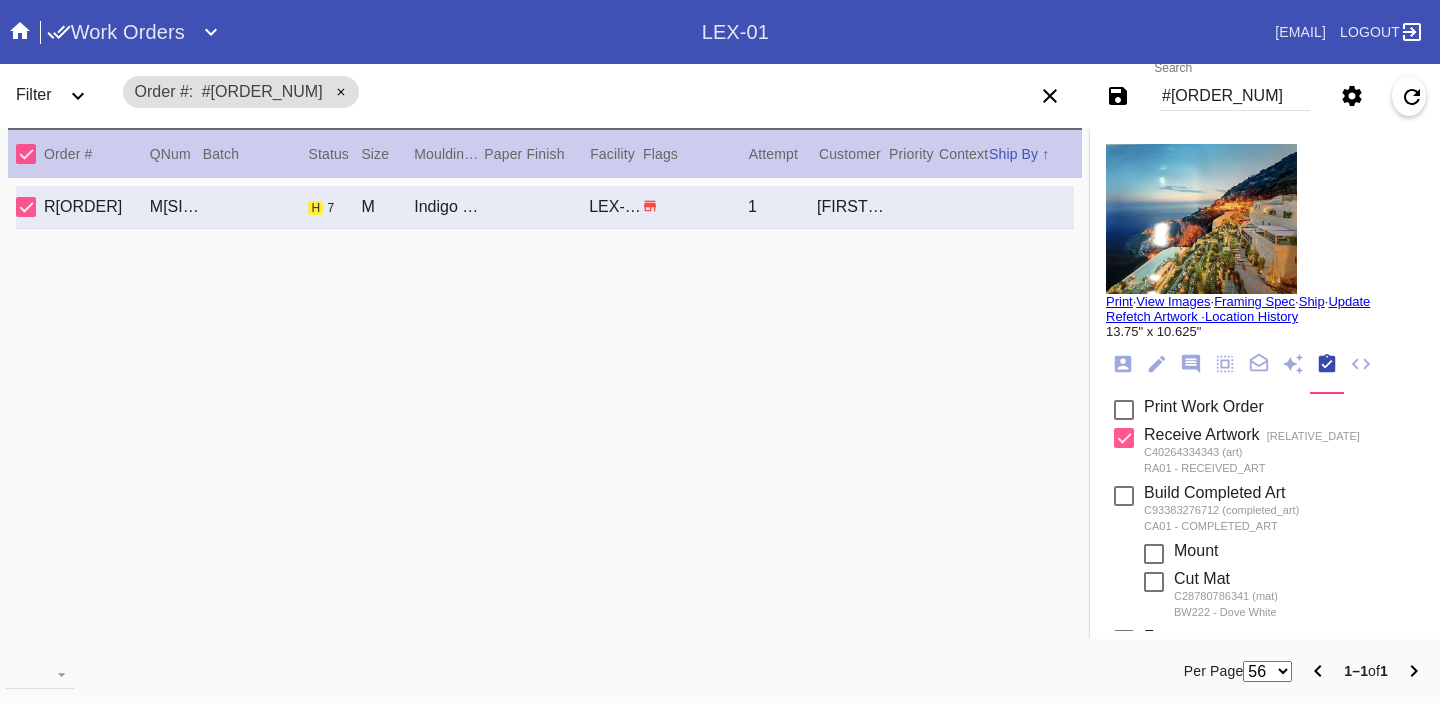 click on "#M761728170" at bounding box center (1235, 96) 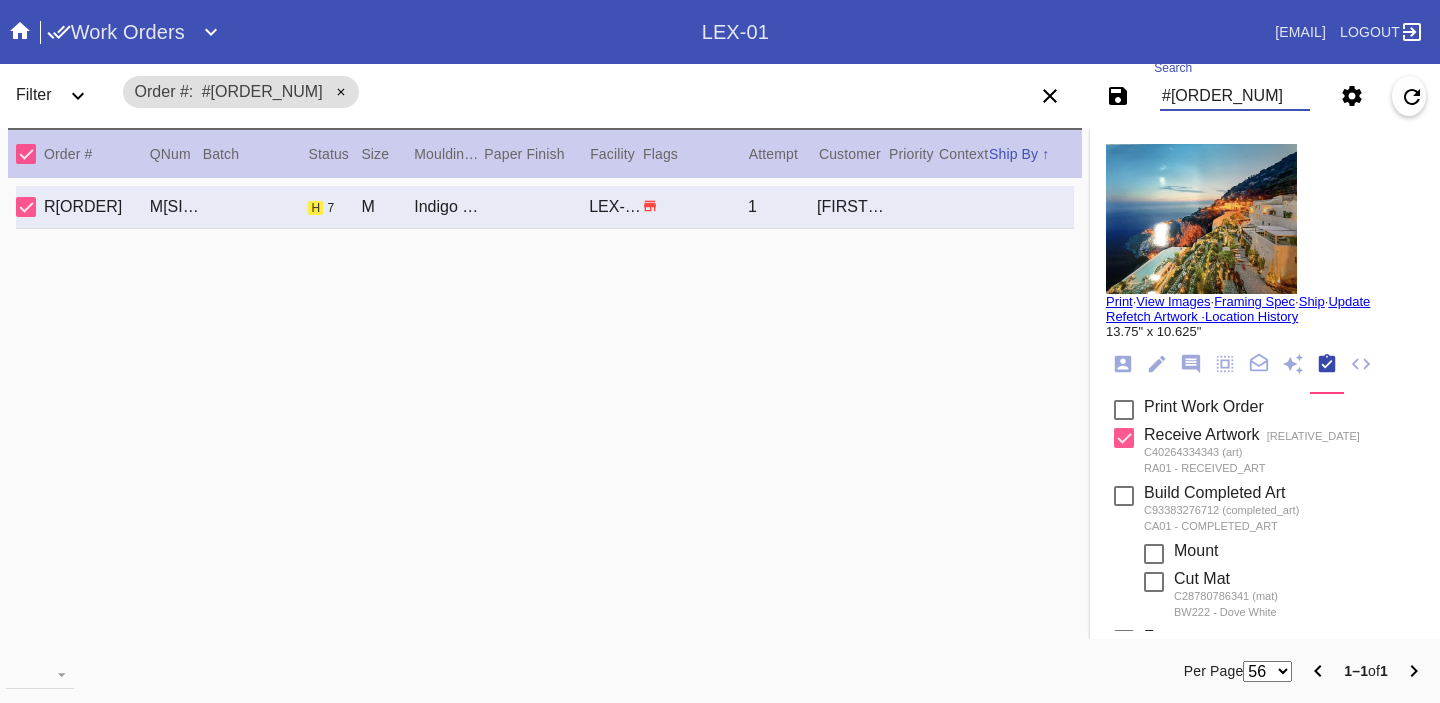 paste on "37015" 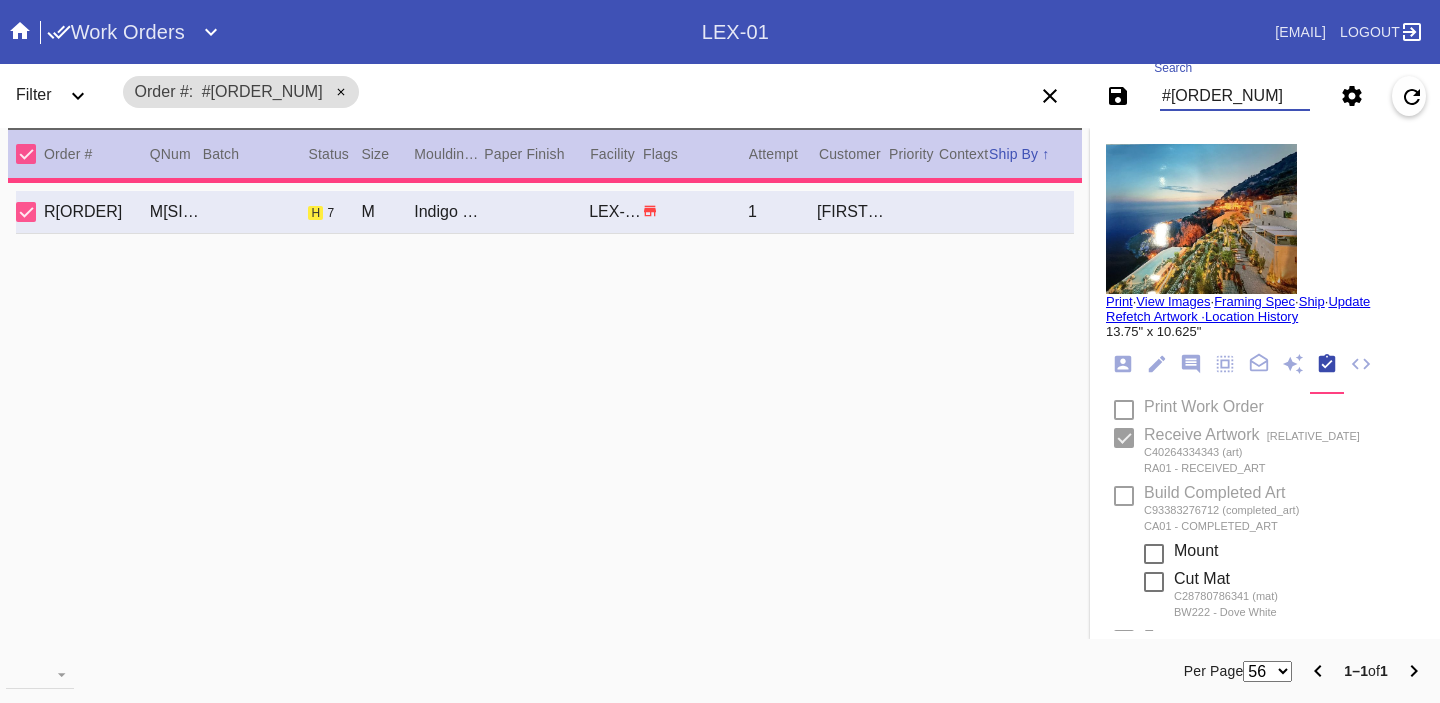 type 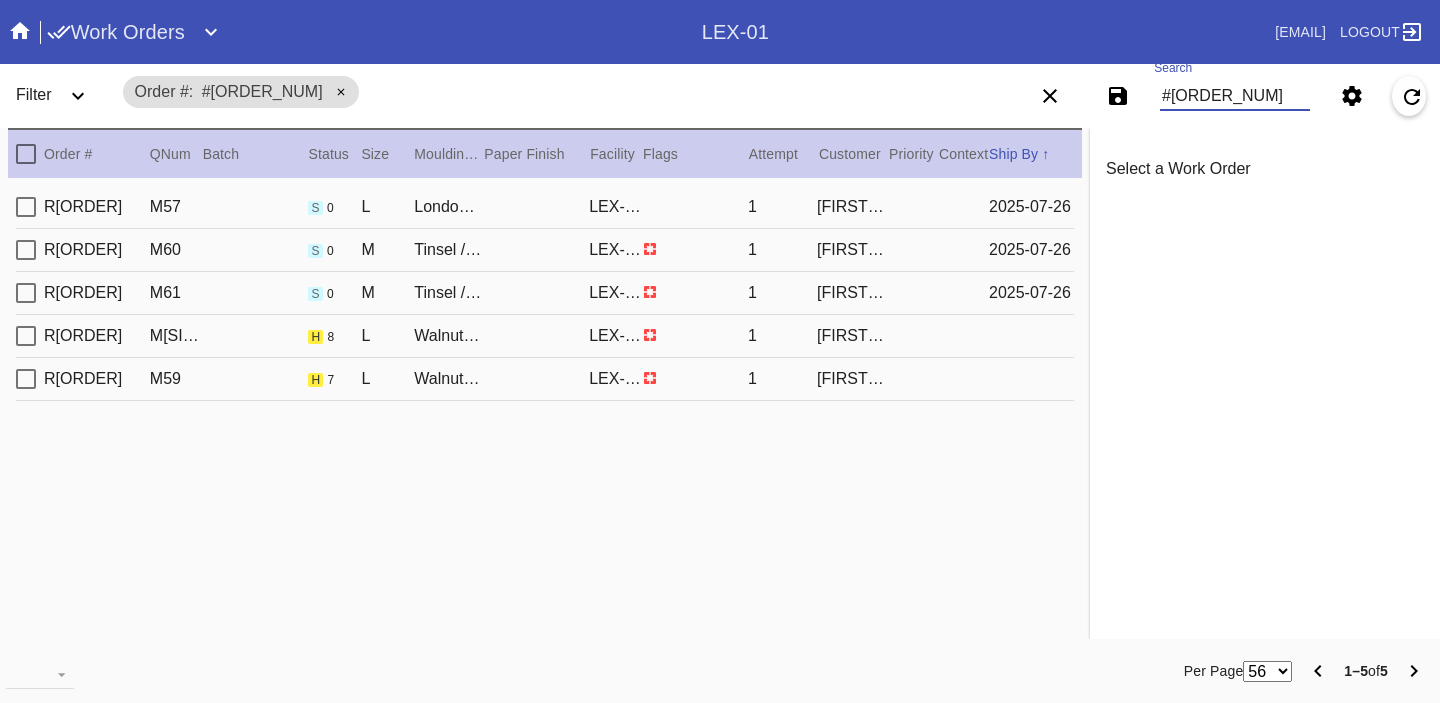 type on "#M761737015" 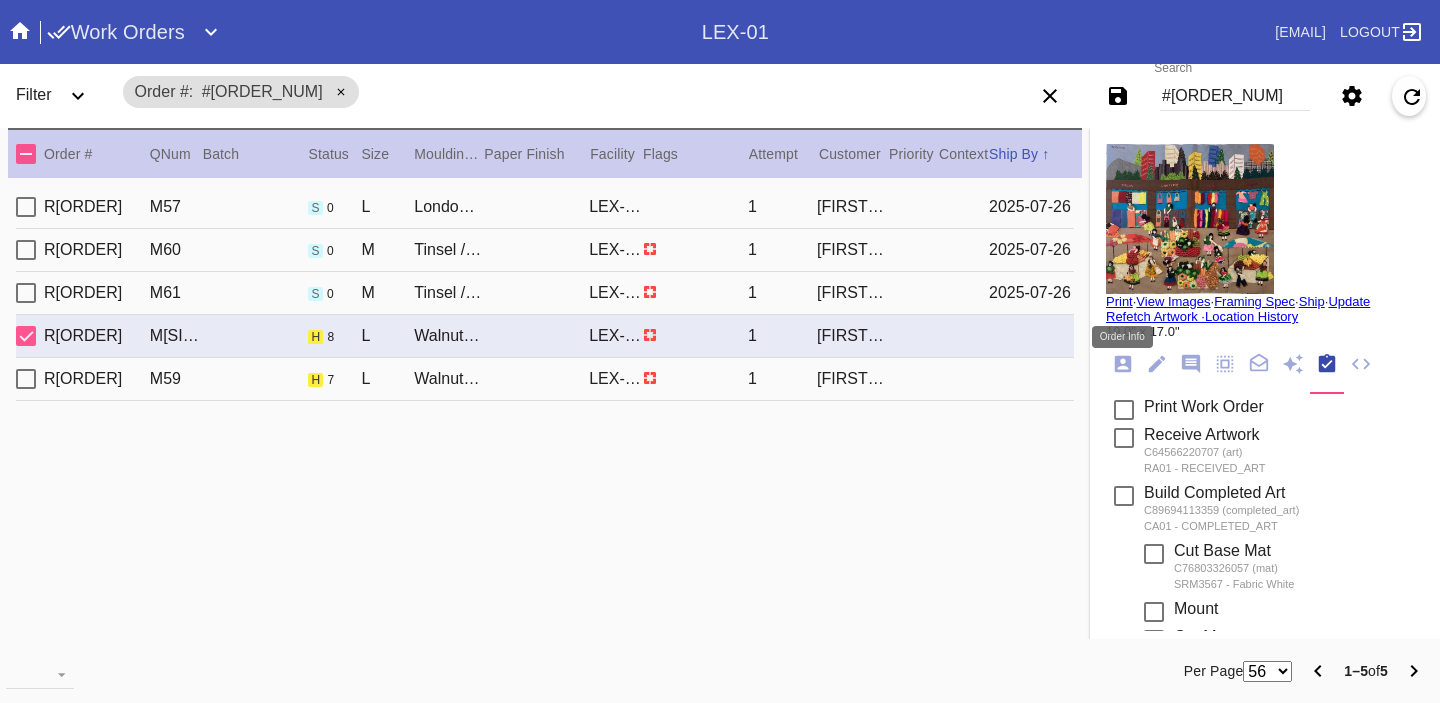 click 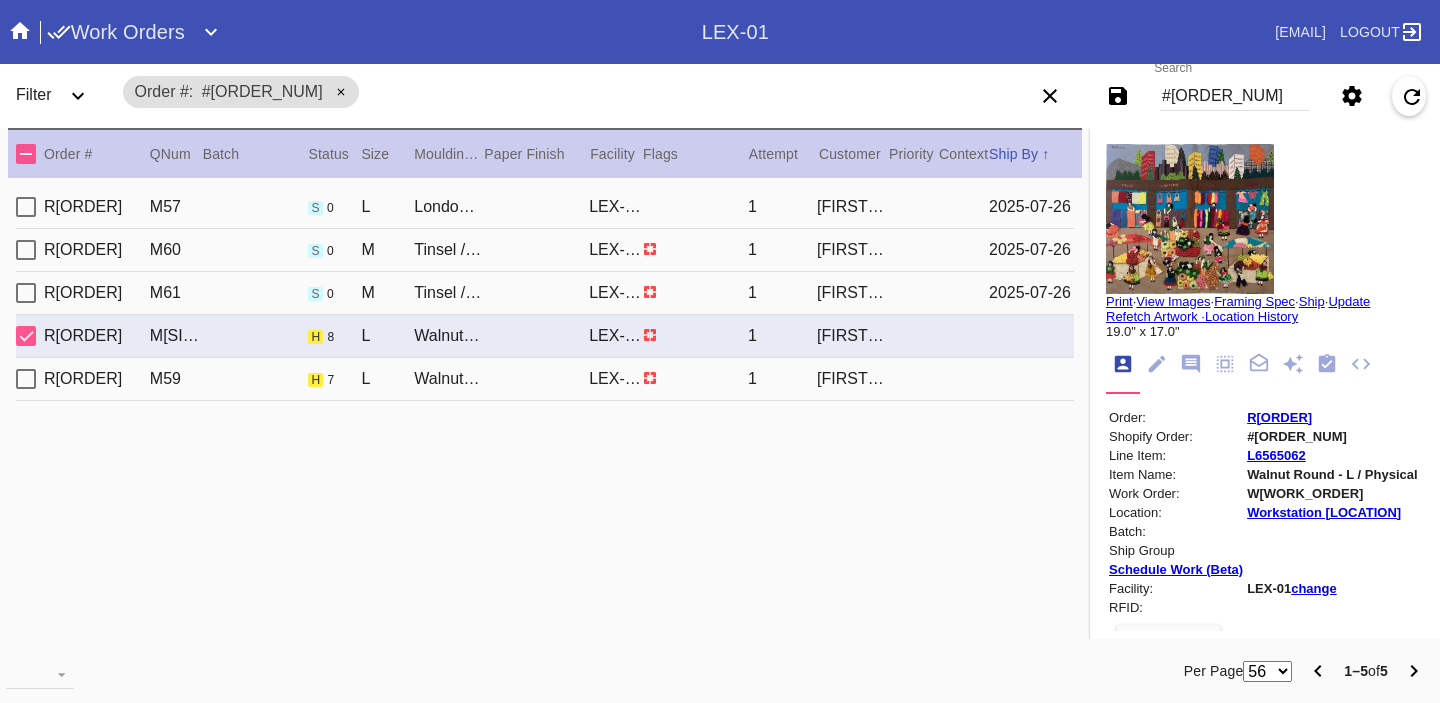 click on "R878087610" at bounding box center [1279, 417] 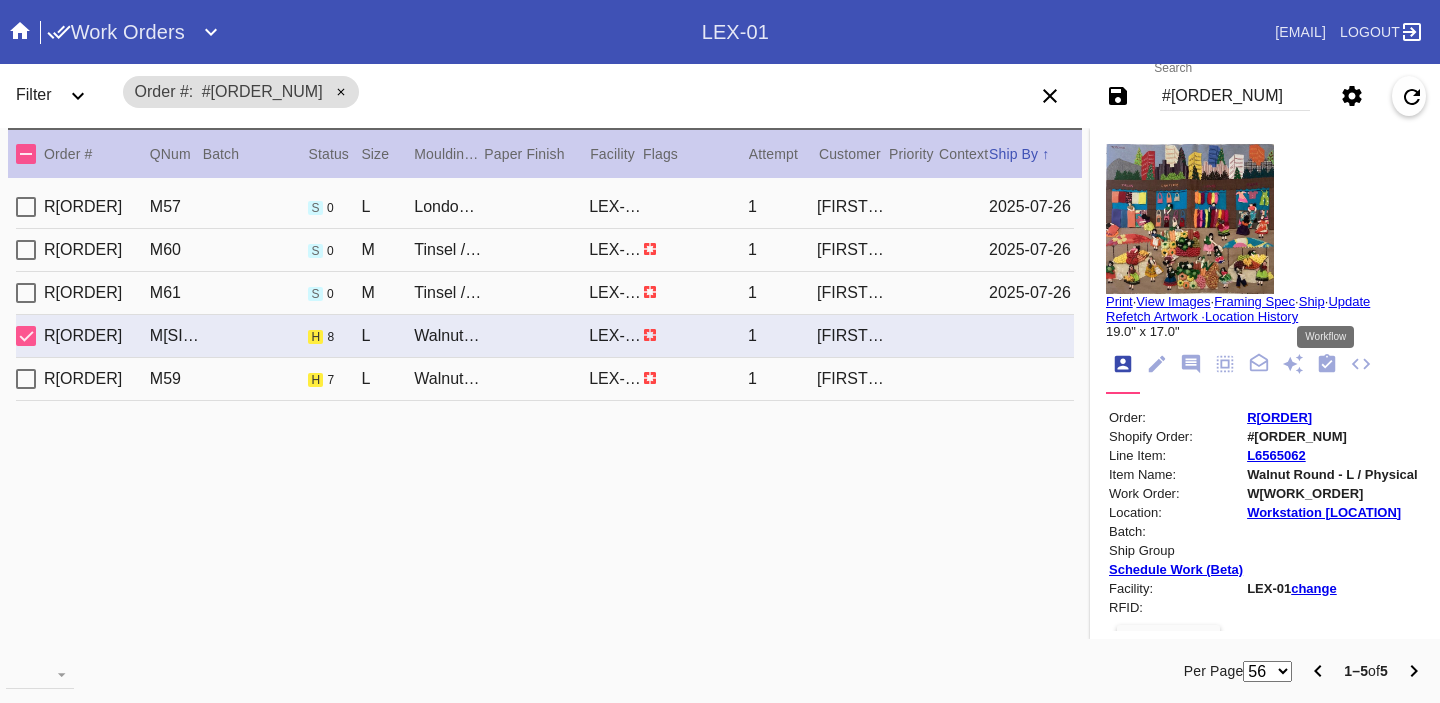 click at bounding box center (1327, 365) 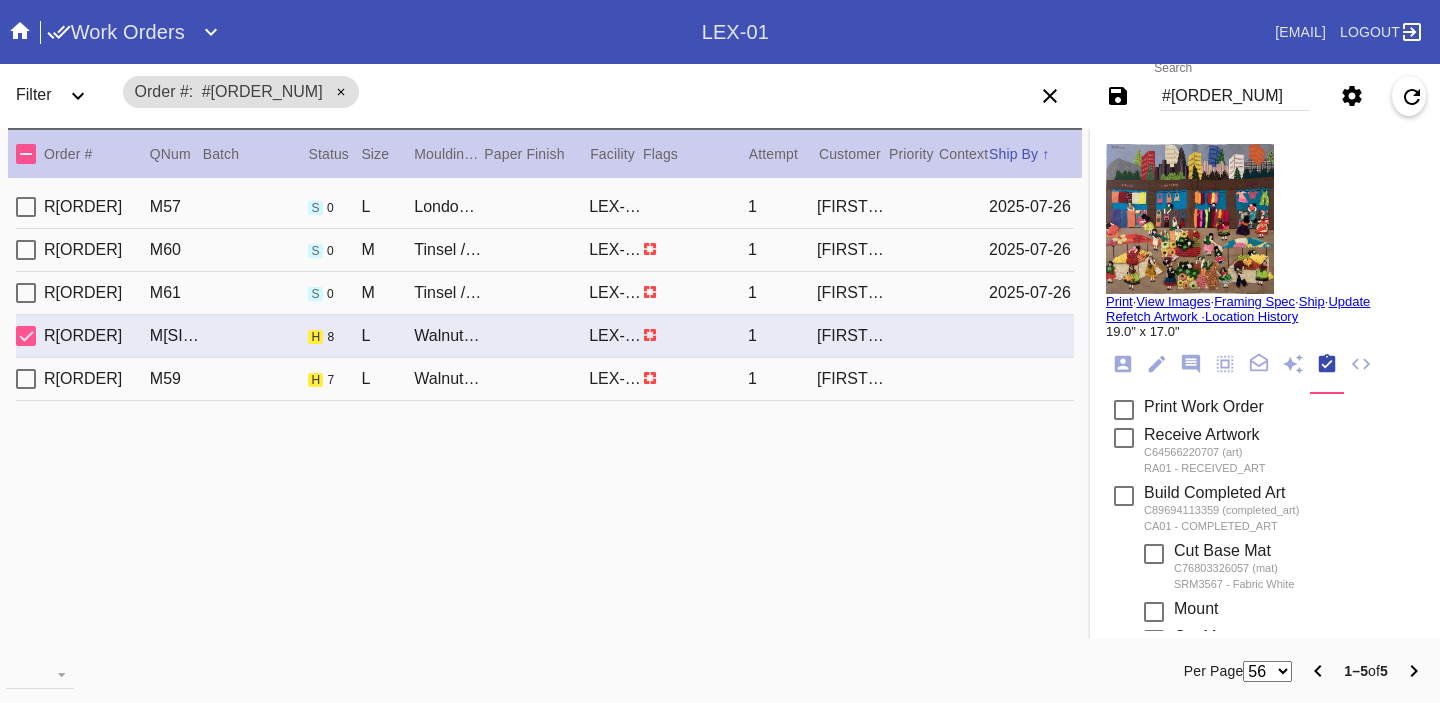 scroll, scrollTop: 874, scrollLeft: 0, axis: vertical 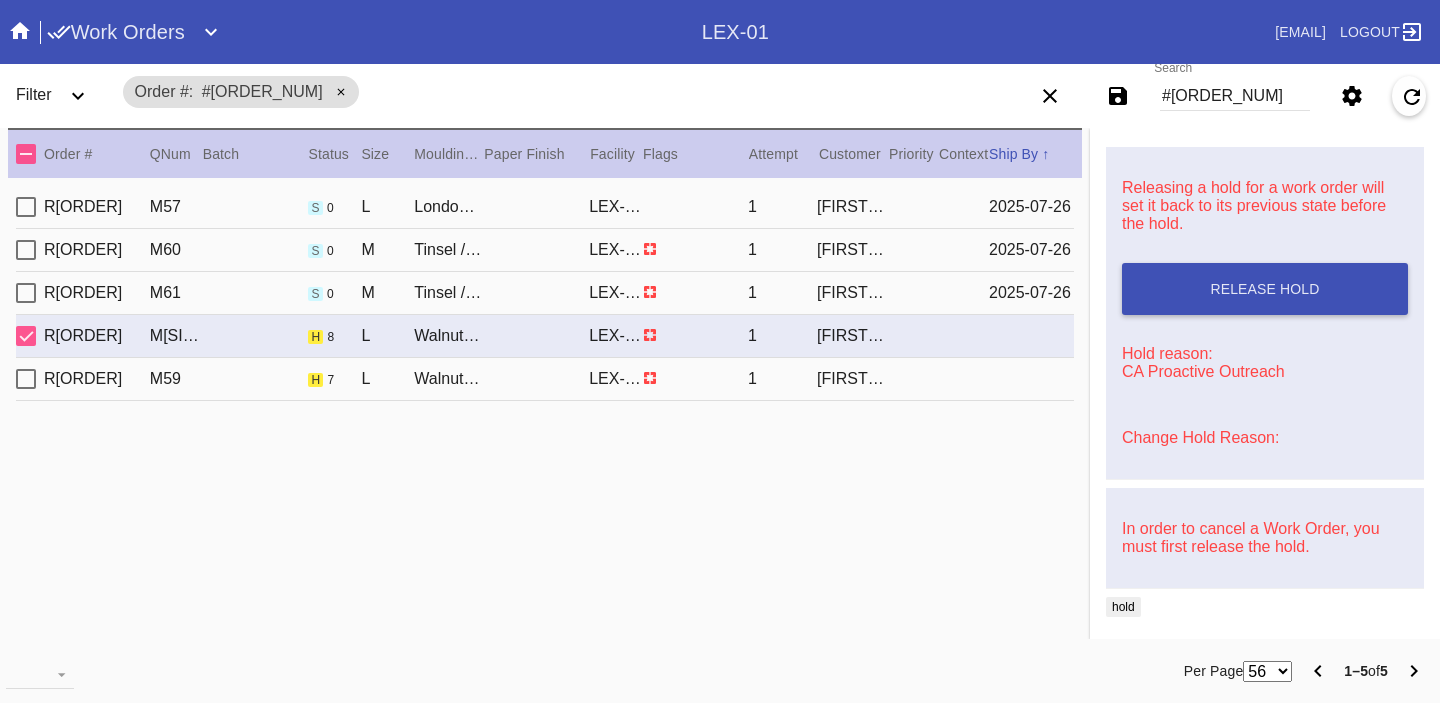 click on "Change Hold Reason:" at bounding box center (1200, 437) 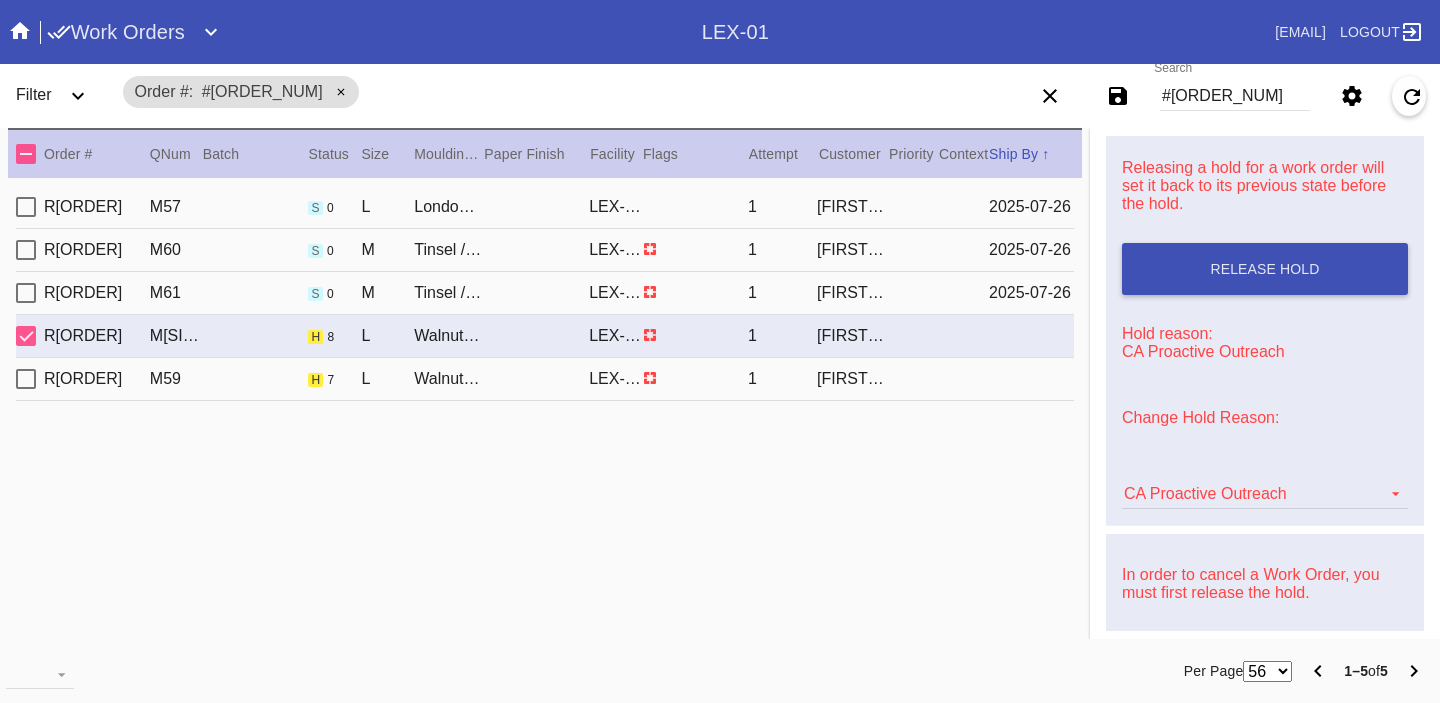 click on "CA Proactive Outreach Artcare Artwork Review CA Proactive Outreach CX Artwork Review CX Asset Protection Review Embedded Mat Plaque F4B Order Update FB Internal Sample Facility Out of Stock HPO Not Received Ops Question Submitted Order Change Request Out of Stock Pull for Production Replacement Ordered Retail NSOGW Search and Rescue Update Work Order" at bounding box center [1265, 484] 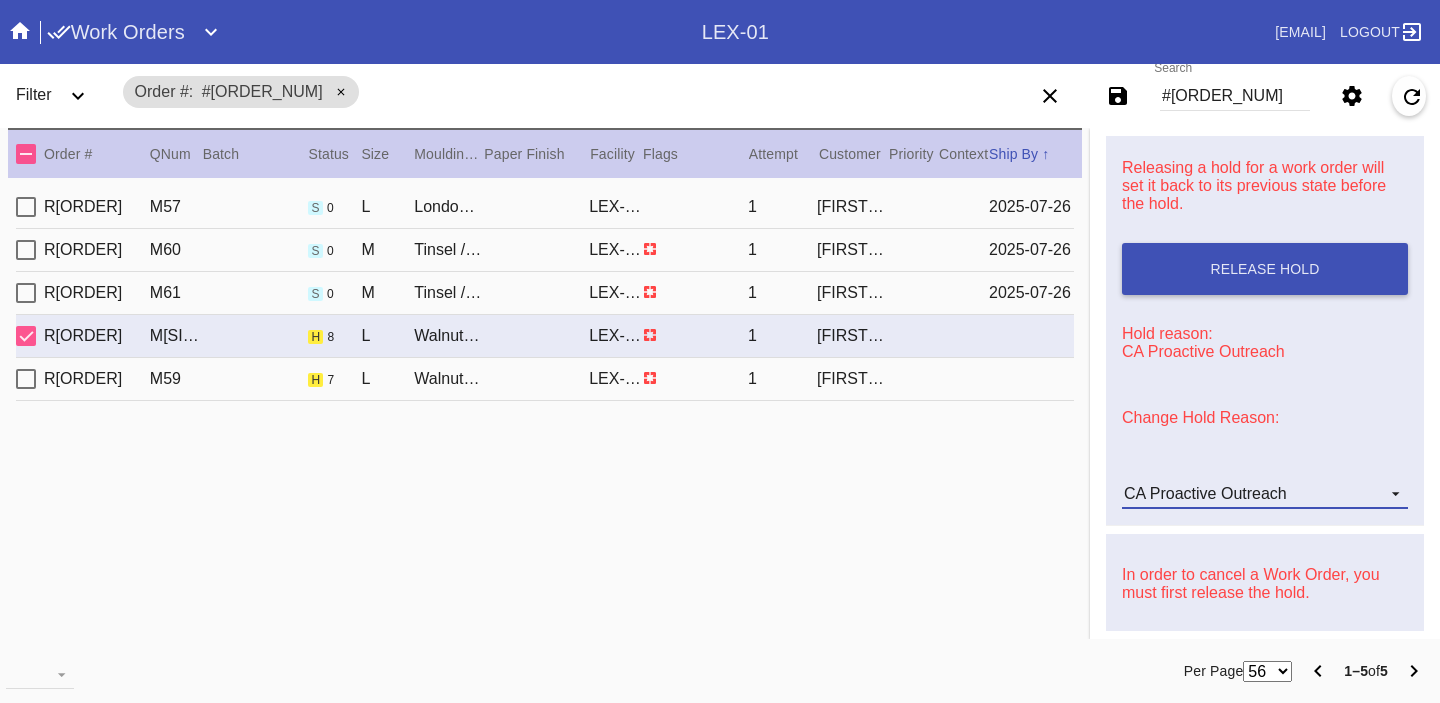 click on "CA Proactive Outreach" at bounding box center (1205, 493) 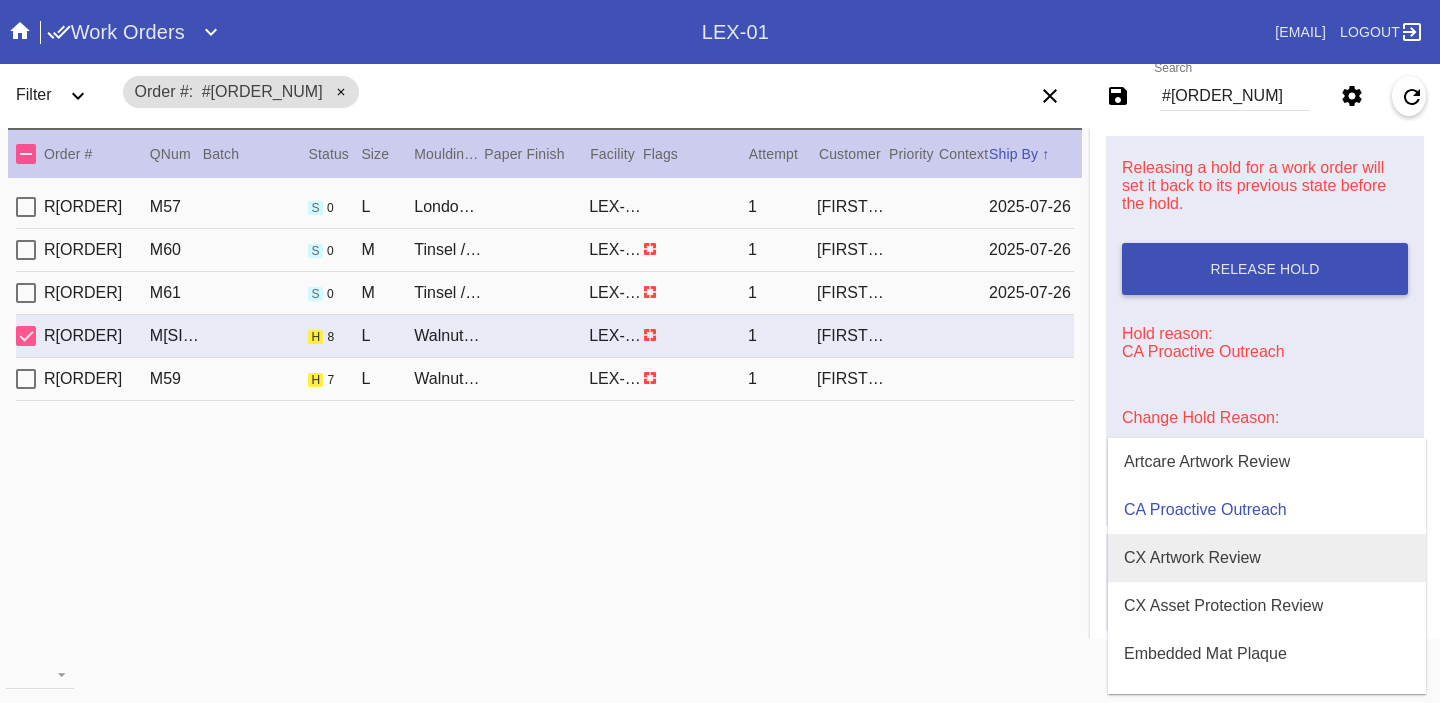 scroll, scrollTop: 608, scrollLeft: 0, axis: vertical 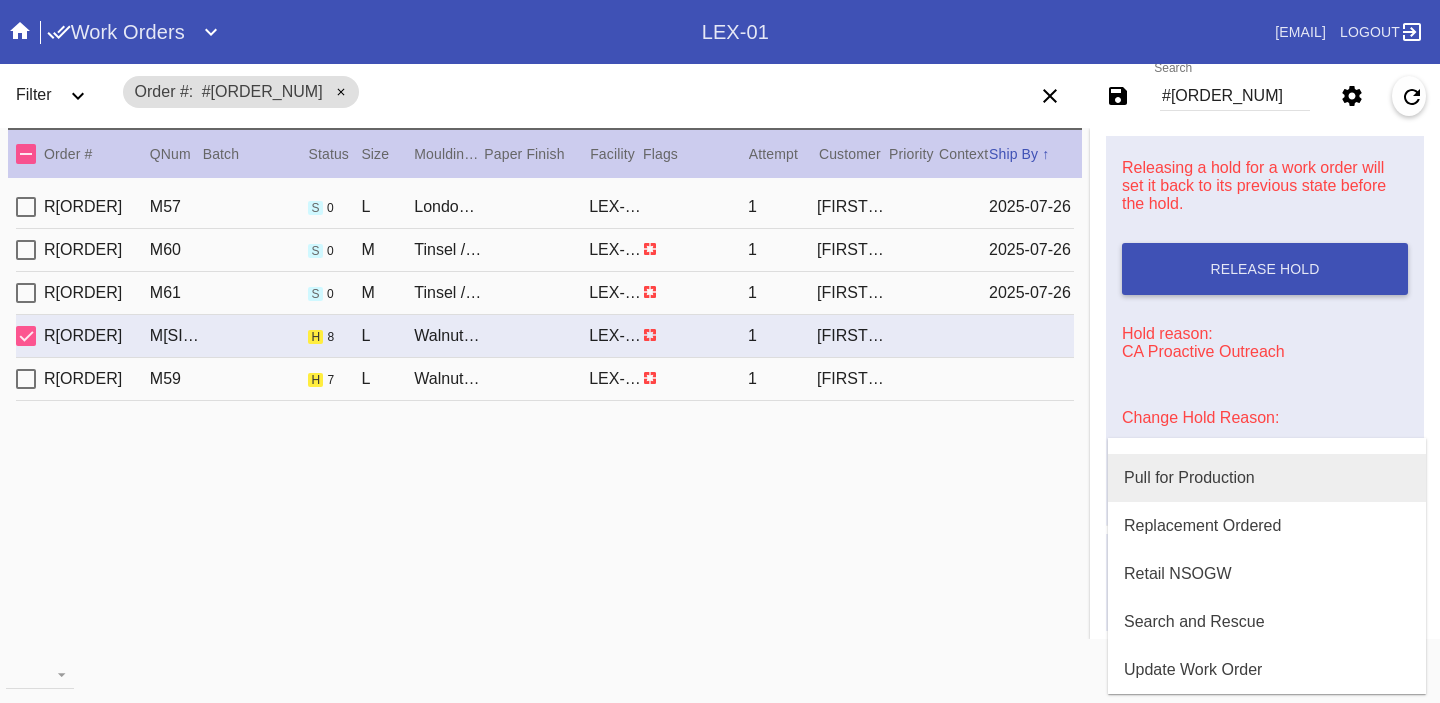 click on "Pull for Production" at bounding box center (1267, 478) 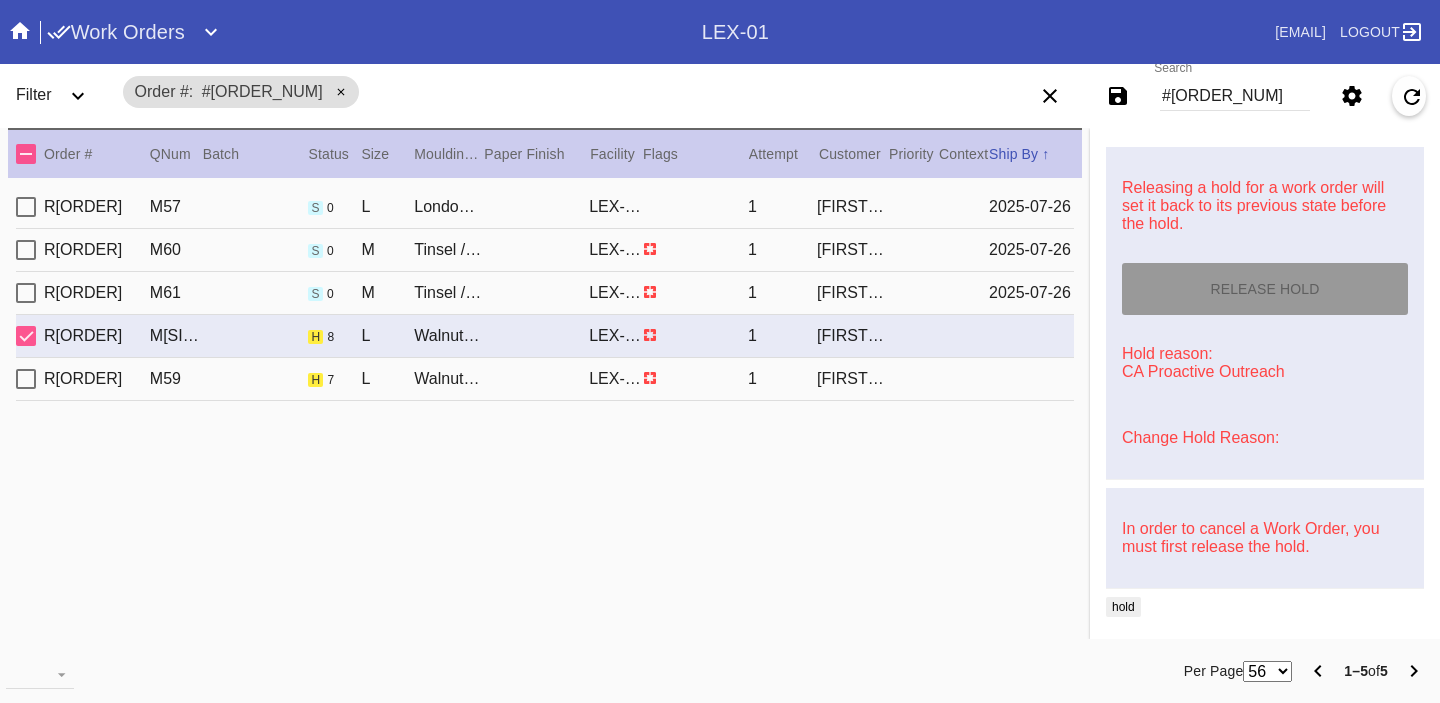 type on "[DATE]" 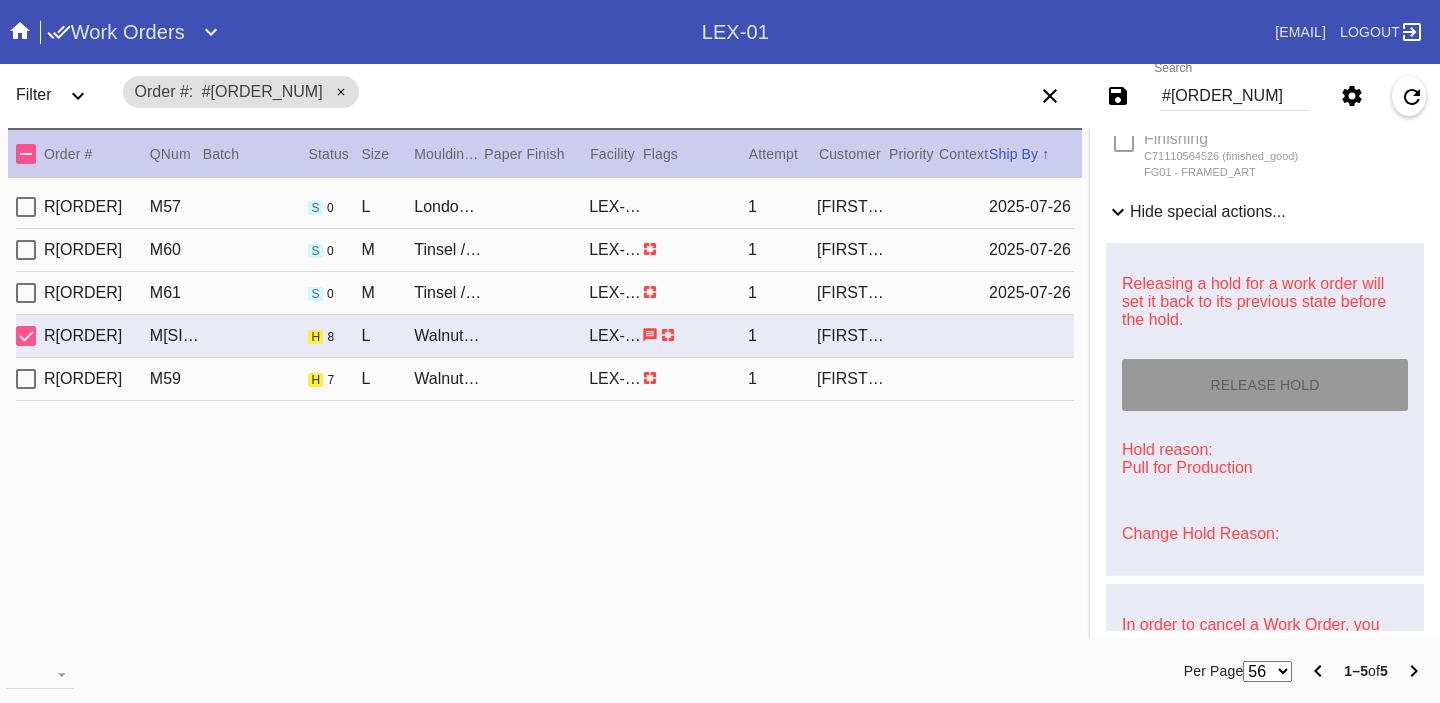 click on "R878087610 M59 h   7 L Walnut Round / White LEX-01 1 Nelida Perez" at bounding box center [545, 379] 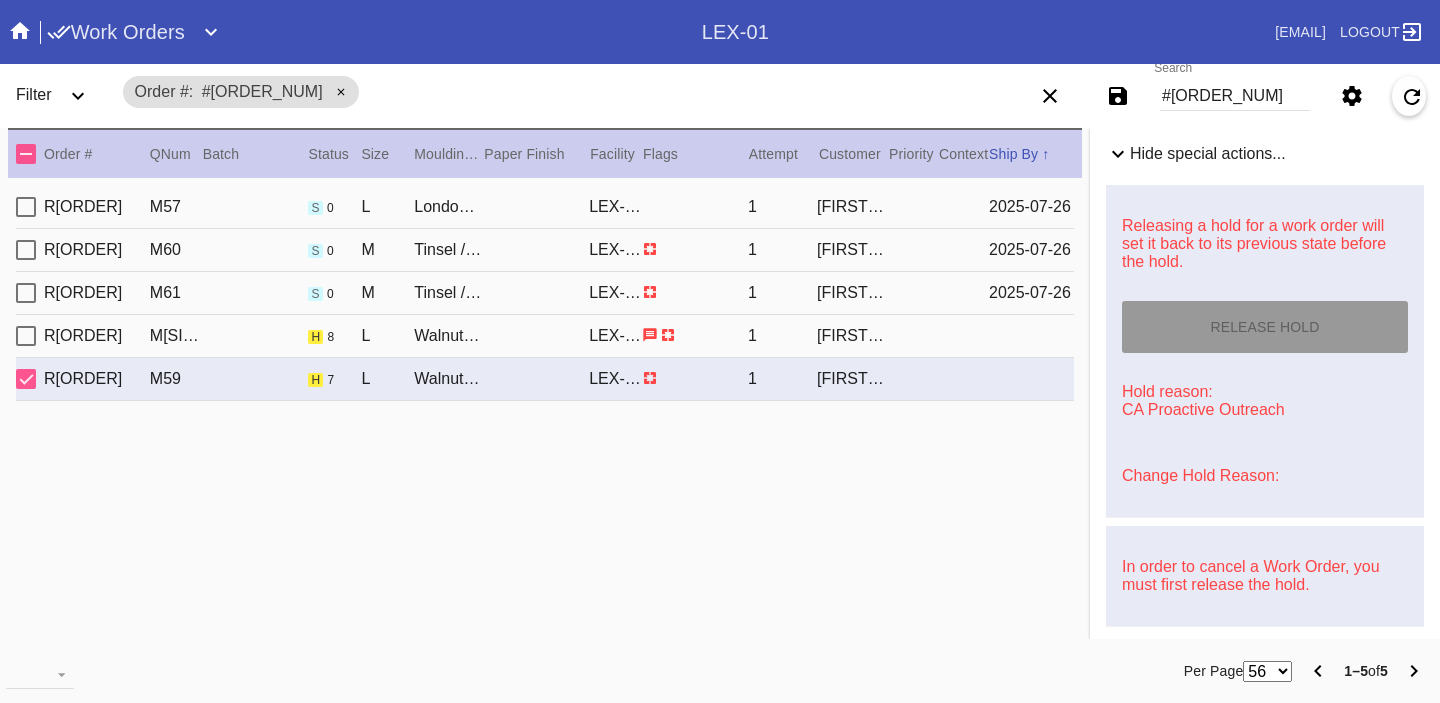 scroll, scrollTop: 842, scrollLeft: 0, axis: vertical 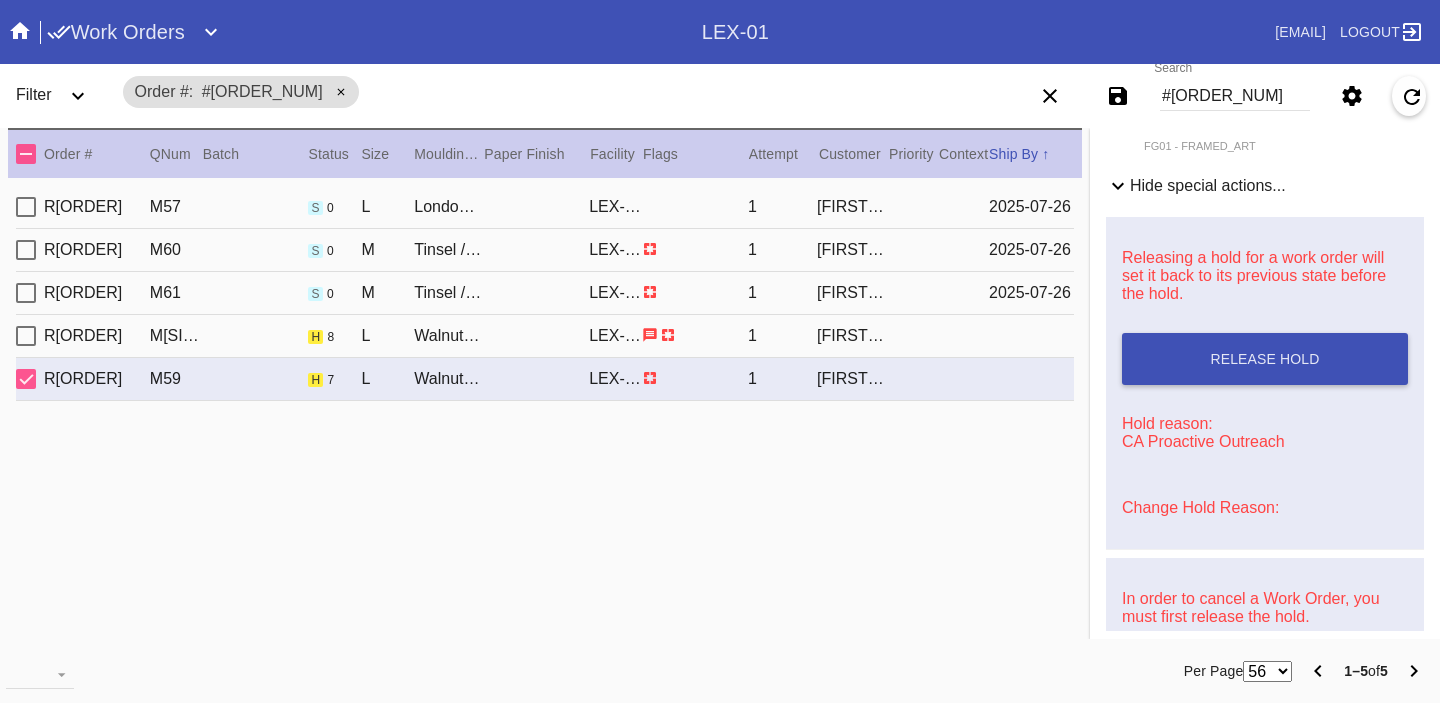click on "Change Hold Reason:" at bounding box center [1200, 507] 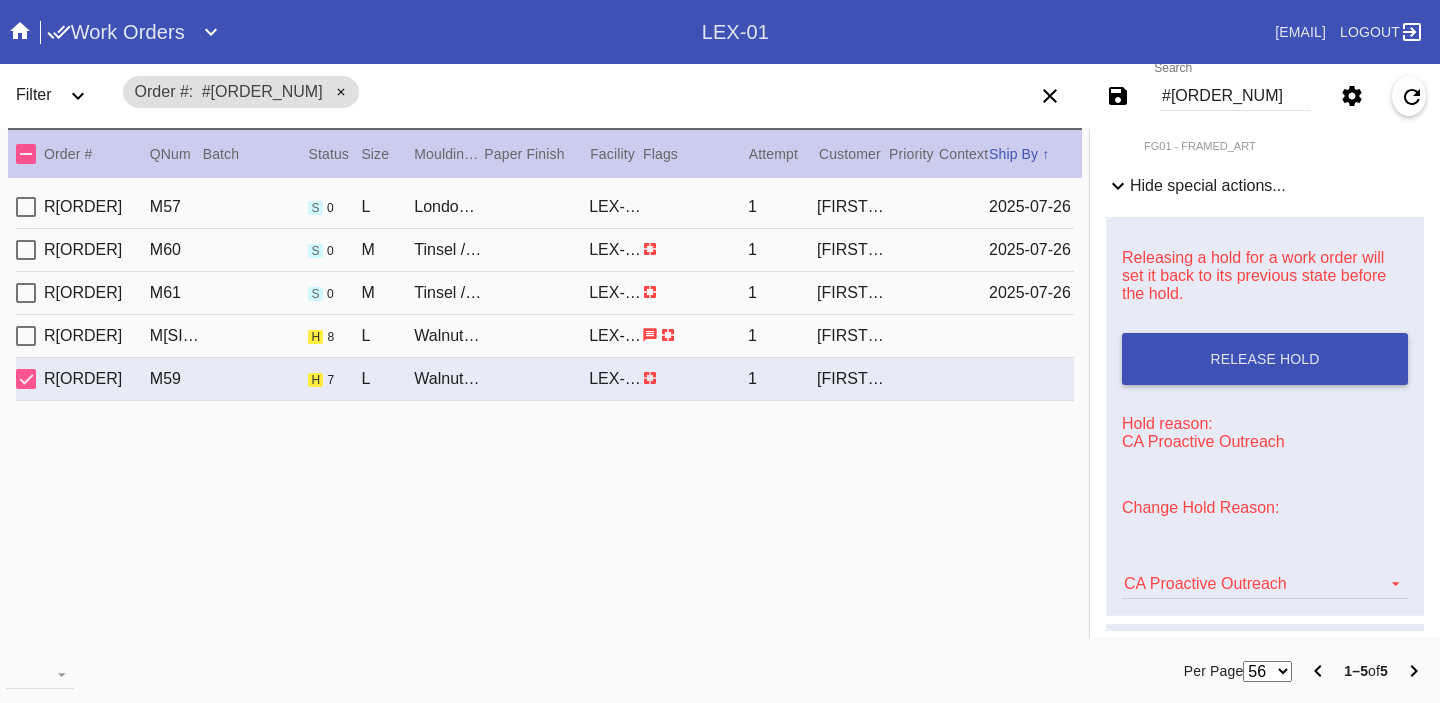 scroll, scrollTop: 999, scrollLeft: 0, axis: vertical 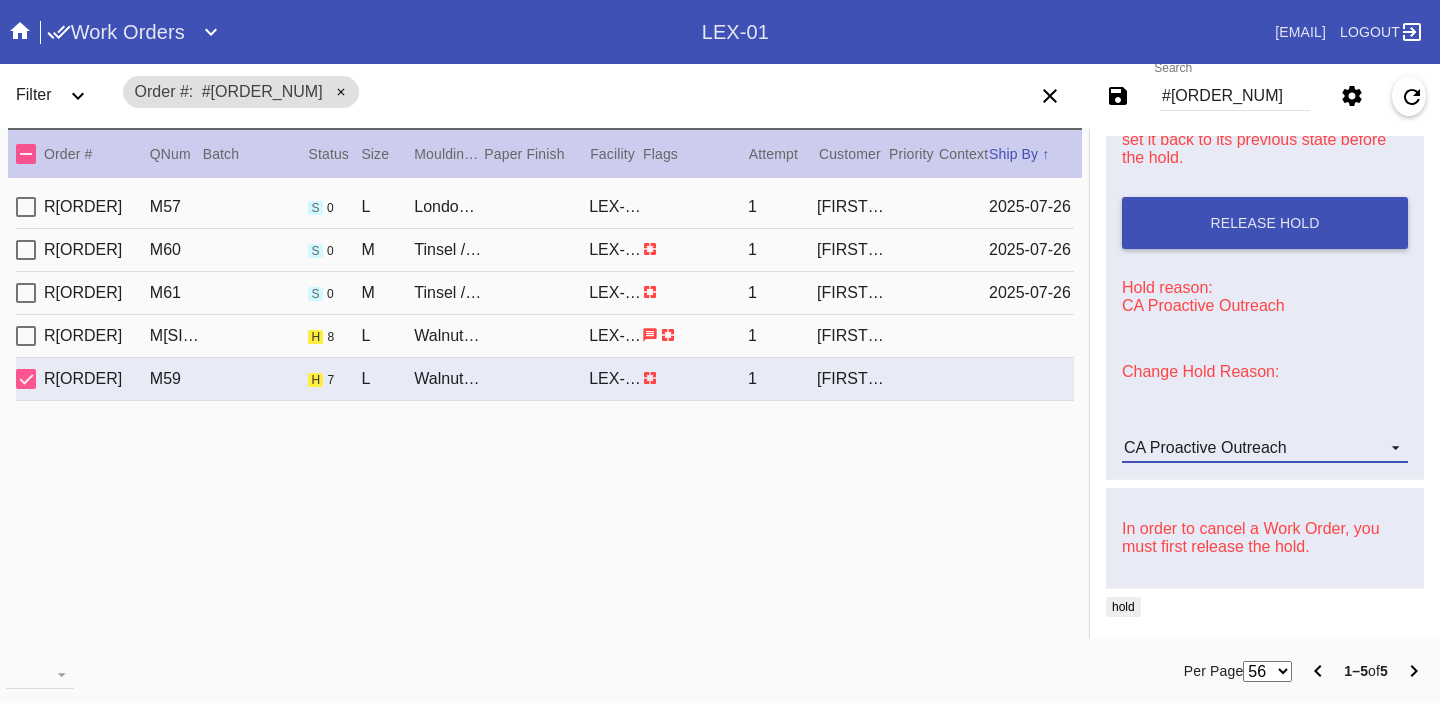 click on "CA Proactive Outreach" at bounding box center (1205, 447) 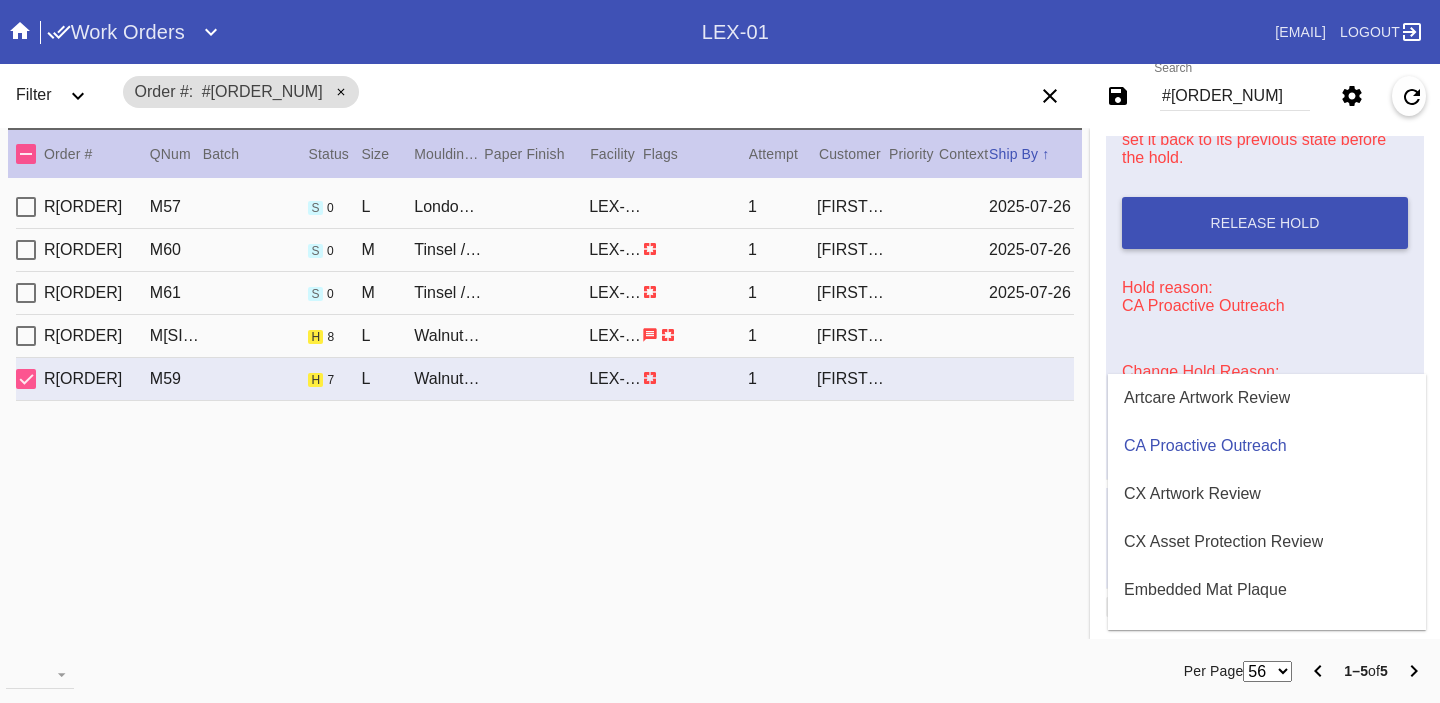 scroll, scrollTop: 608, scrollLeft: 0, axis: vertical 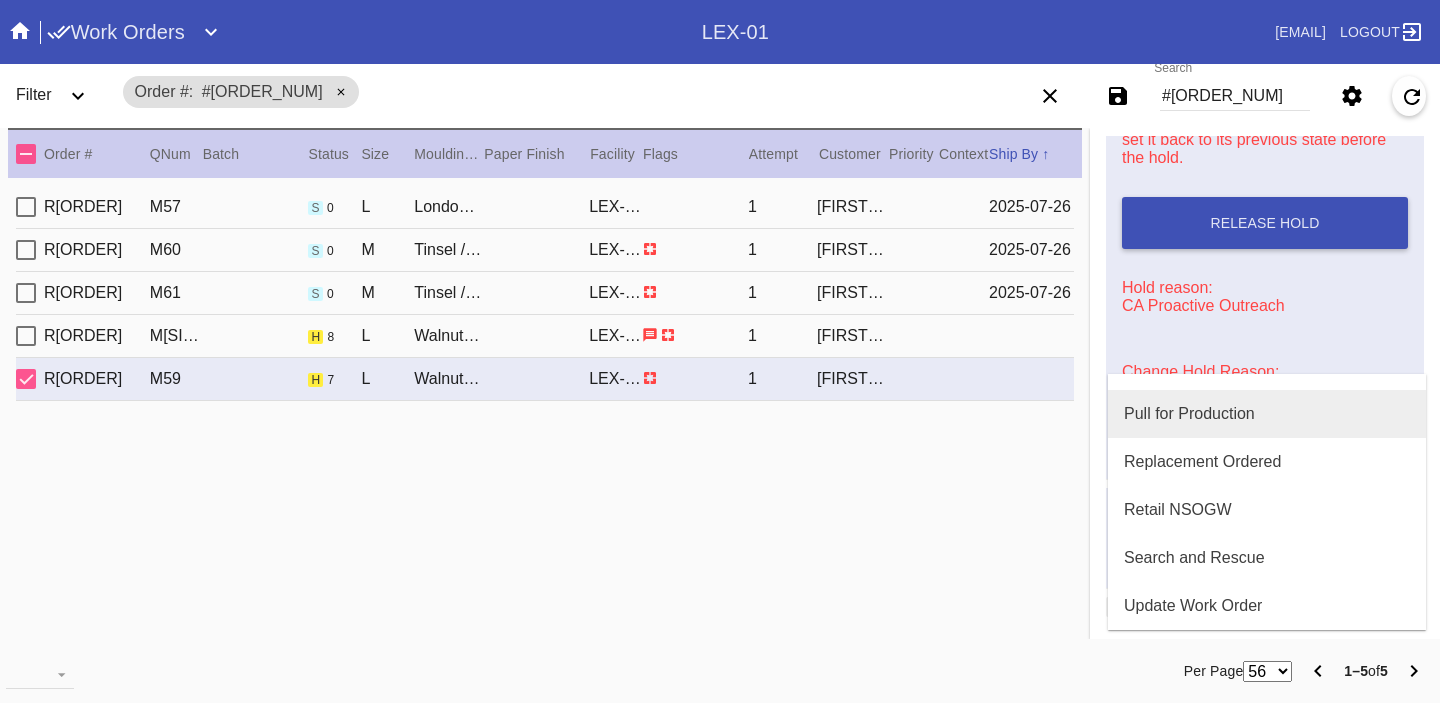 click on "Pull for Production" at bounding box center [1189, 414] 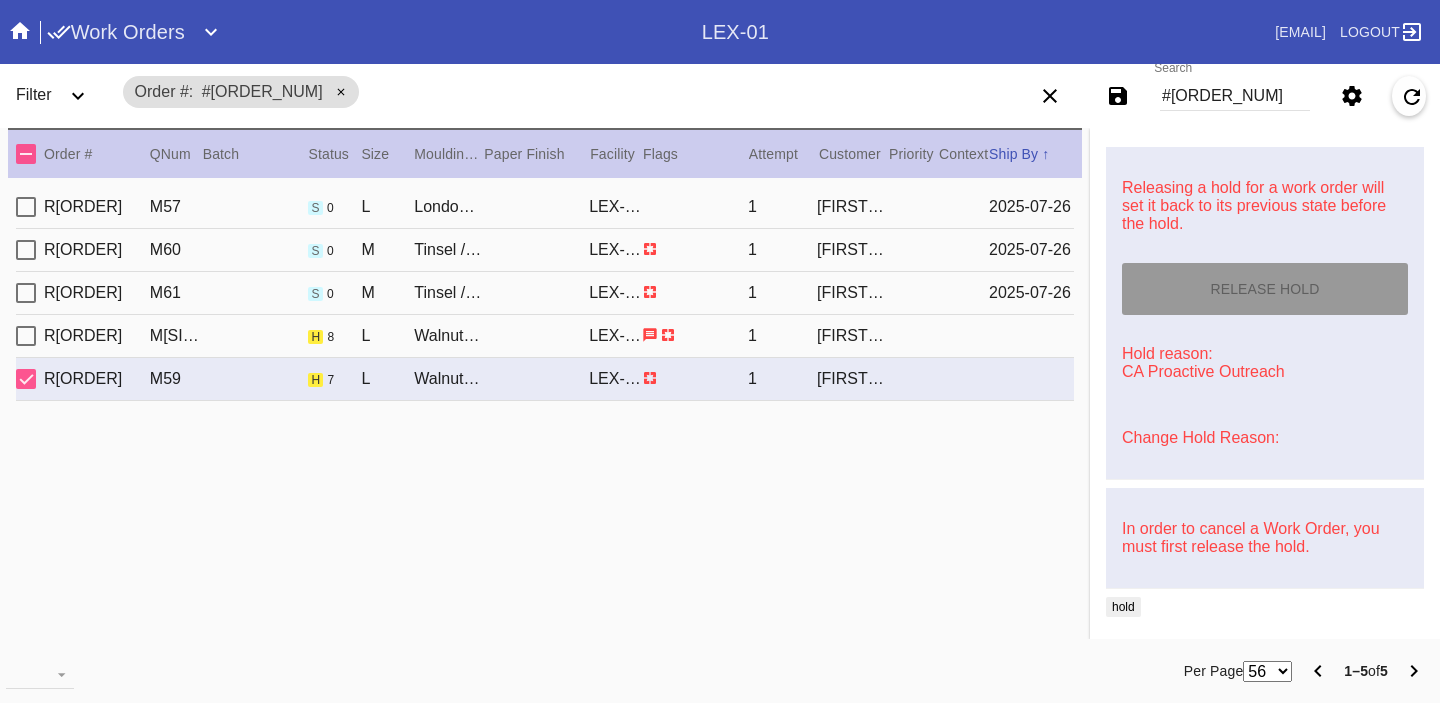 scroll, scrollTop: 933, scrollLeft: 0, axis: vertical 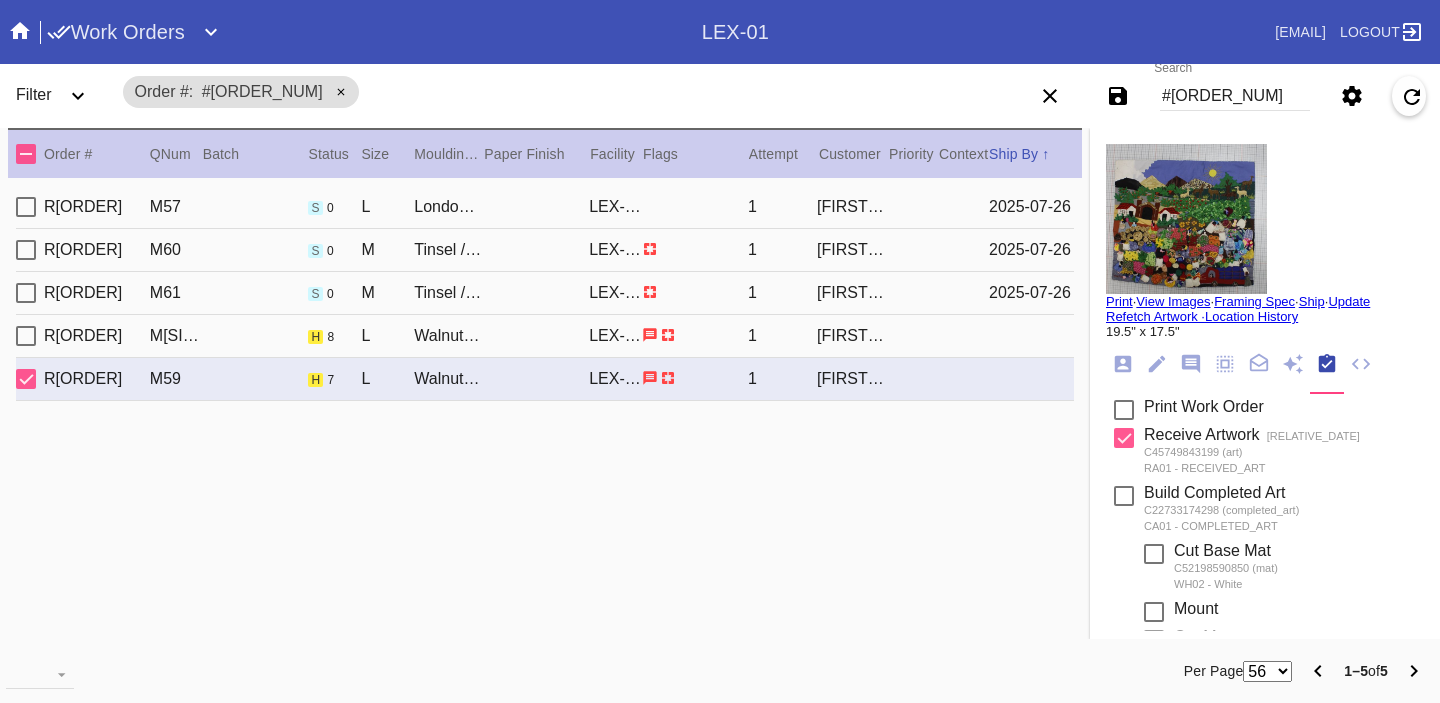 click 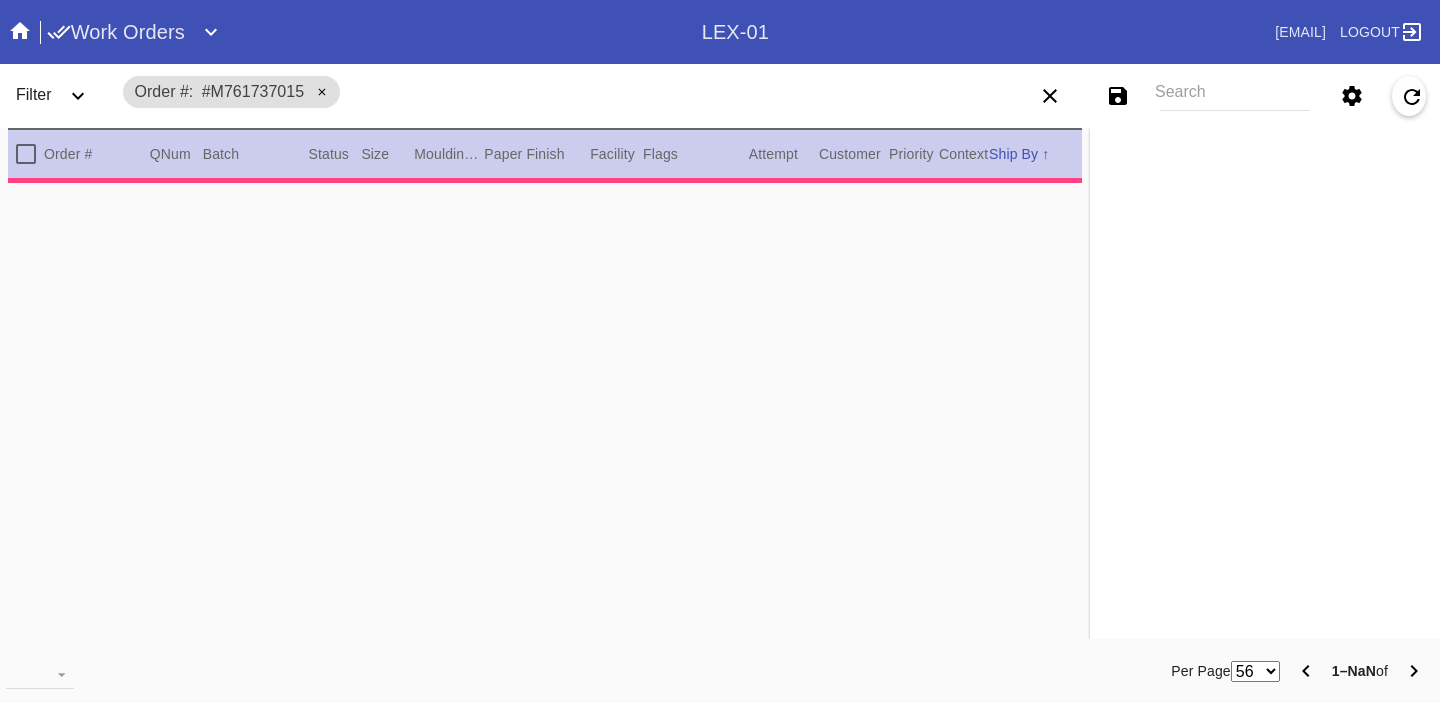 scroll, scrollTop: 0, scrollLeft: 0, axis: both 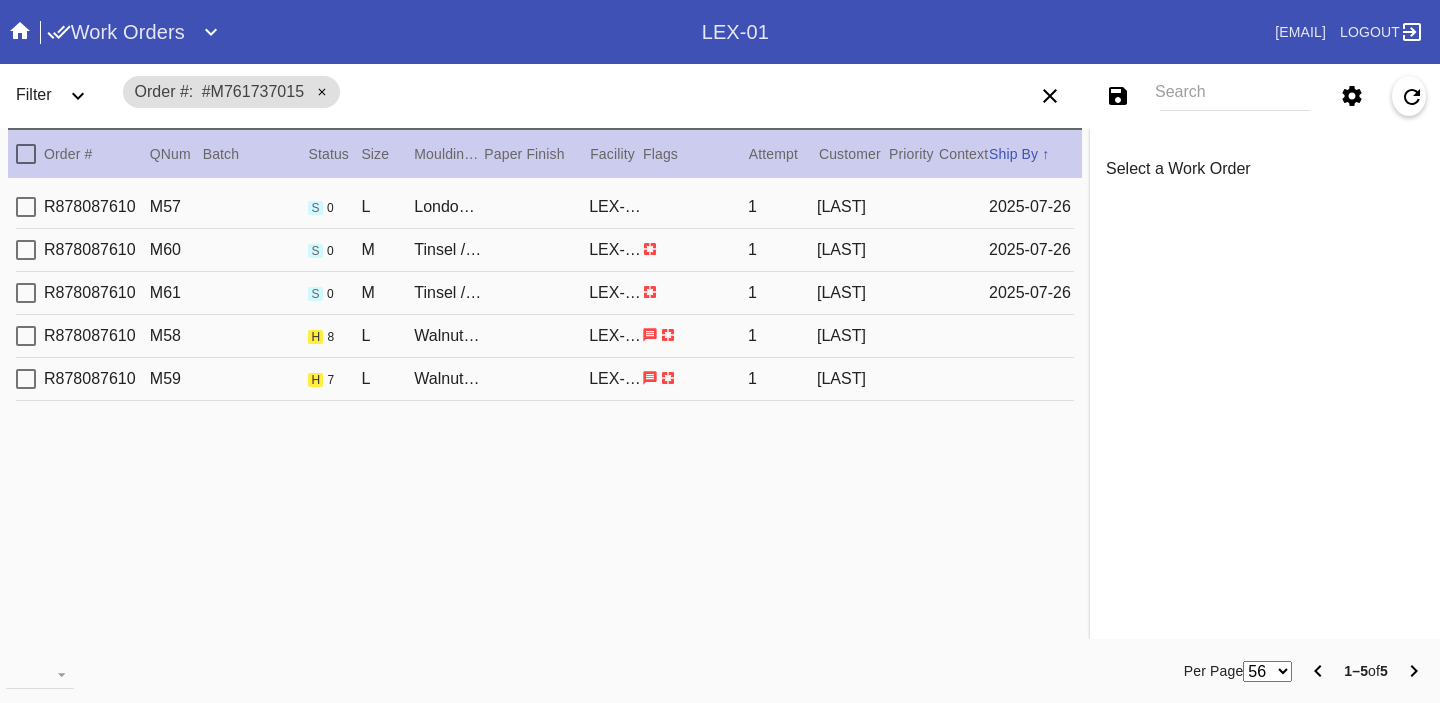click on "R878087610 M59 h   7 L Walnut Round / White LEX-01 1 Nelida Perez" at bounding box center (545, 379) 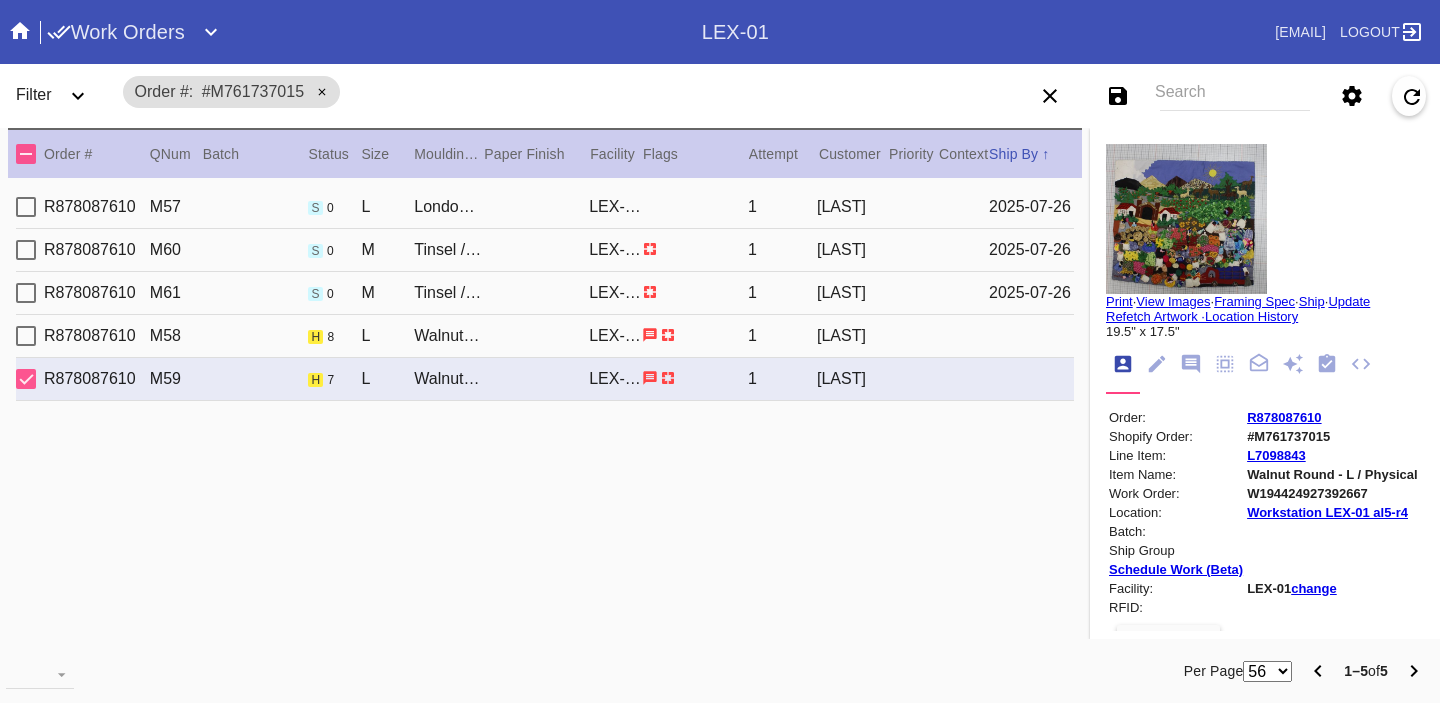 click 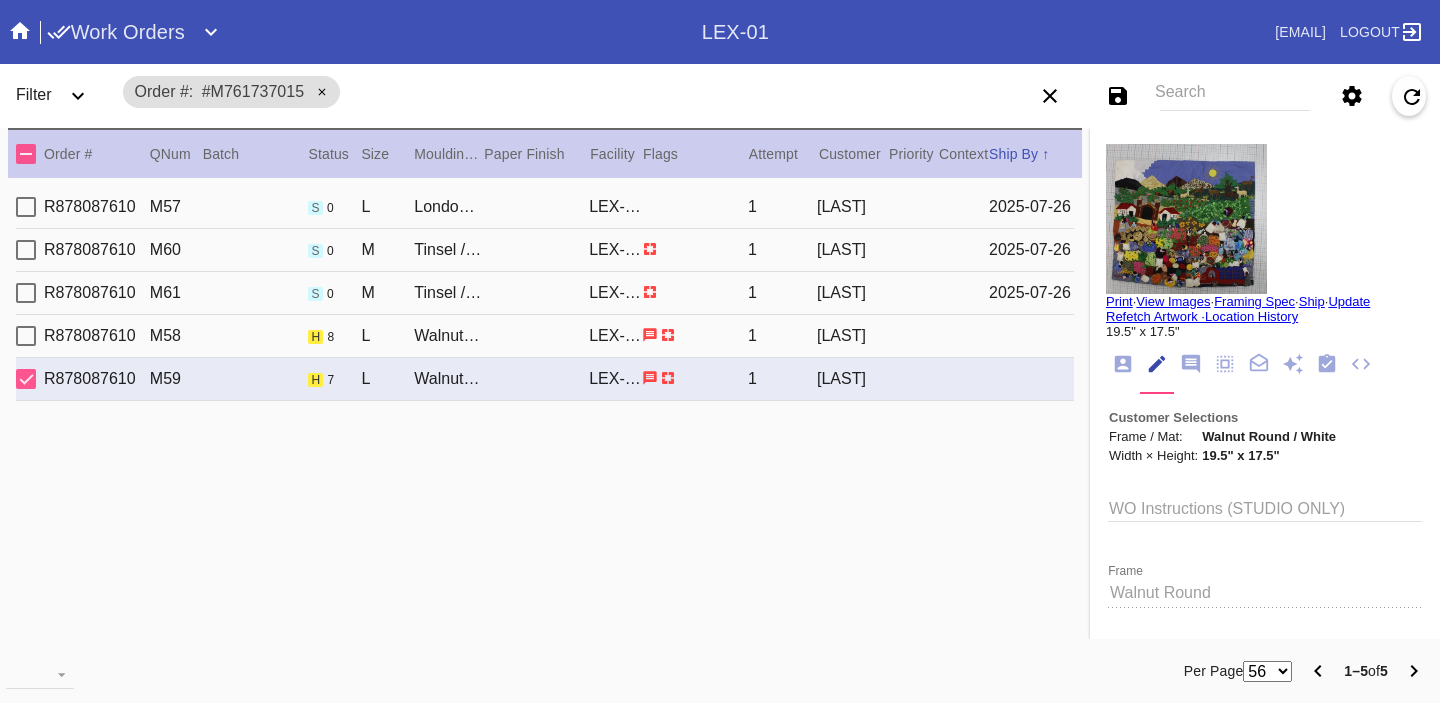 click on "R878087610 M58 h   8 L Walnut Round / White LEX-01 1 Nelida Perez" at bounding box center [545, 336] 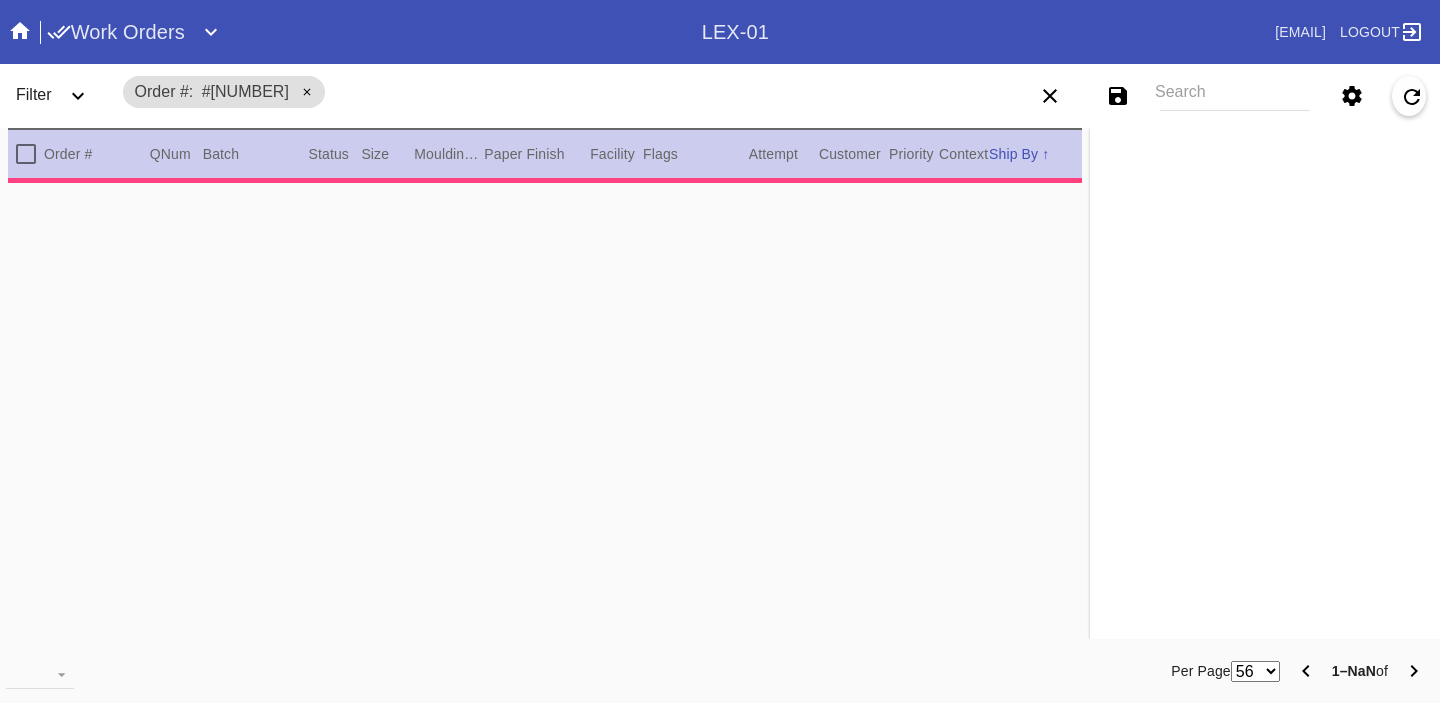 scroll, scrollTop: 0, scrollLeft: 0, axis: both 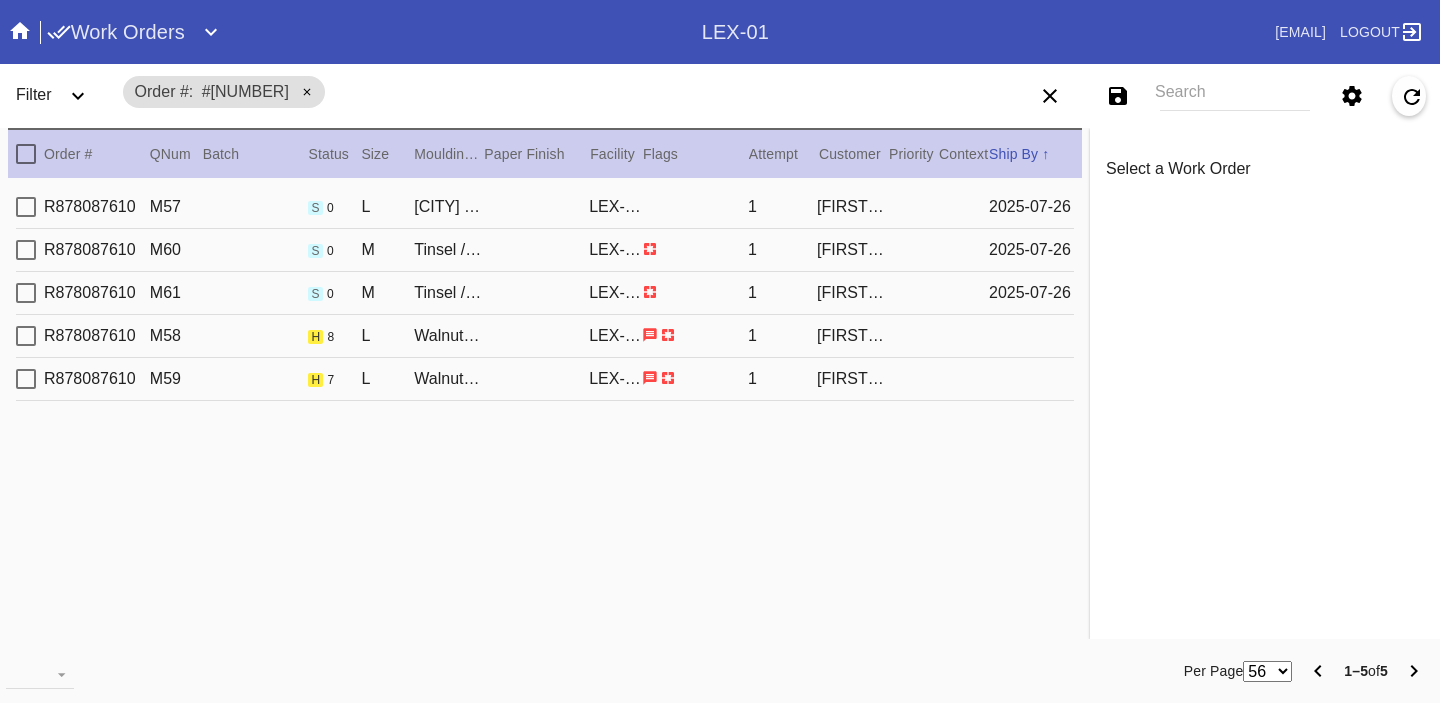 click on "[FIRST] [LAST]" at bounding box center (851, 336) 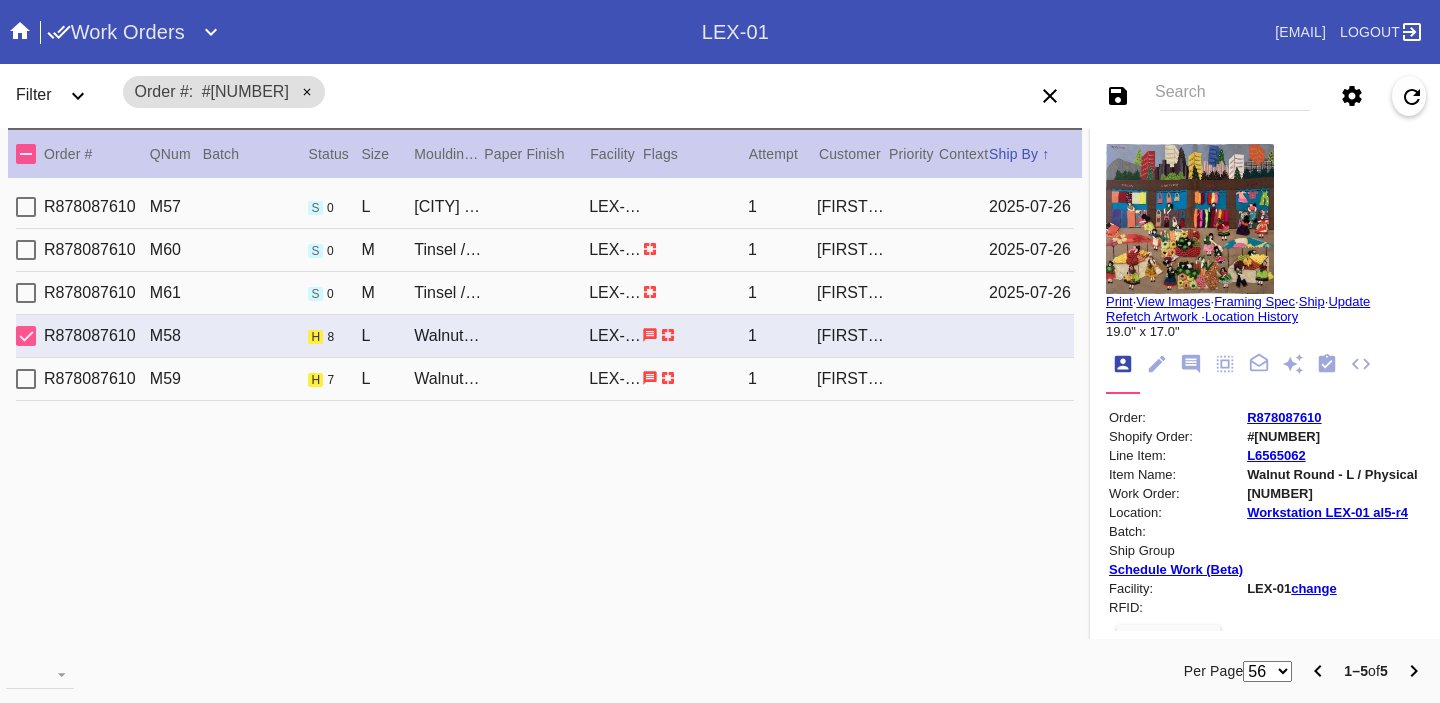 click 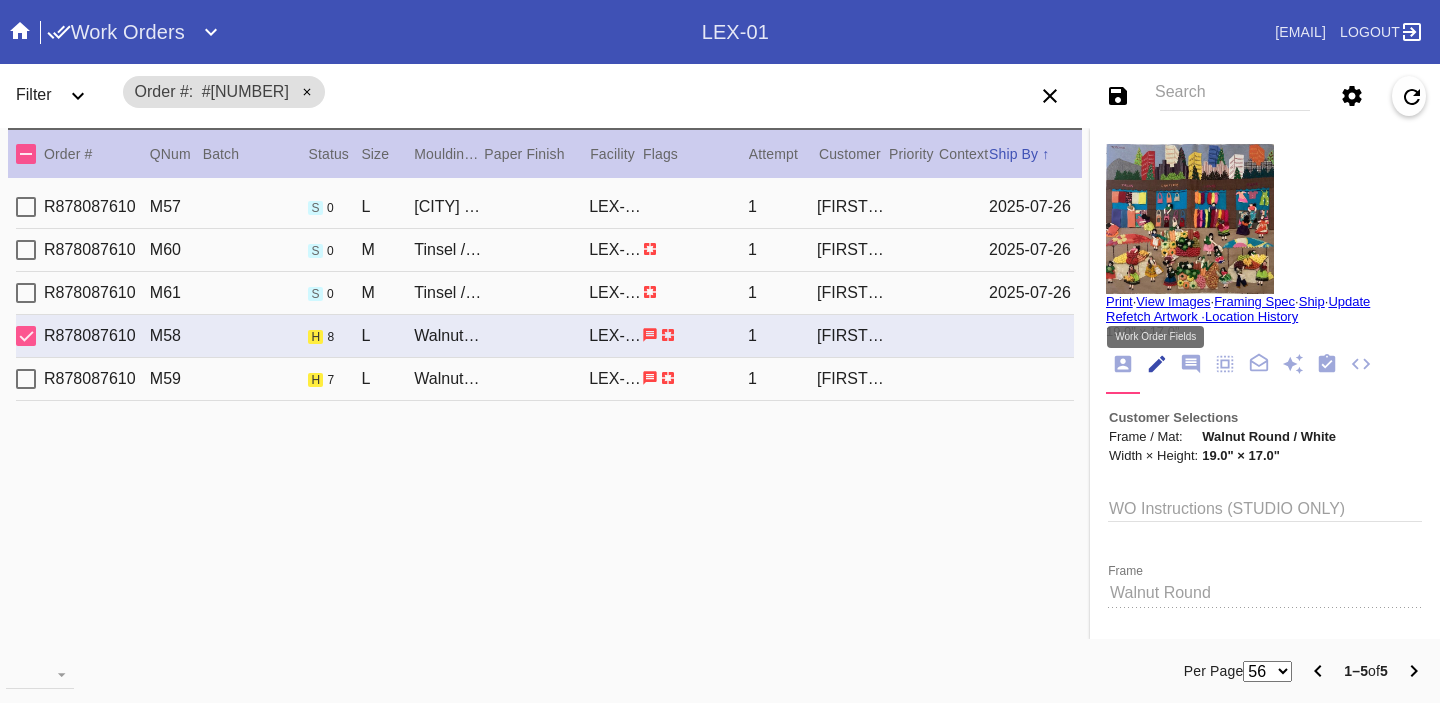 scroll, scrollTop: 73, scrollLeft: 0, axis: vertical 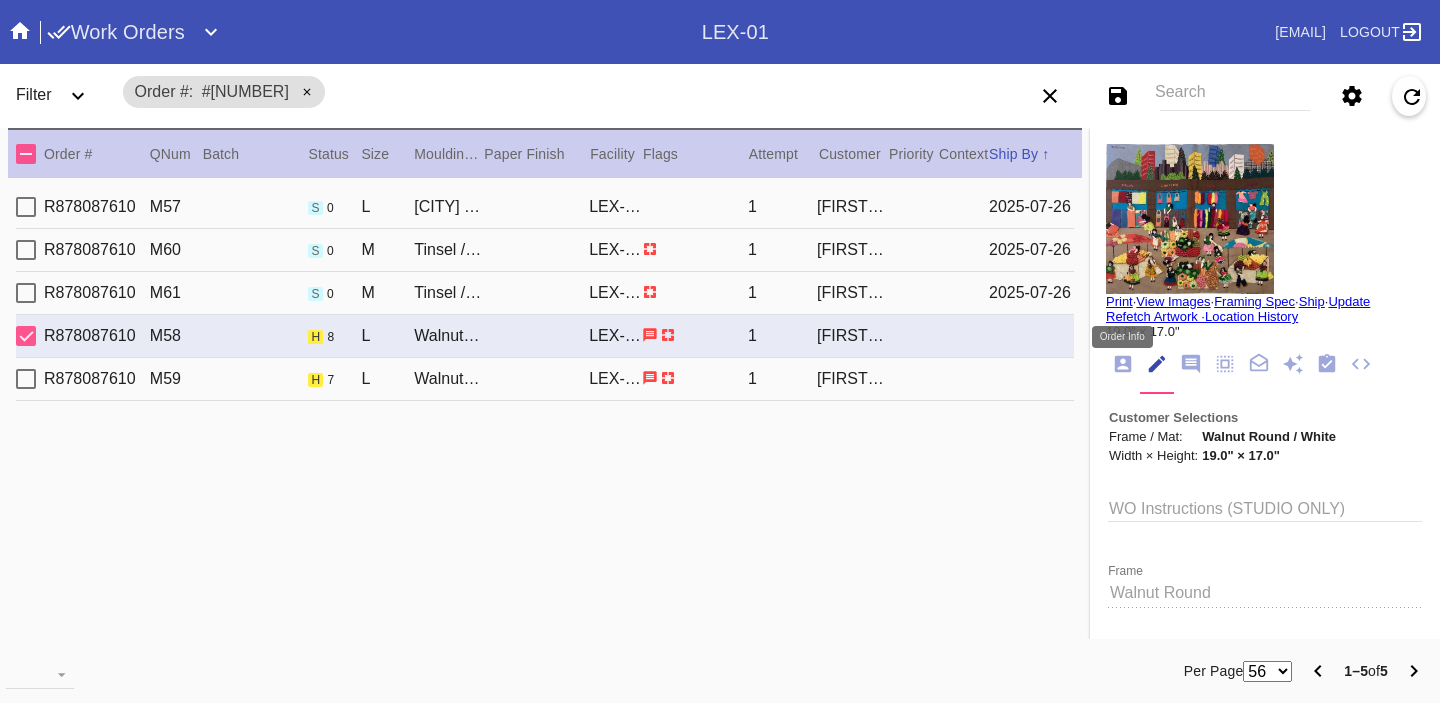 click 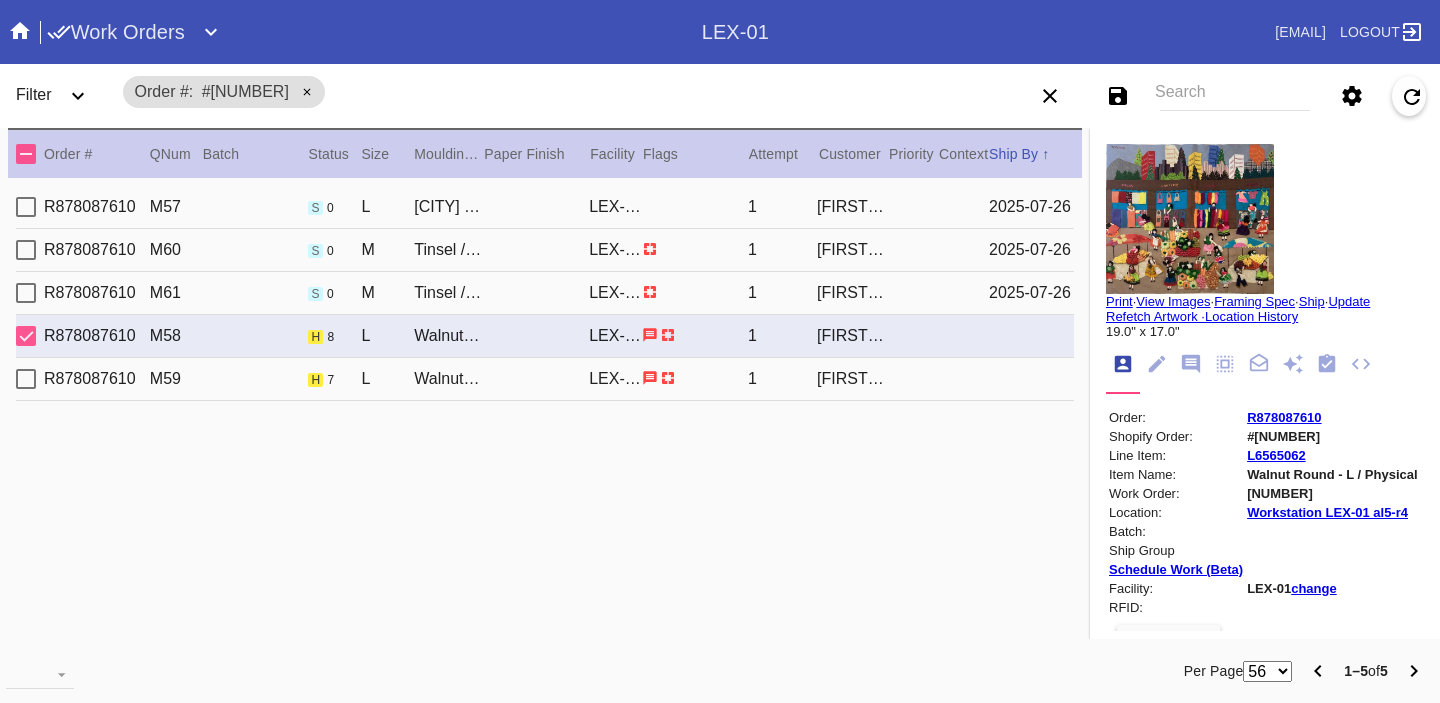 click on "R878087610" at bounding box center [1284, 417] 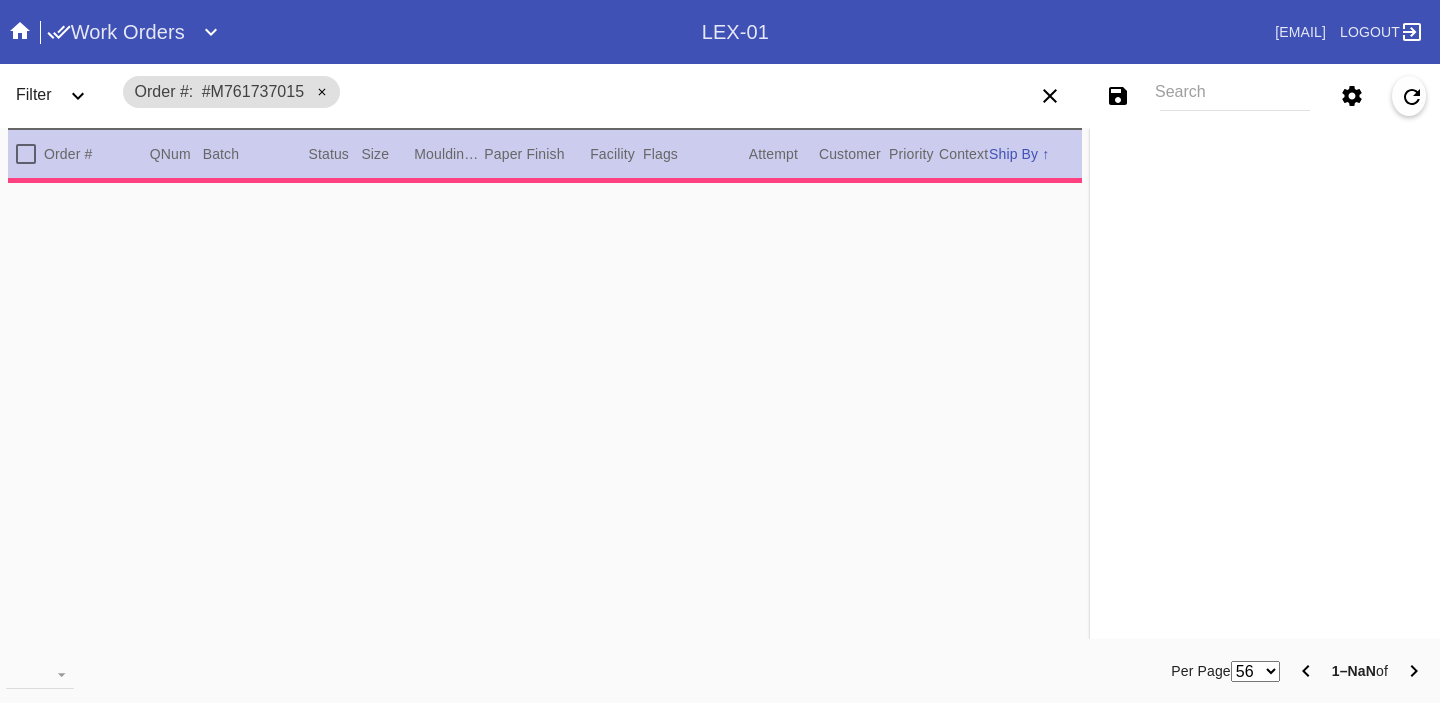 scroll, scrollTop: 0, scrollLeft: 0, axis: both 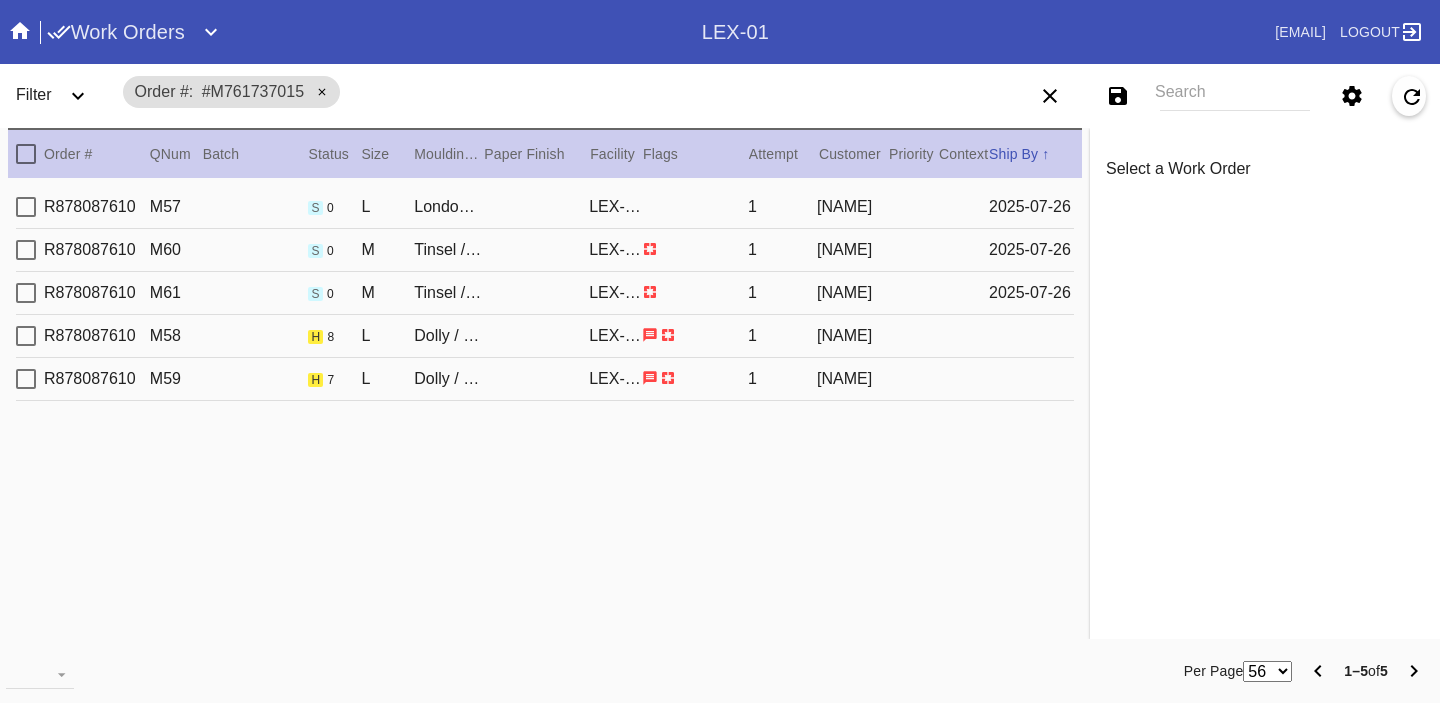 click on "R878087610 M58 h 8 L Dolly / White LEX-01 1 [NAME]" at bounding box center [545, 336] 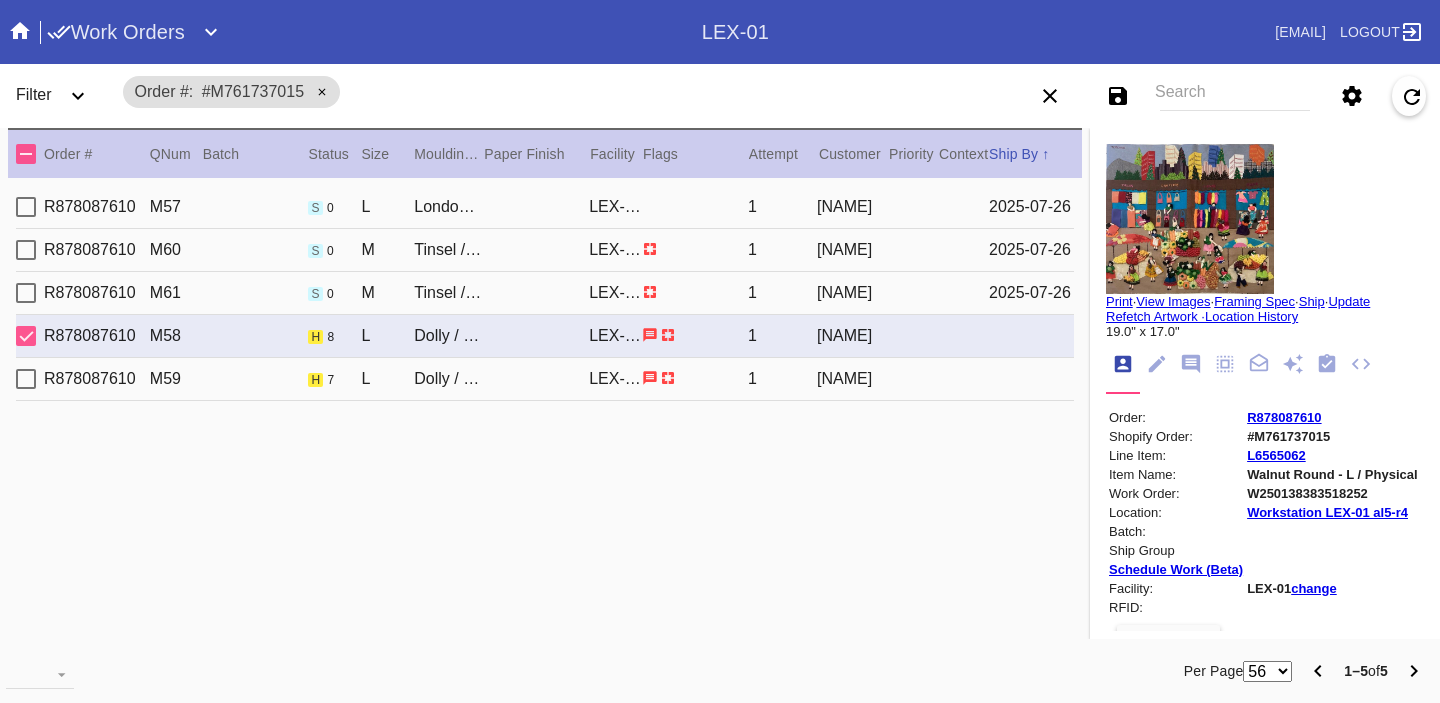 click 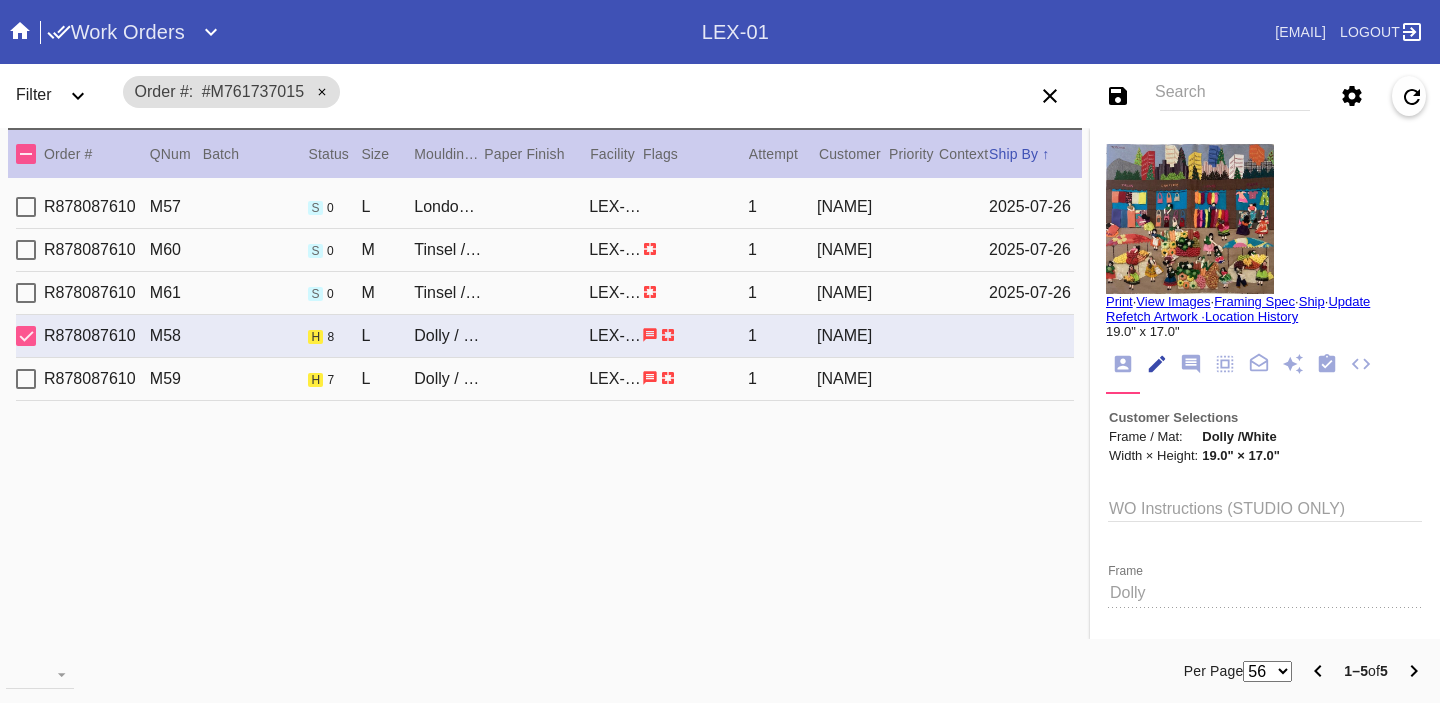 scroll, scrollTop: 73, scrollLeft: 0, axis: vertical 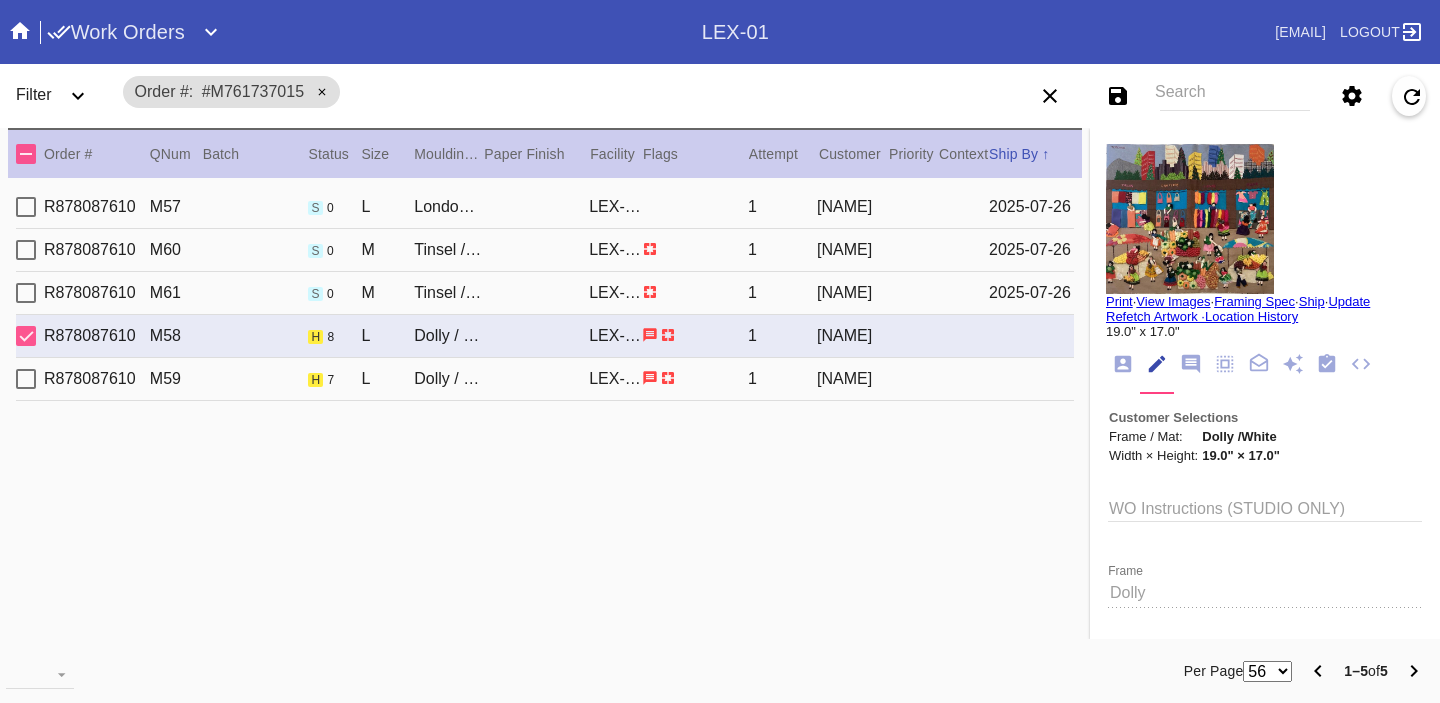 click on "R878087610 M59 h 7 L Dolly / White LEX-01 1 [NAME]" at bounding box center (545, 379) 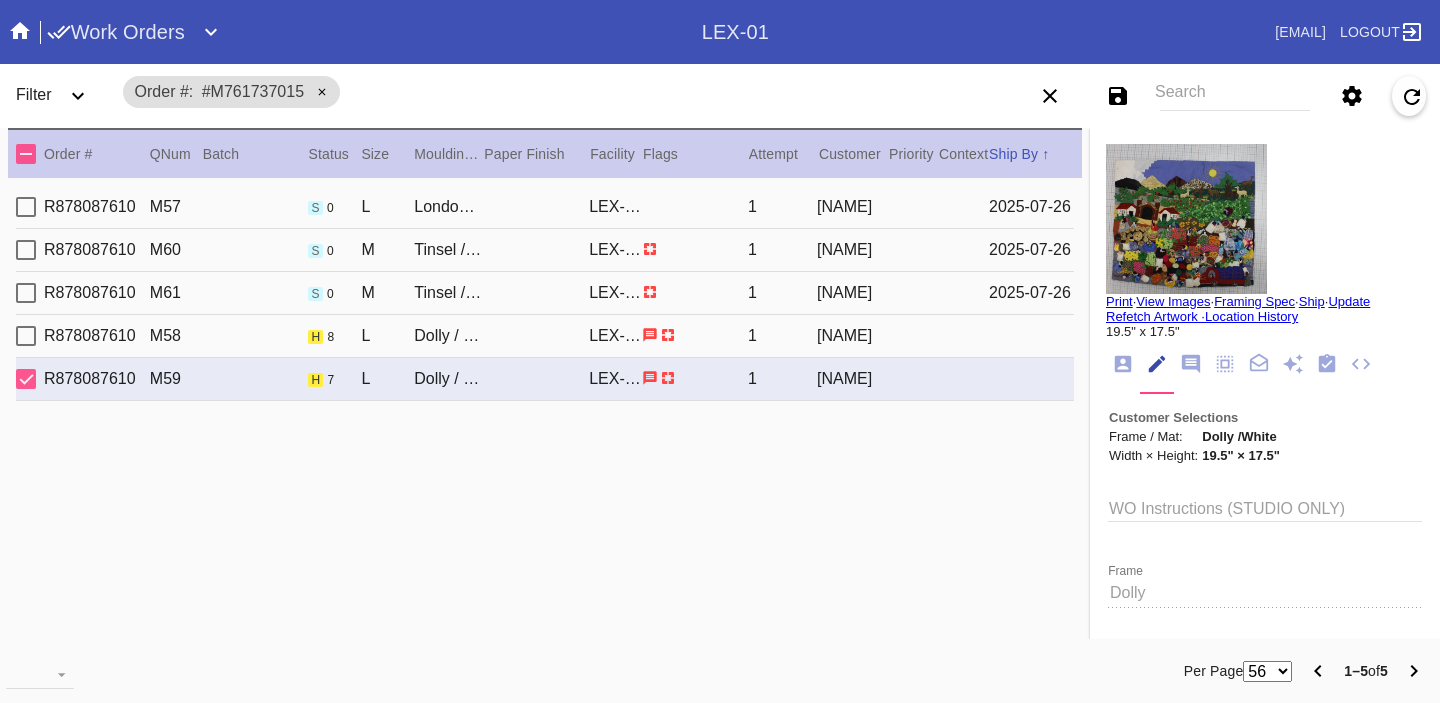 click on "R878087610 M58 h 8 L Dolly / White LEX-01 1 [NAME]" at bounding box center [545, 336] 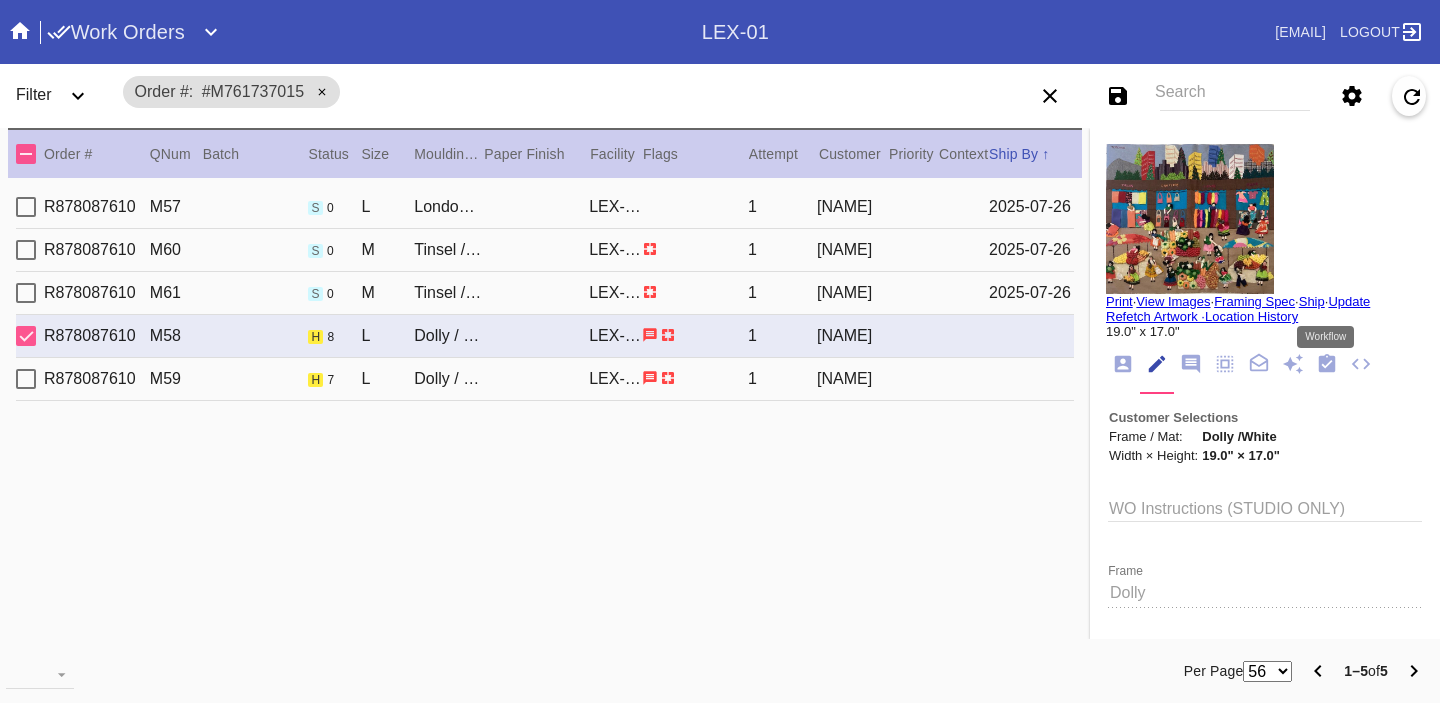 click 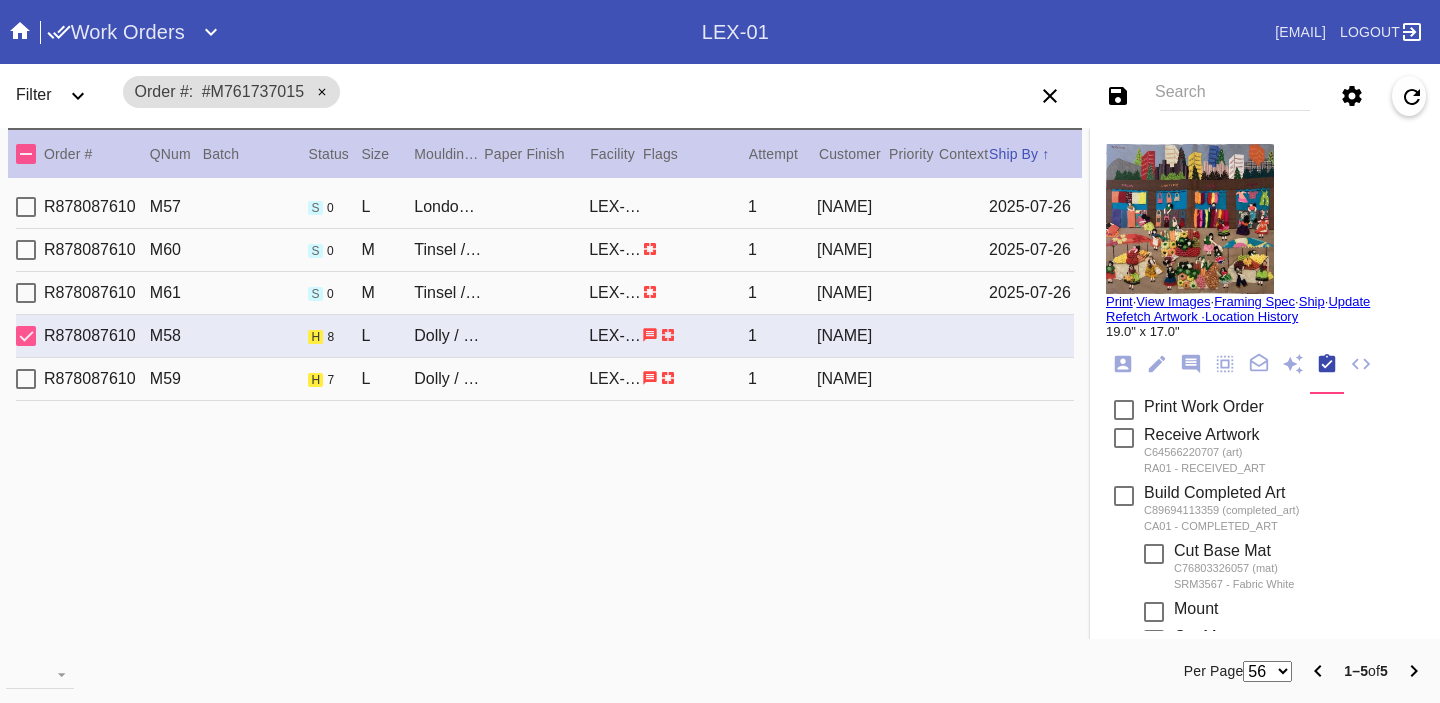 scroll, scrollTop: 593, scrollLeft: 0, axis: vertical 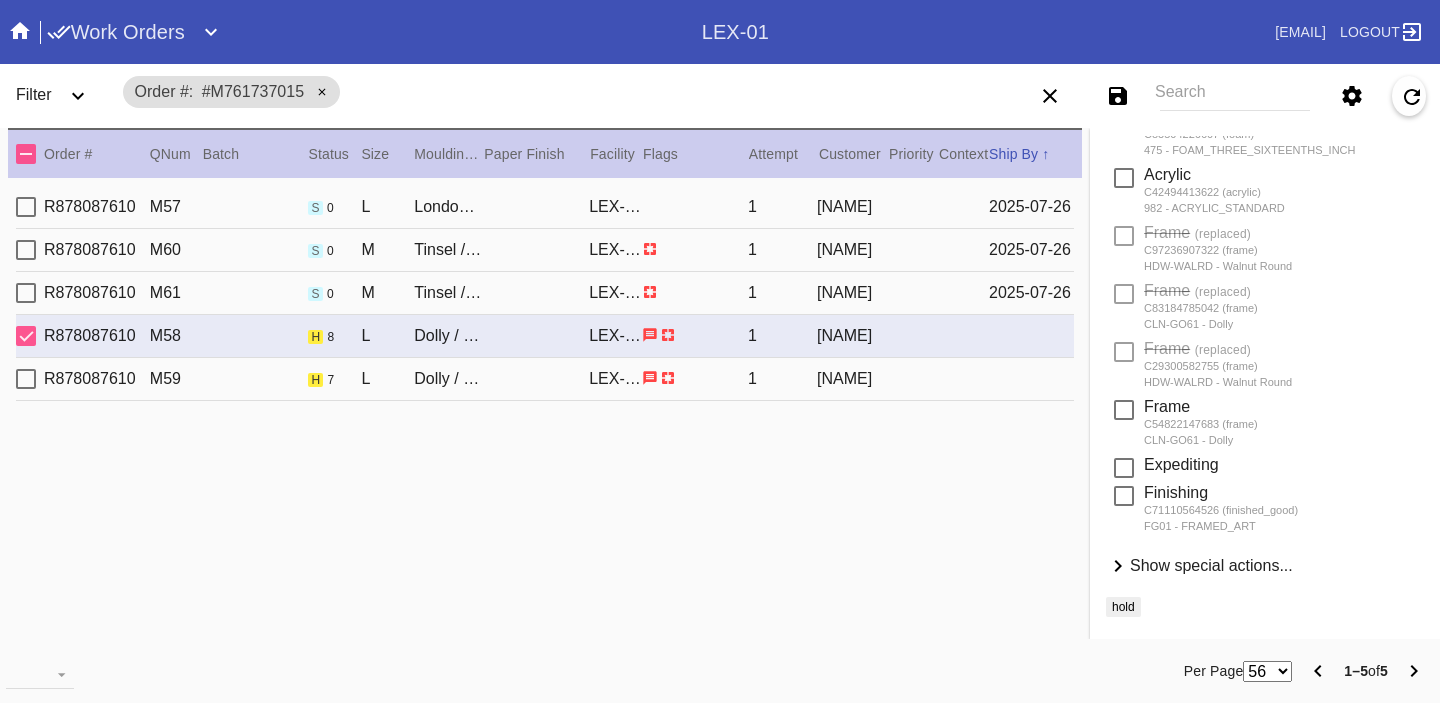 click on "Show special actions..." at bounding box center (1211, 565) 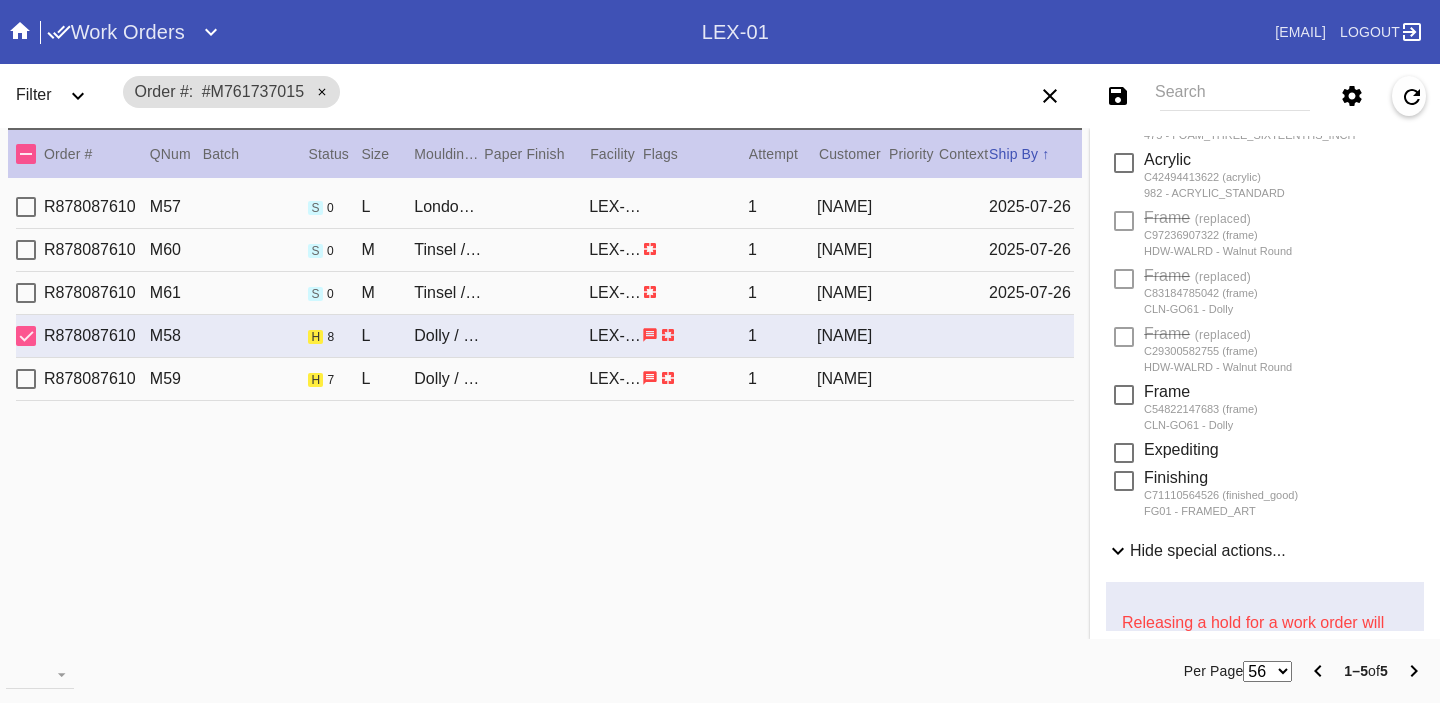 scroll, scrollTop: 1051, scrollLeft: 0, axis: vertical 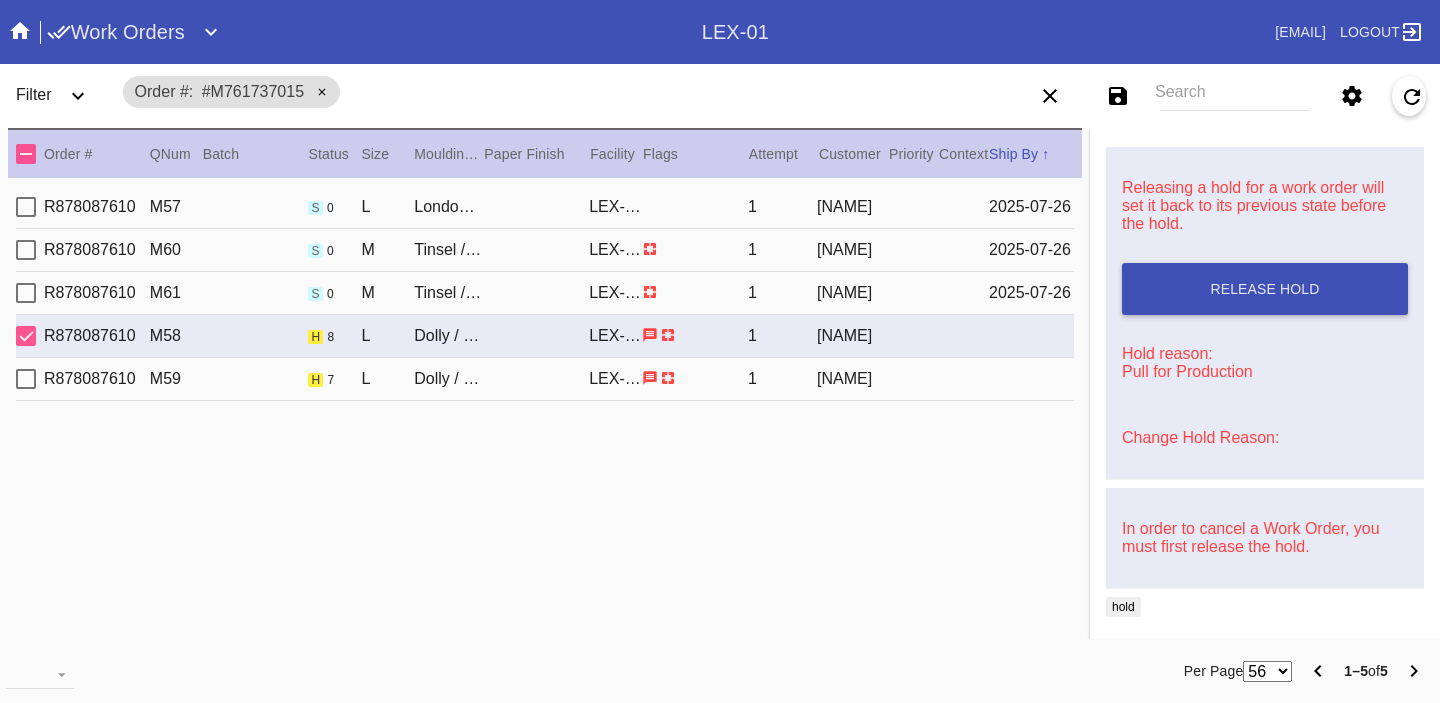 click on "R878087610 M59 h 7 L Dolly / White LEX-01 1 [NAME]" at bounding box center [545, 379] 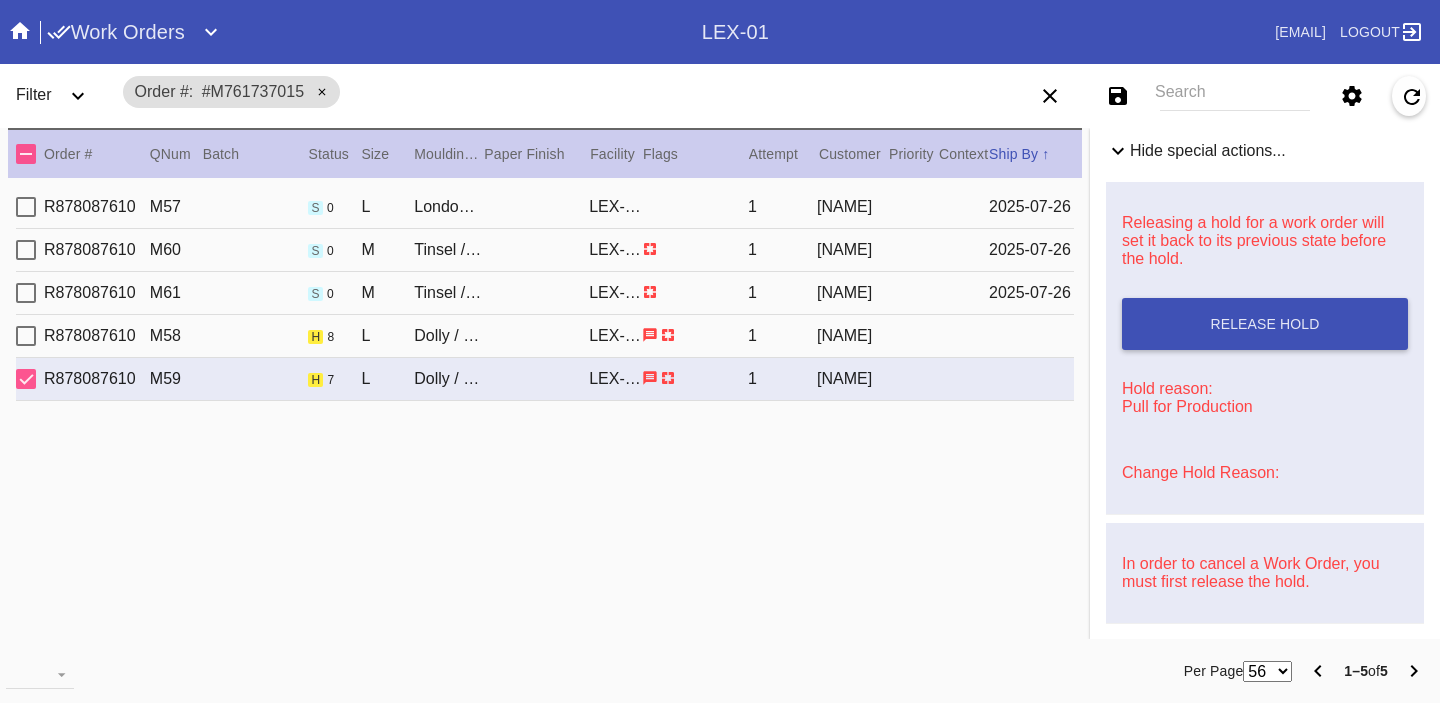 scroll, scrollTop: 0, scrollLeft: 0, axis: both 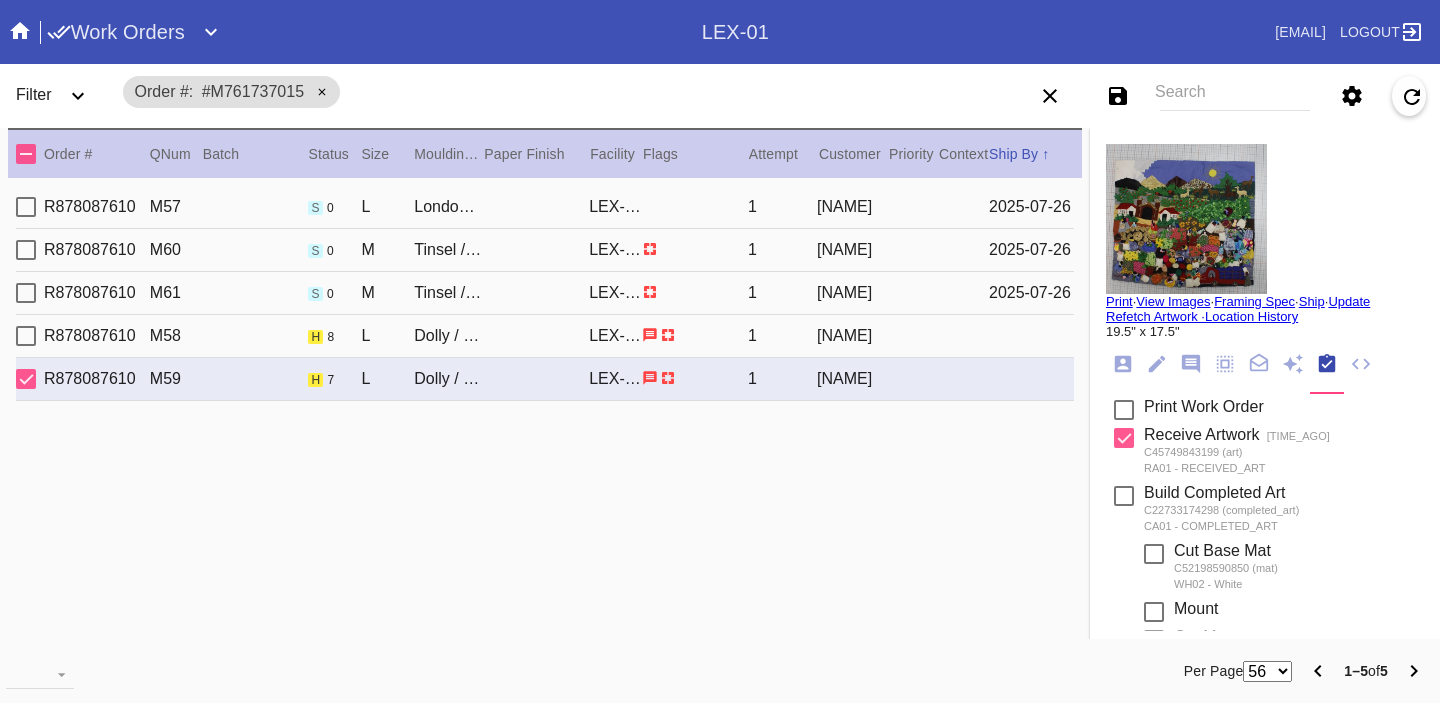 click on "Search" at bounding box center [1235, 96] 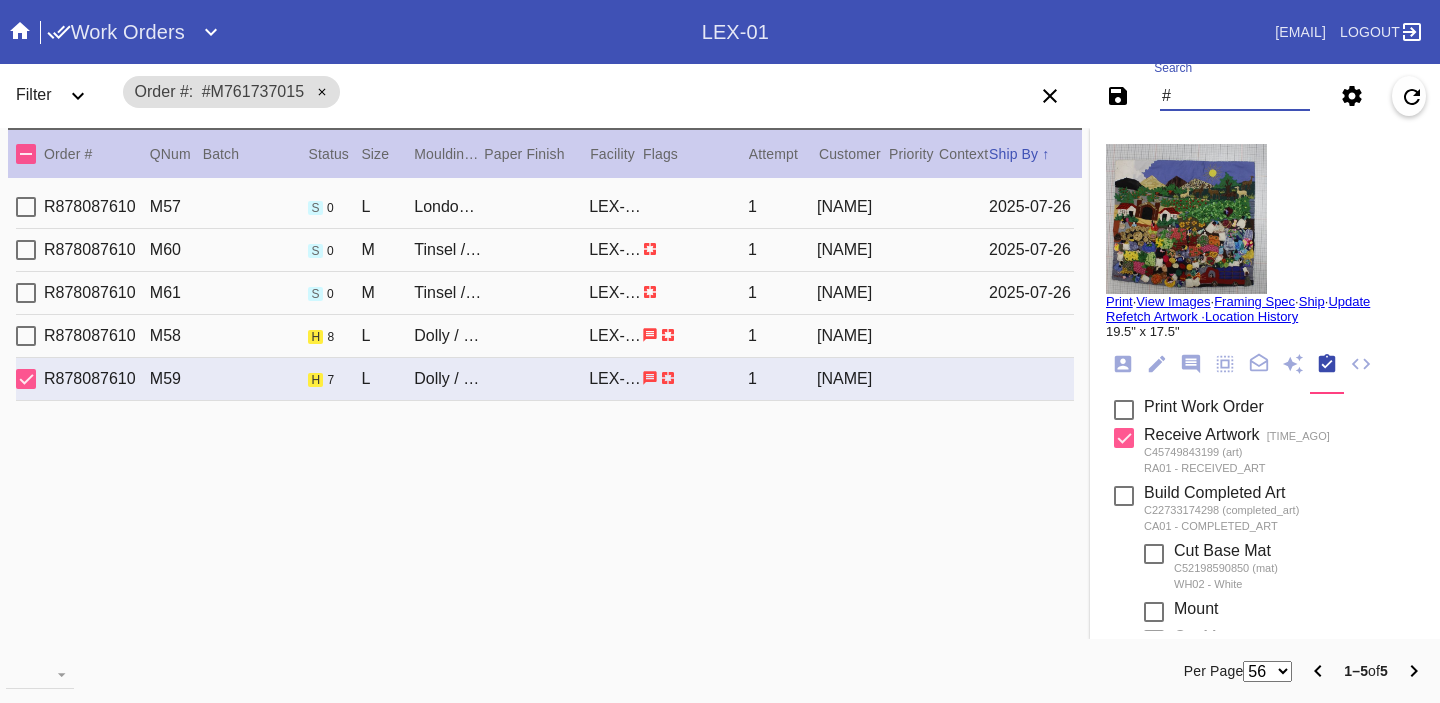 paste on "M761733887" 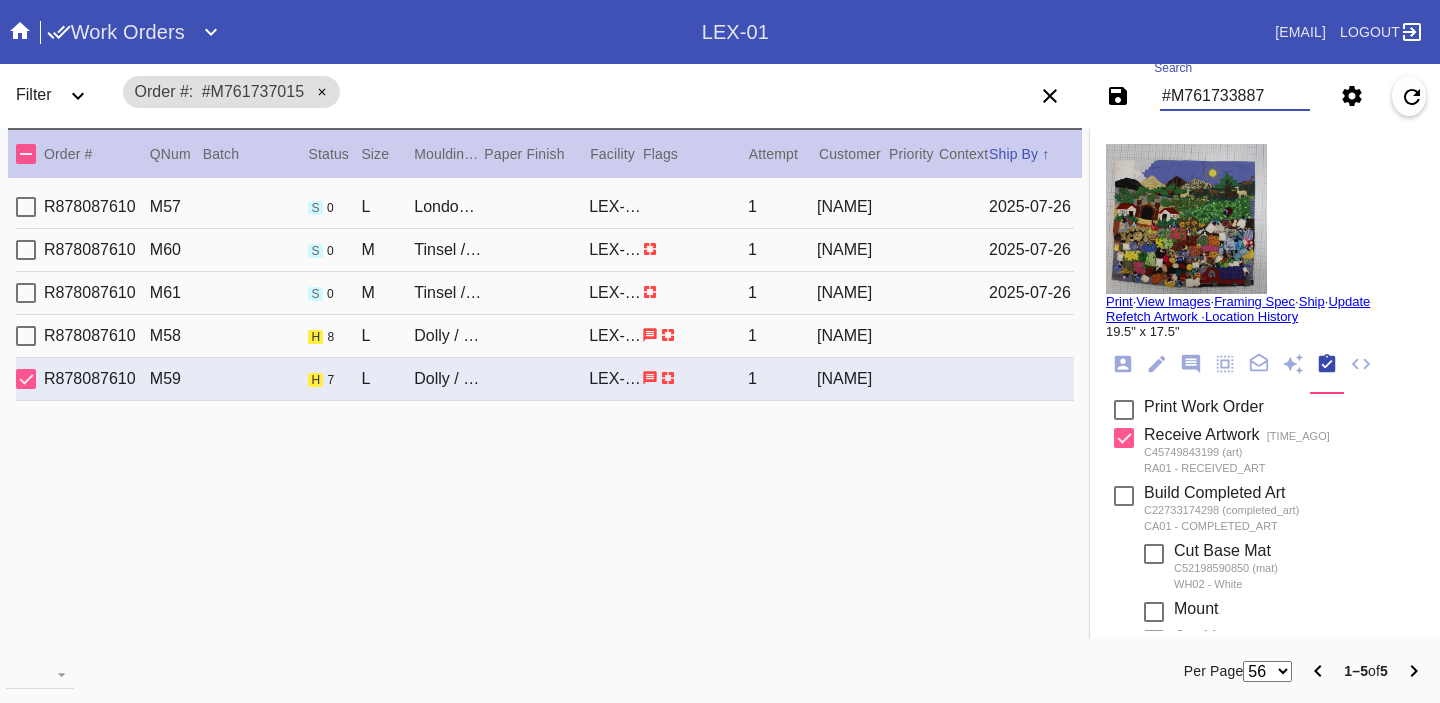 type on "#M761733887" 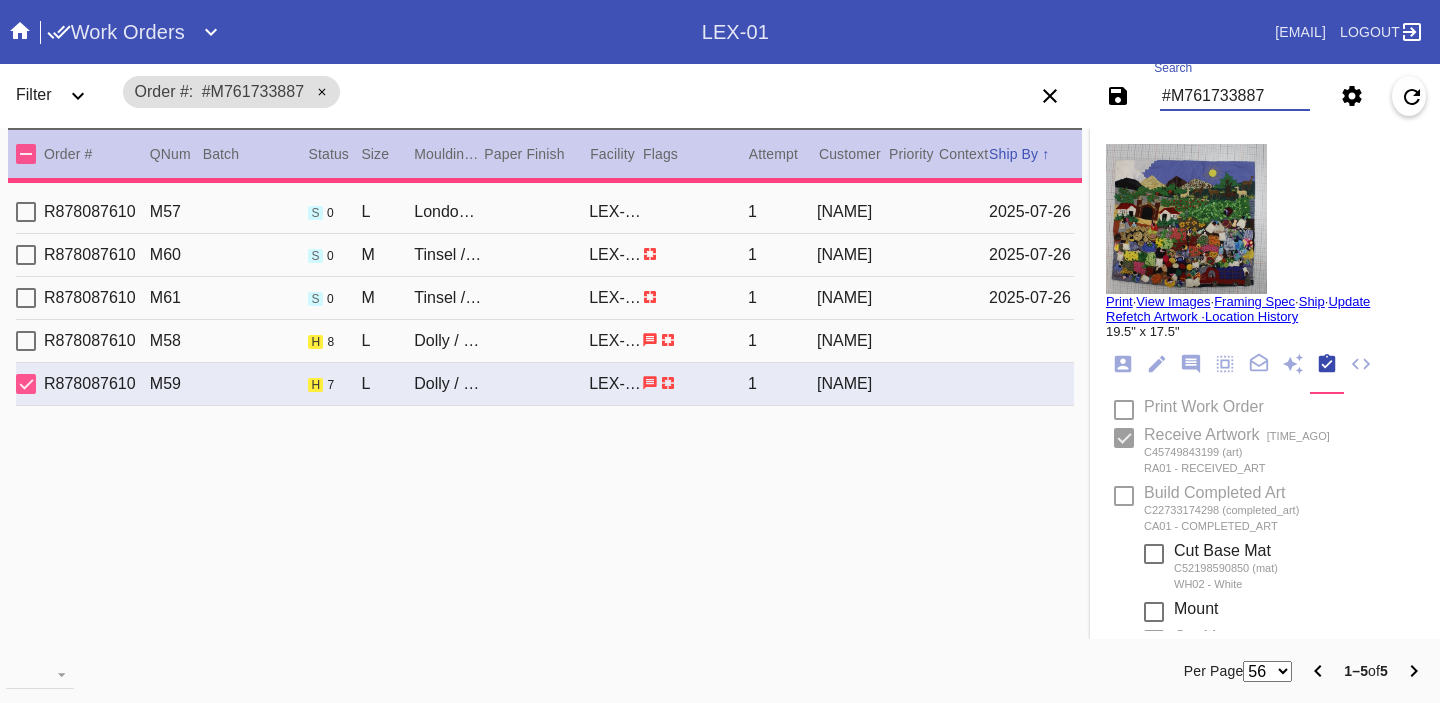 type 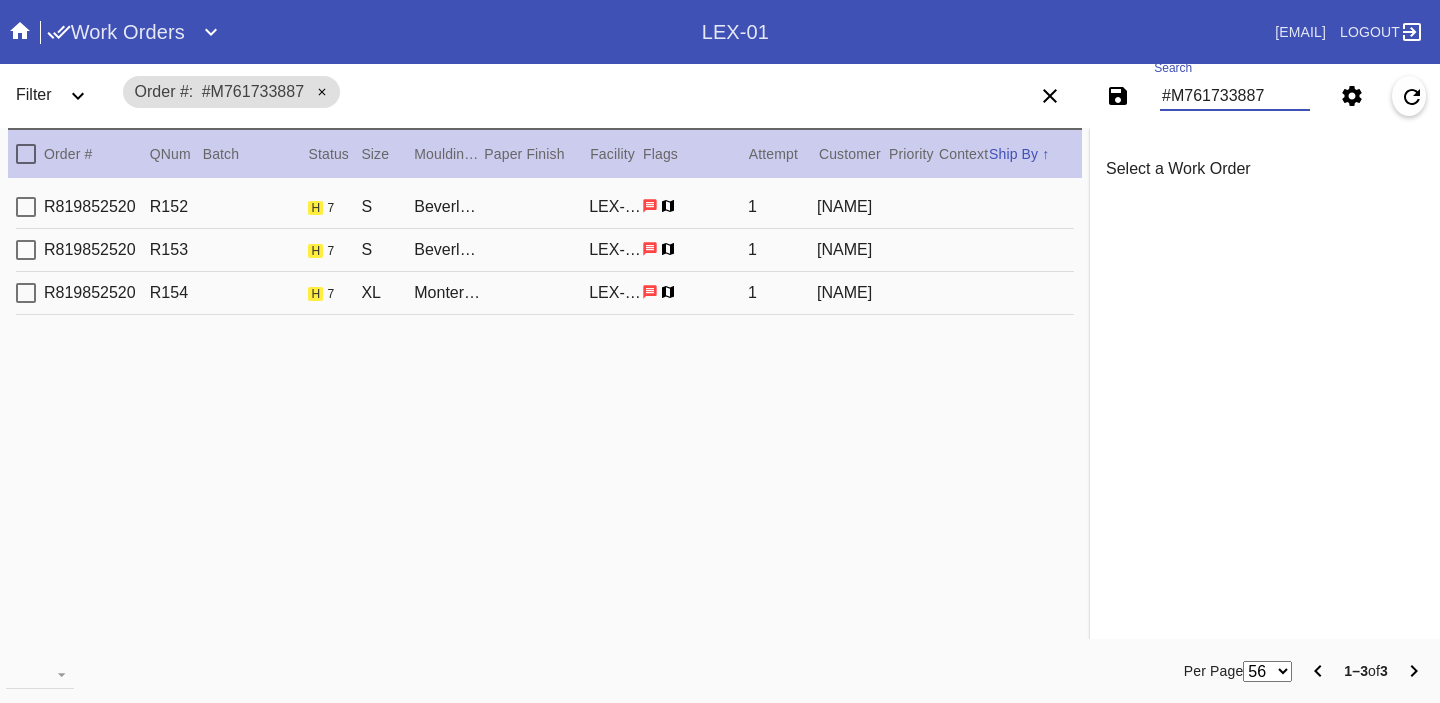 click on "R819852520 R152 h 7 S Beverly / No Mat LEX-01 1 [NAME]" at bounding box center [545, 207] 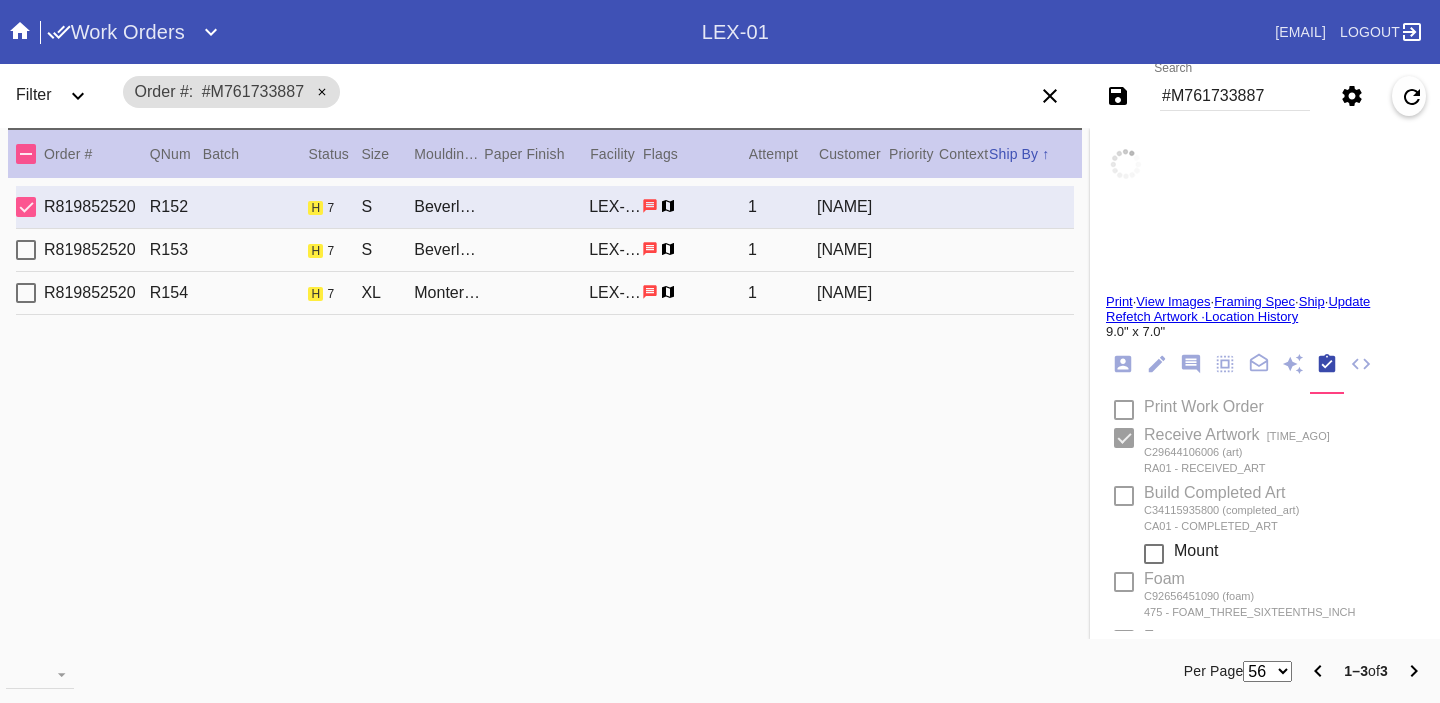 type on "0.0" 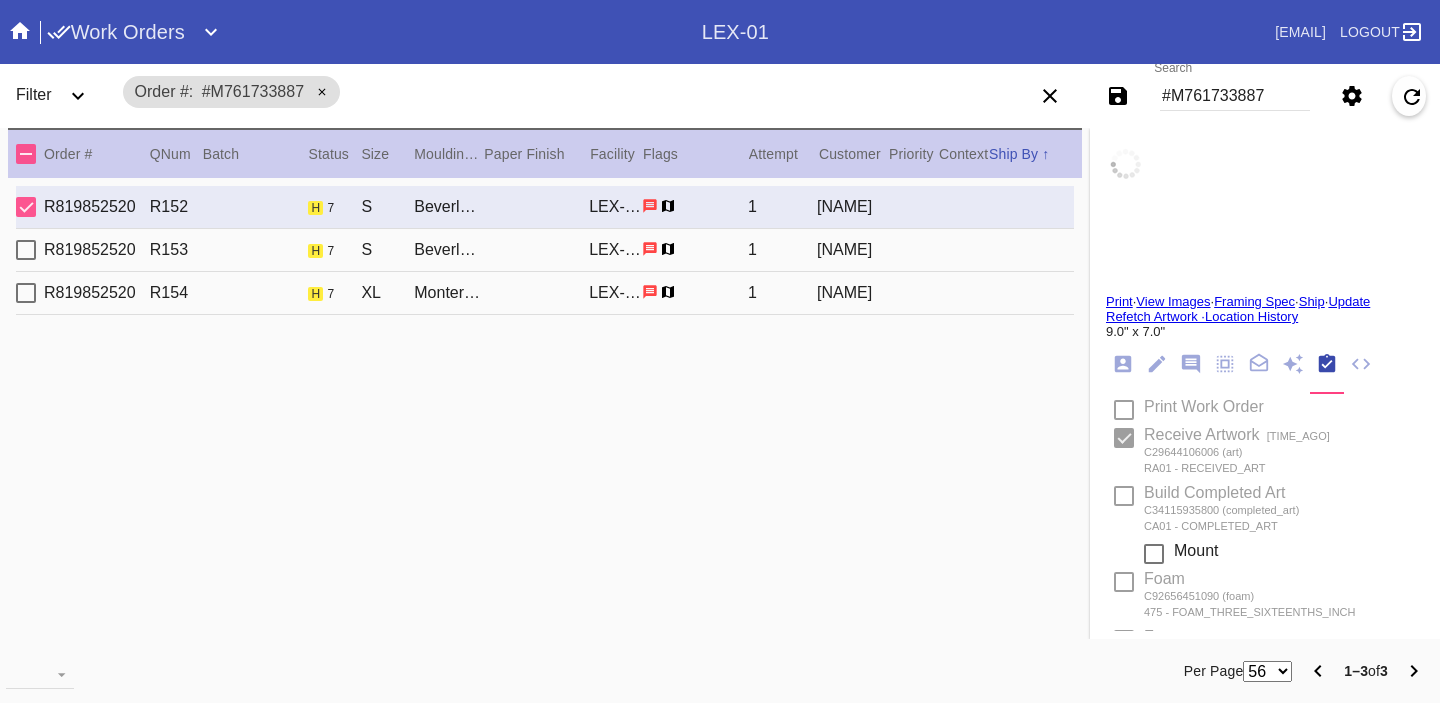 type on "0.0" 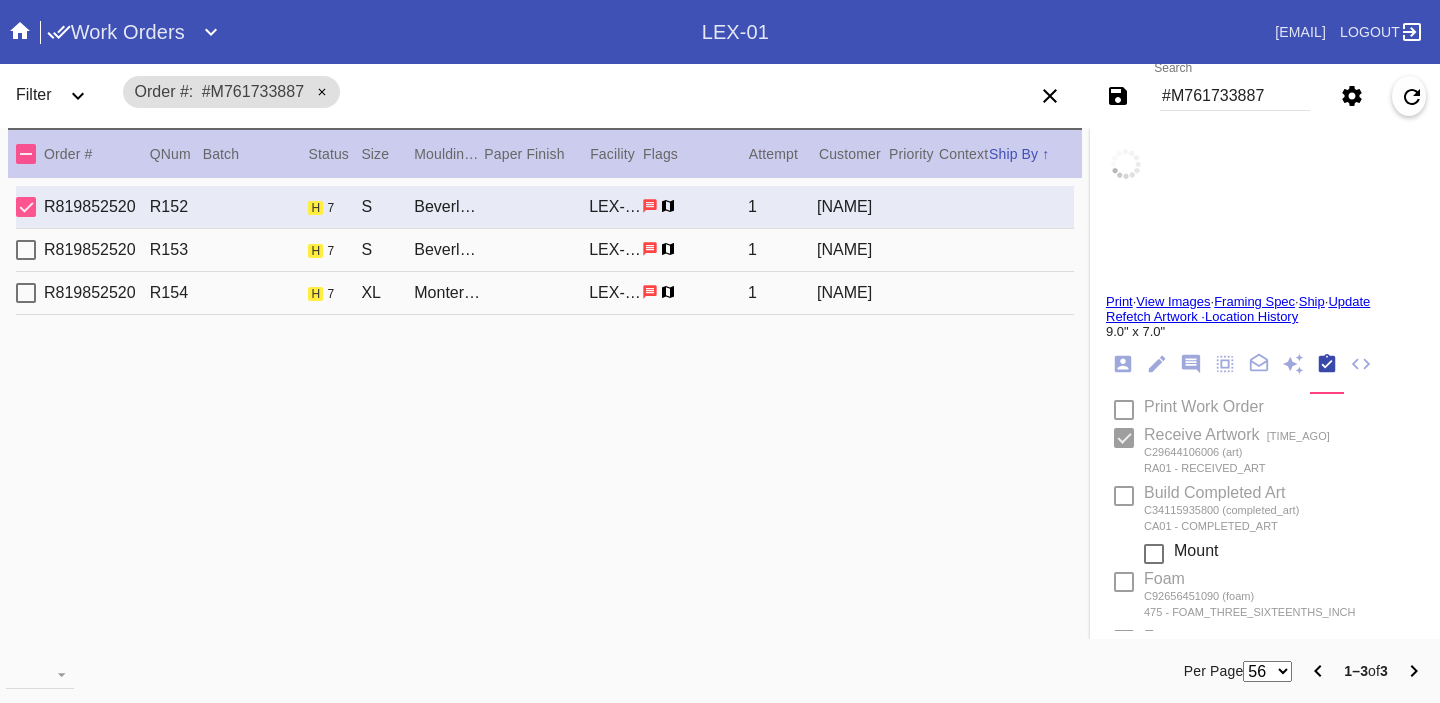 type on "0.0" 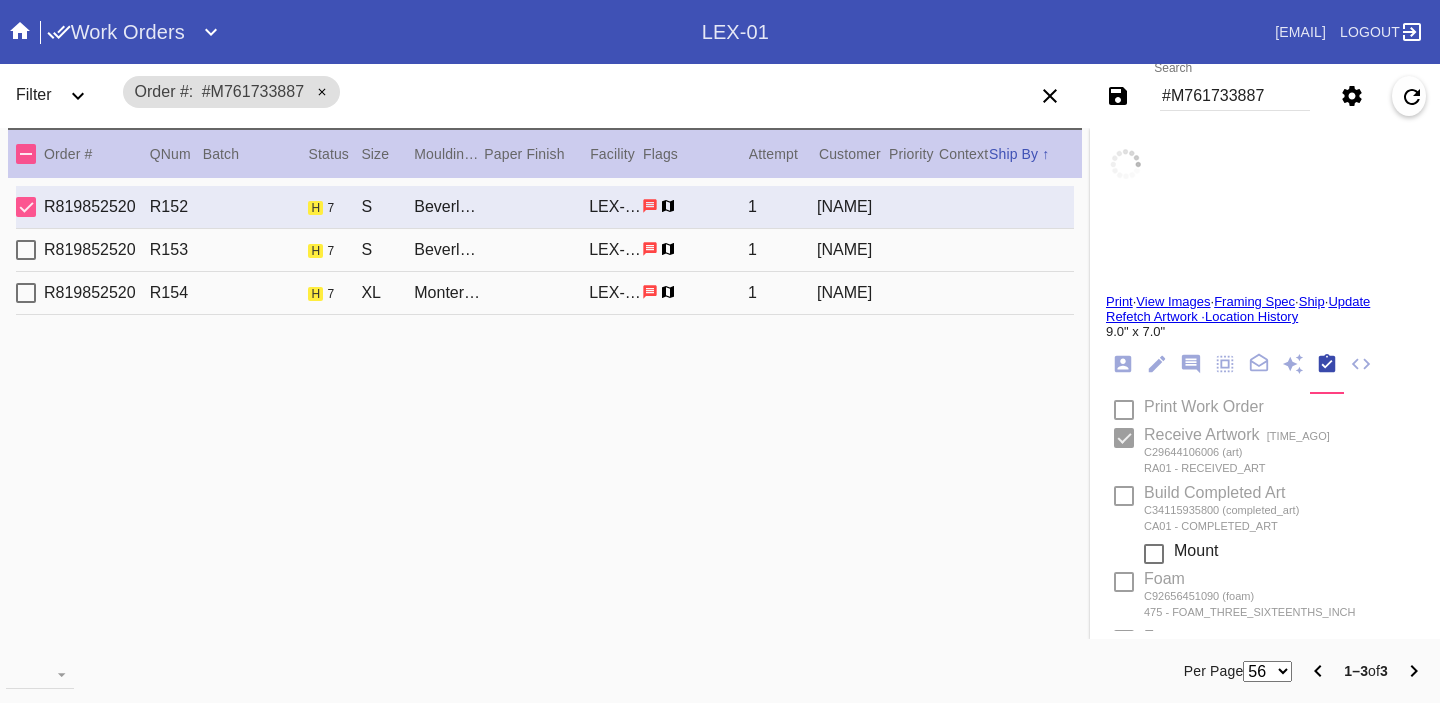 type on "0.0" 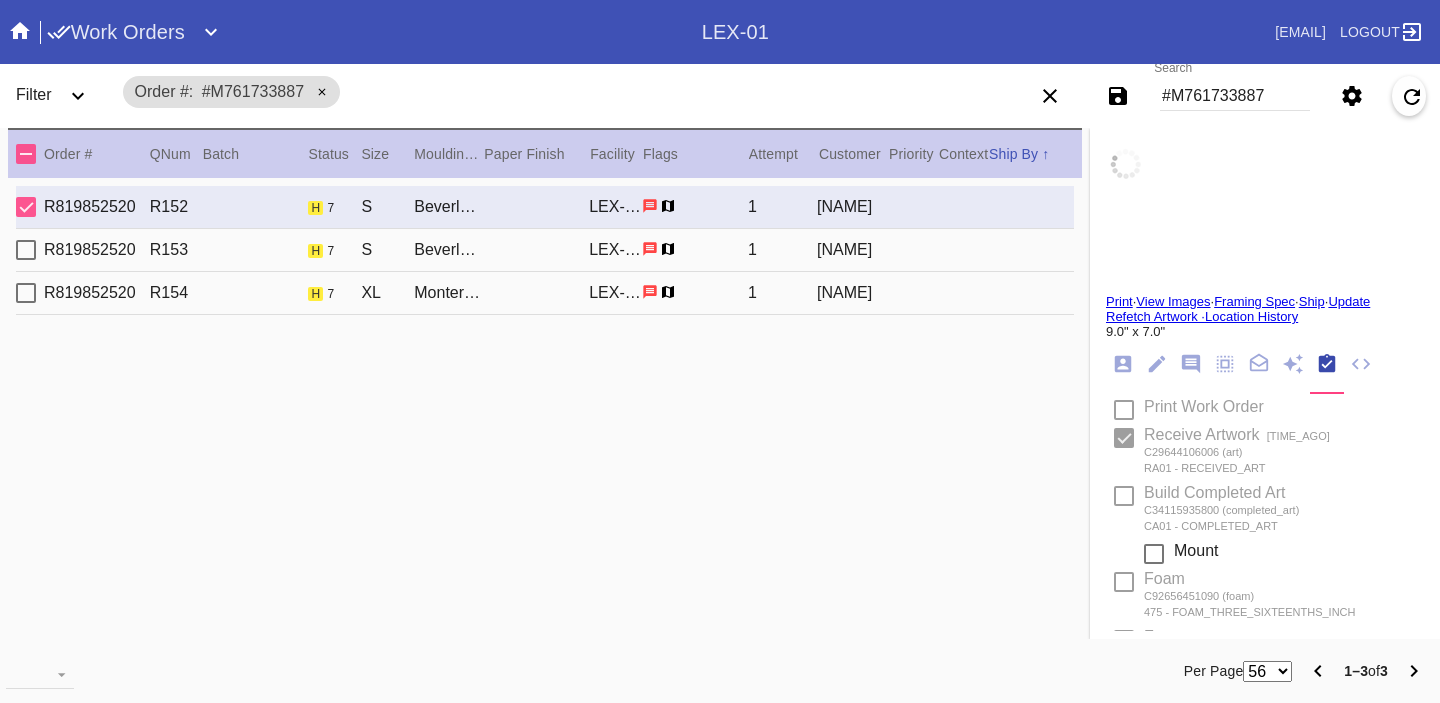 type on "0.1875" 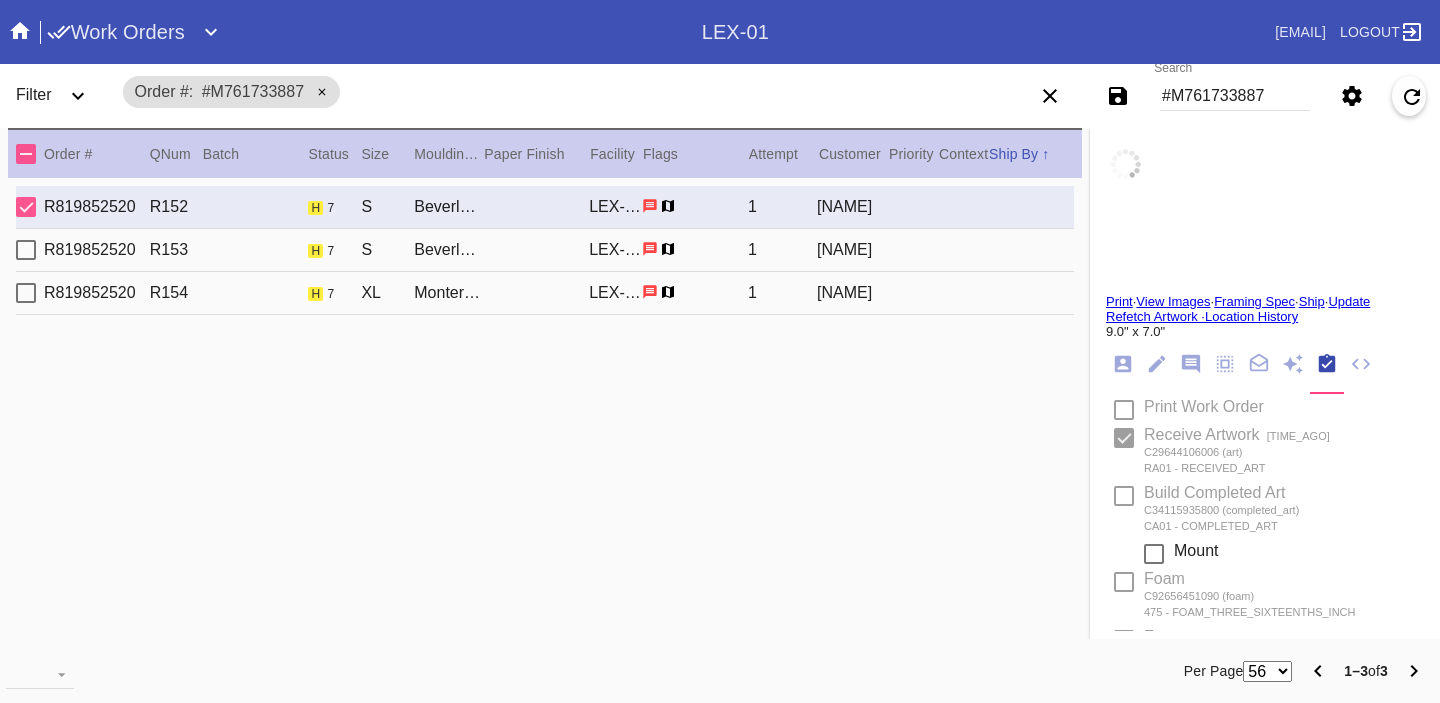 type on "9.0" 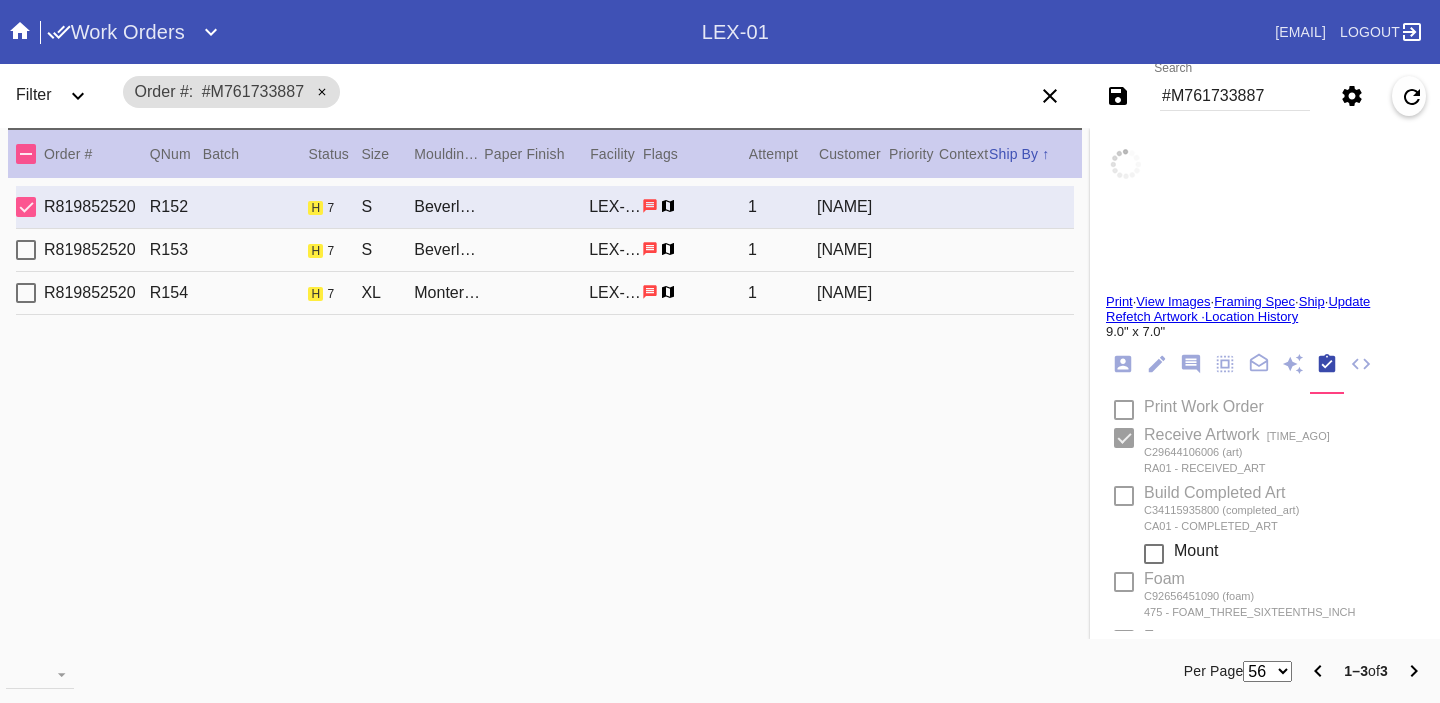 type on "7.0" 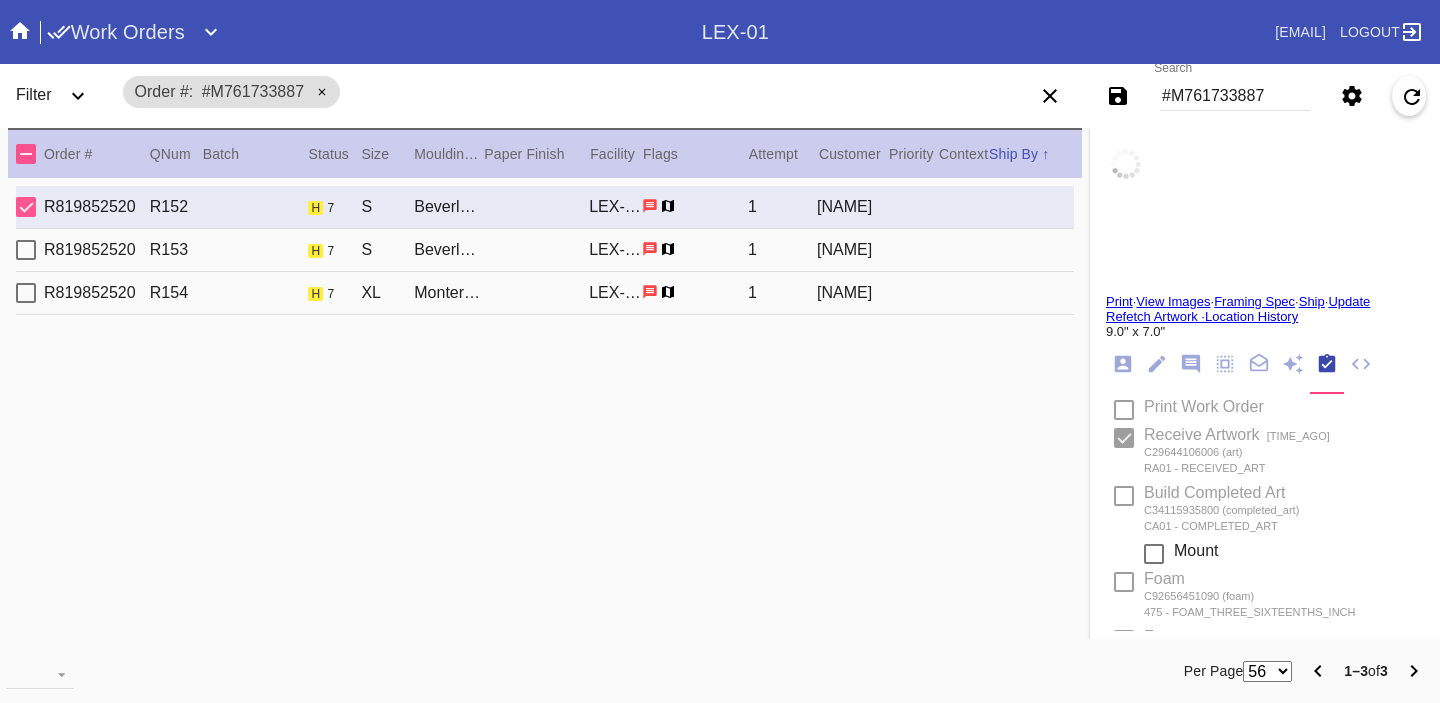 type on "specks and debris throughout, glitter throughout, small hairs throughout" 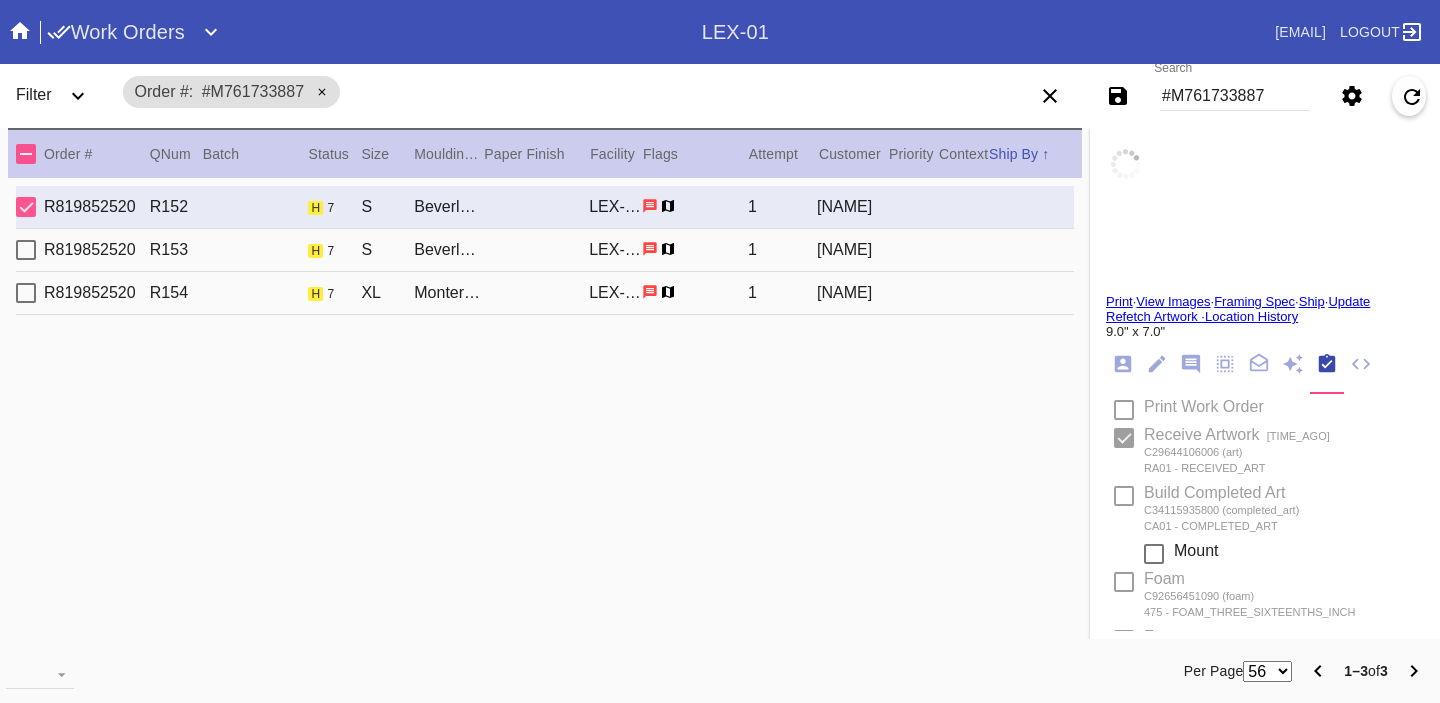 type on "7/25/2025" 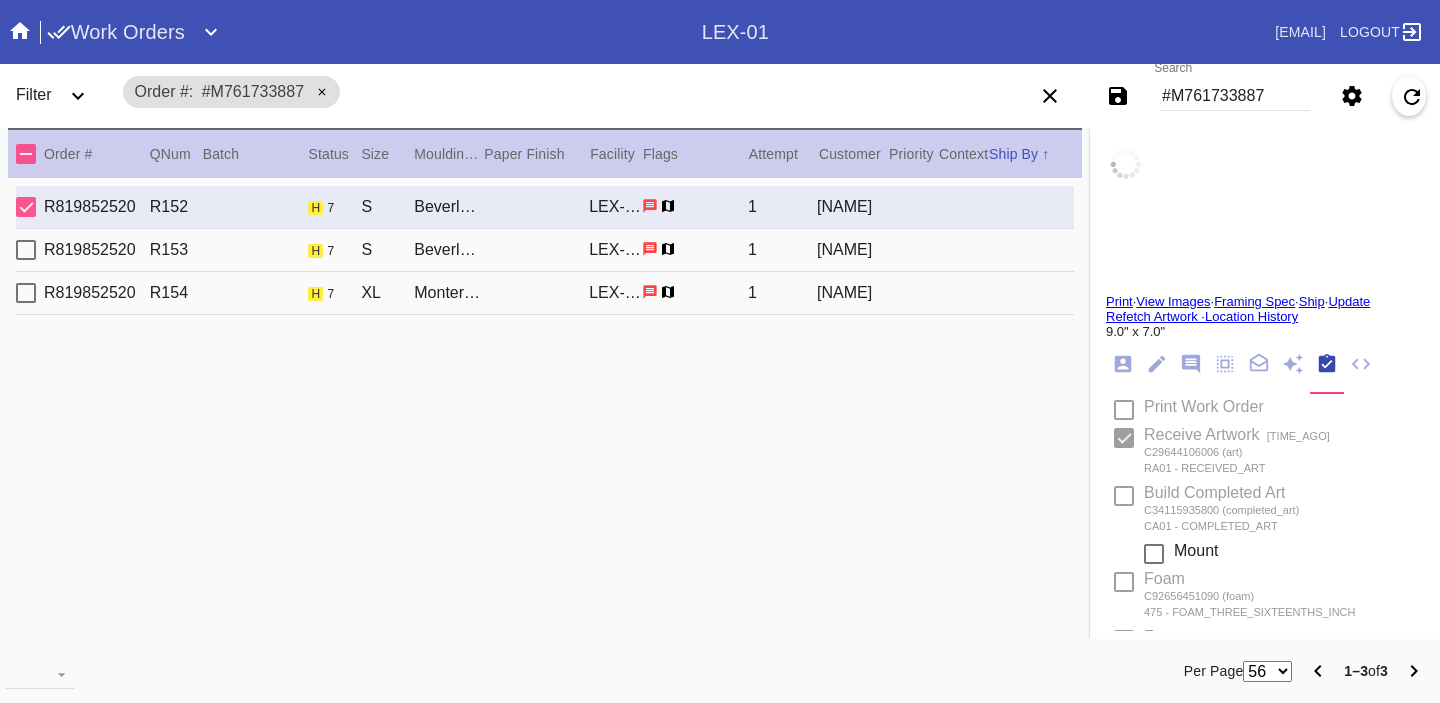 type on "[DATE]" 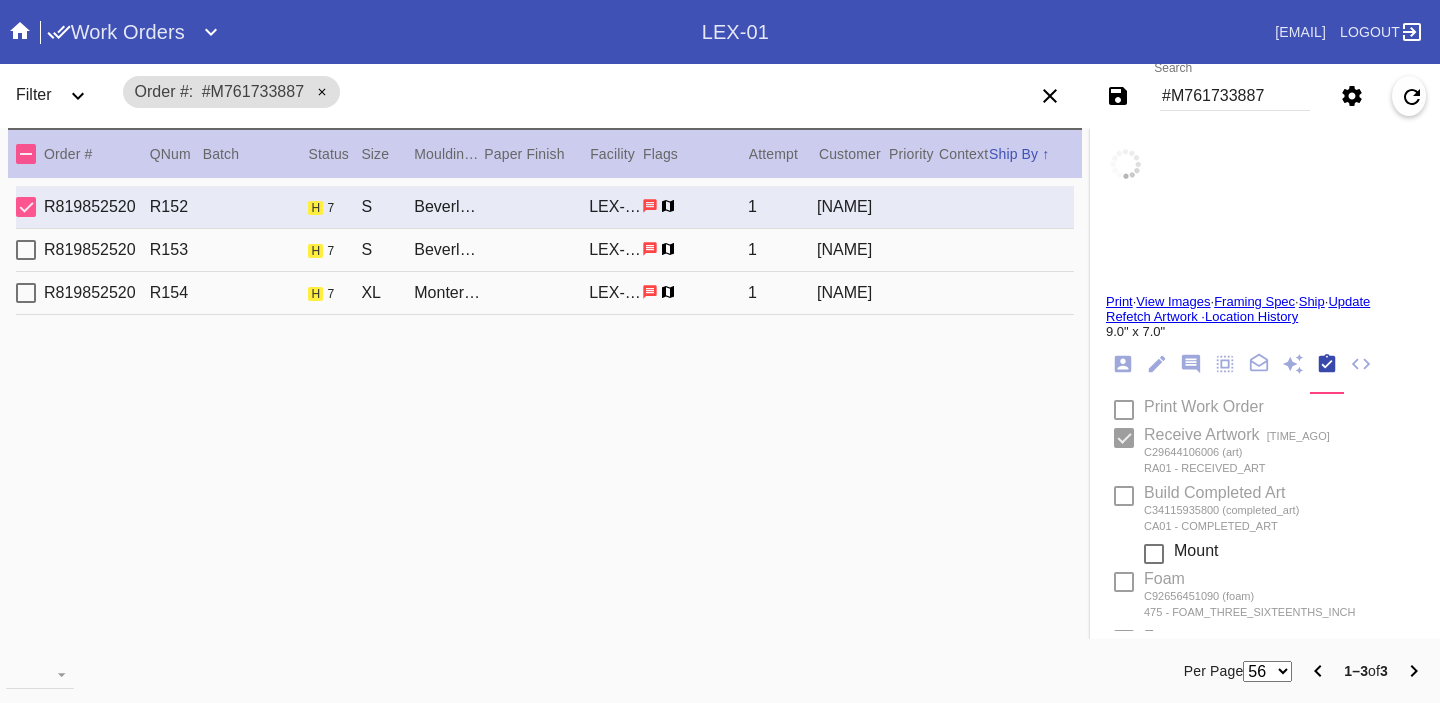 type on "From [NAME] (Mona's first nanny) to decorate her big girl room." 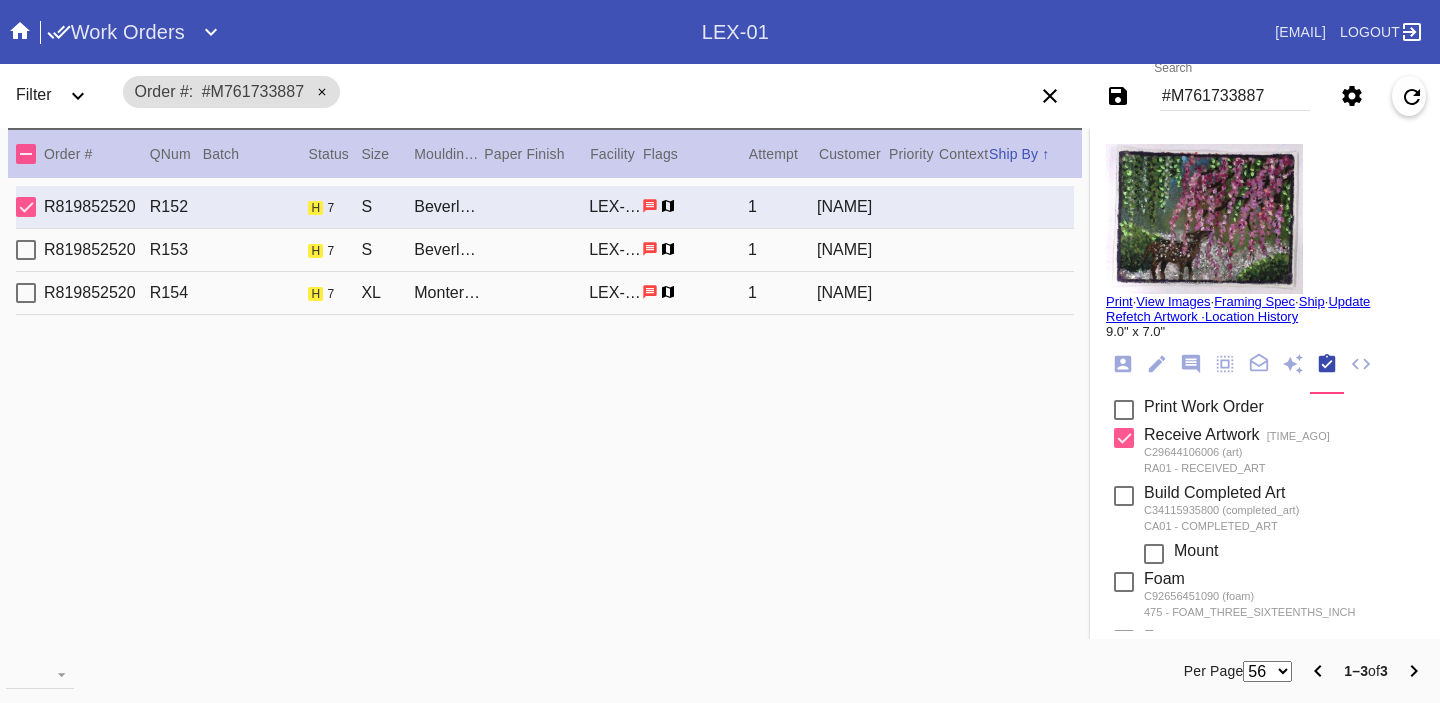 click on "[NAME]" at bounding box center (851, 250) 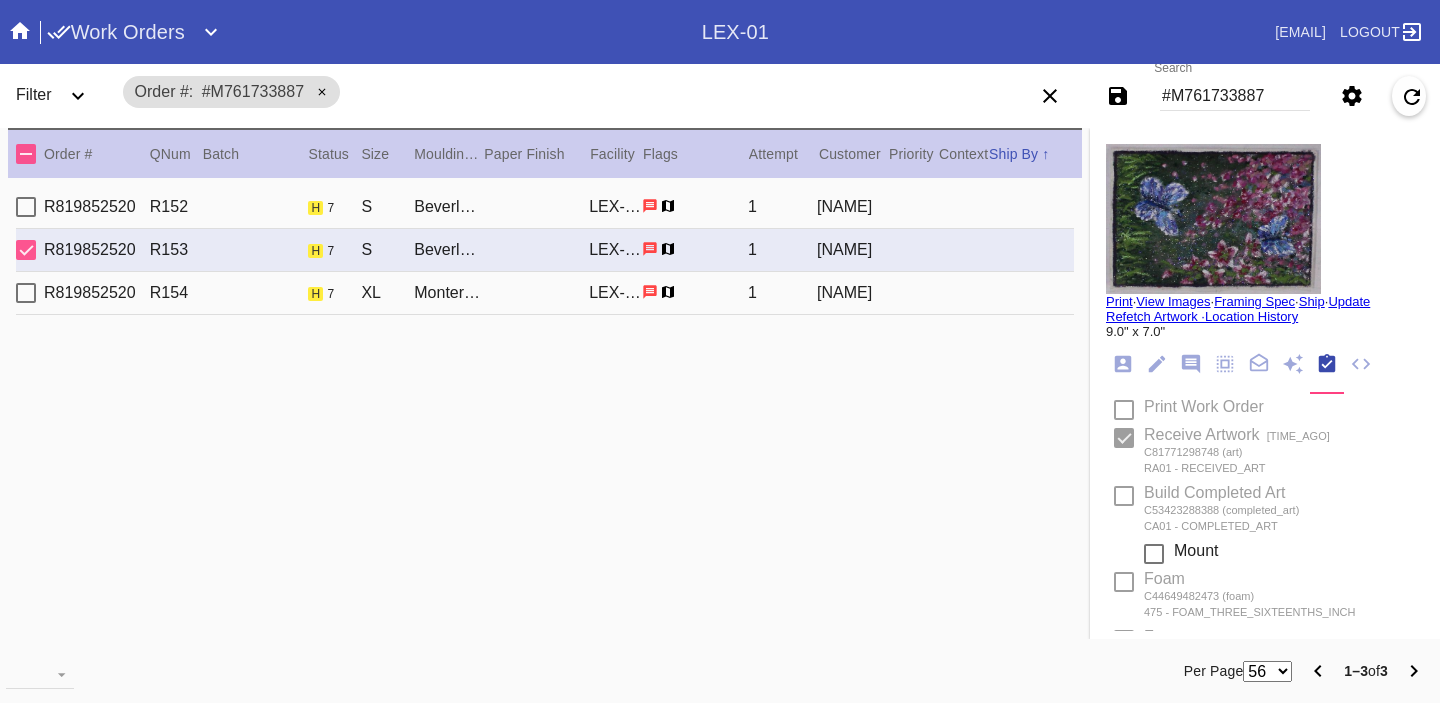 type on "From [NAME] (Mona's first nanny) to decorate her big girl room." 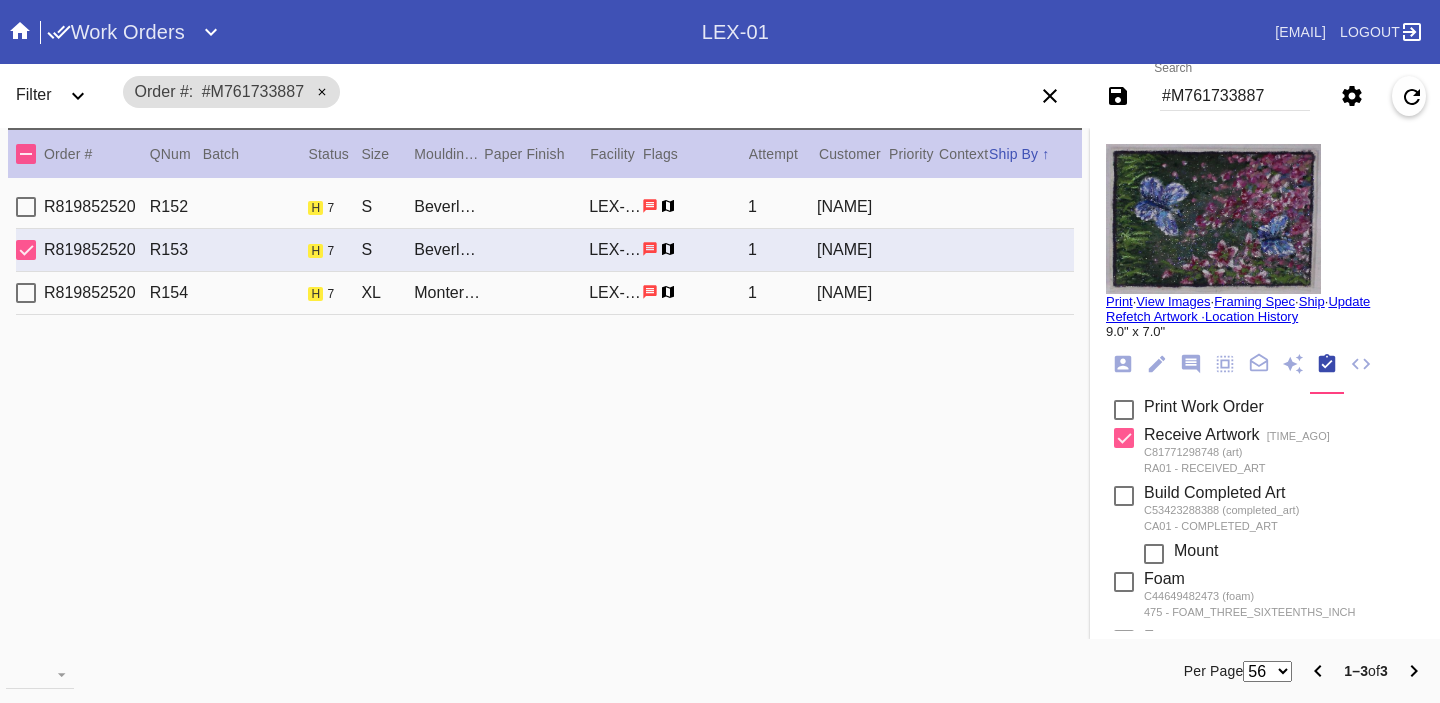 click on "R819852520 R154 h 7 XL Monterey / No Mat LEX-01 1 [NAME]" at bounding box center (545, 293) 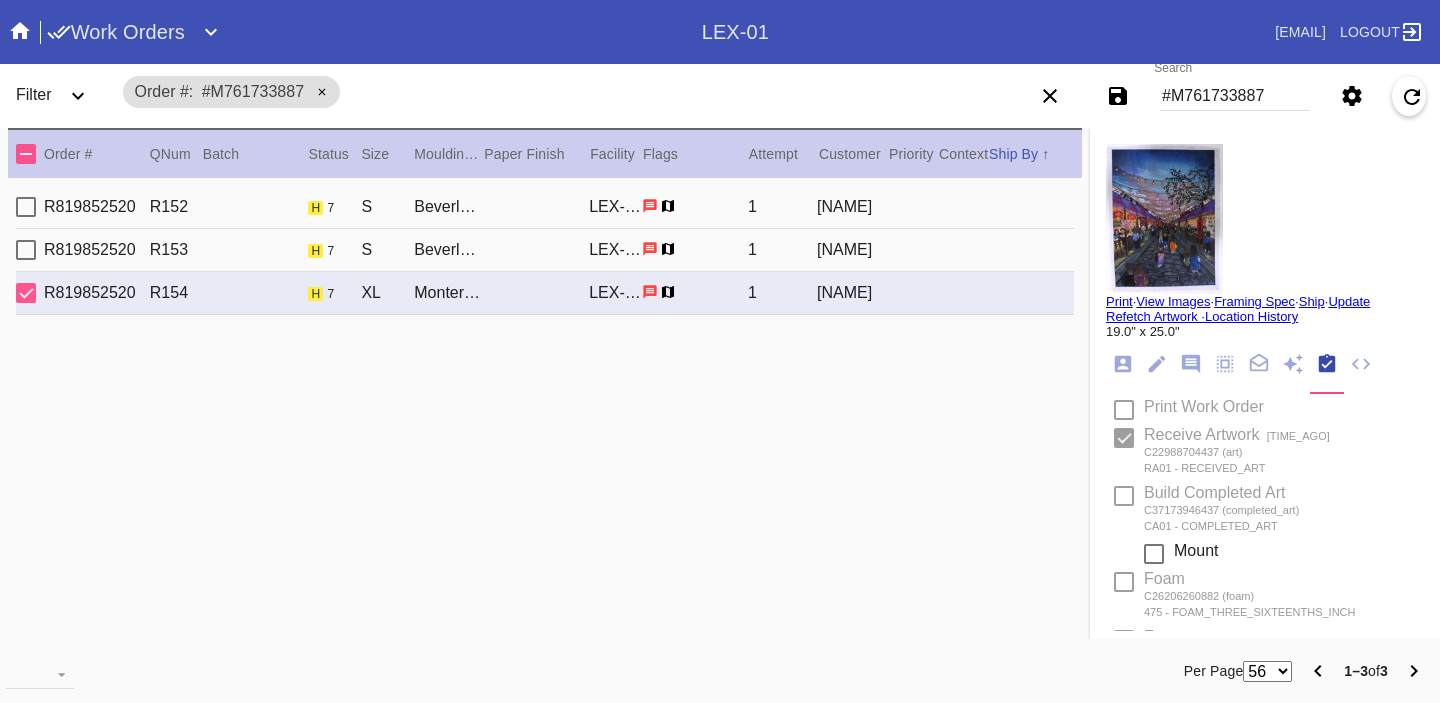 type on "This is an oil pastel piece from [NAME], Mona's first nanny. It's a scene from a Japanese night market, she went with us to Japan for Mona's first visit." 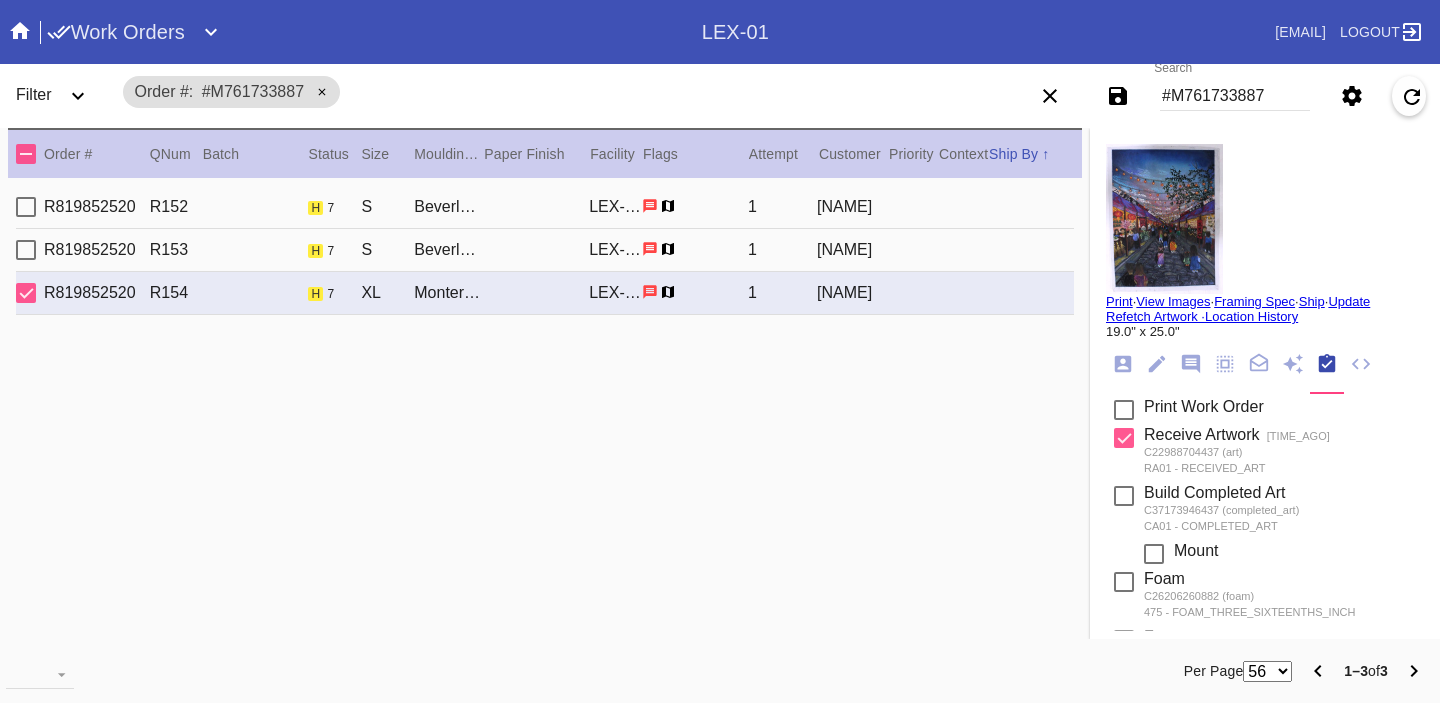 click on "R819852520 R153 h 7 S Beverly / No Mat LEX-01 1 [NAME]" at bounding box center (545, 250) 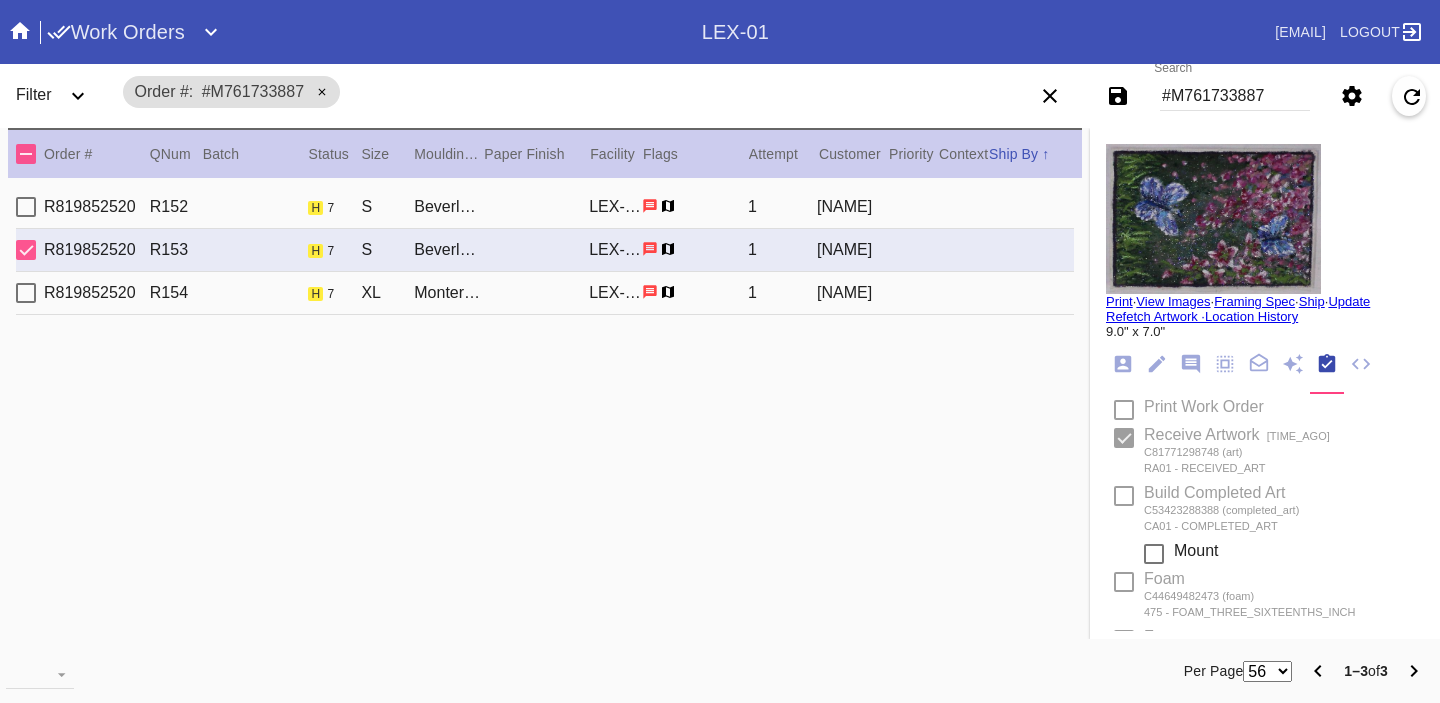 type on "From [NAME] (Mona's first nanny) to decorate her big girl room." 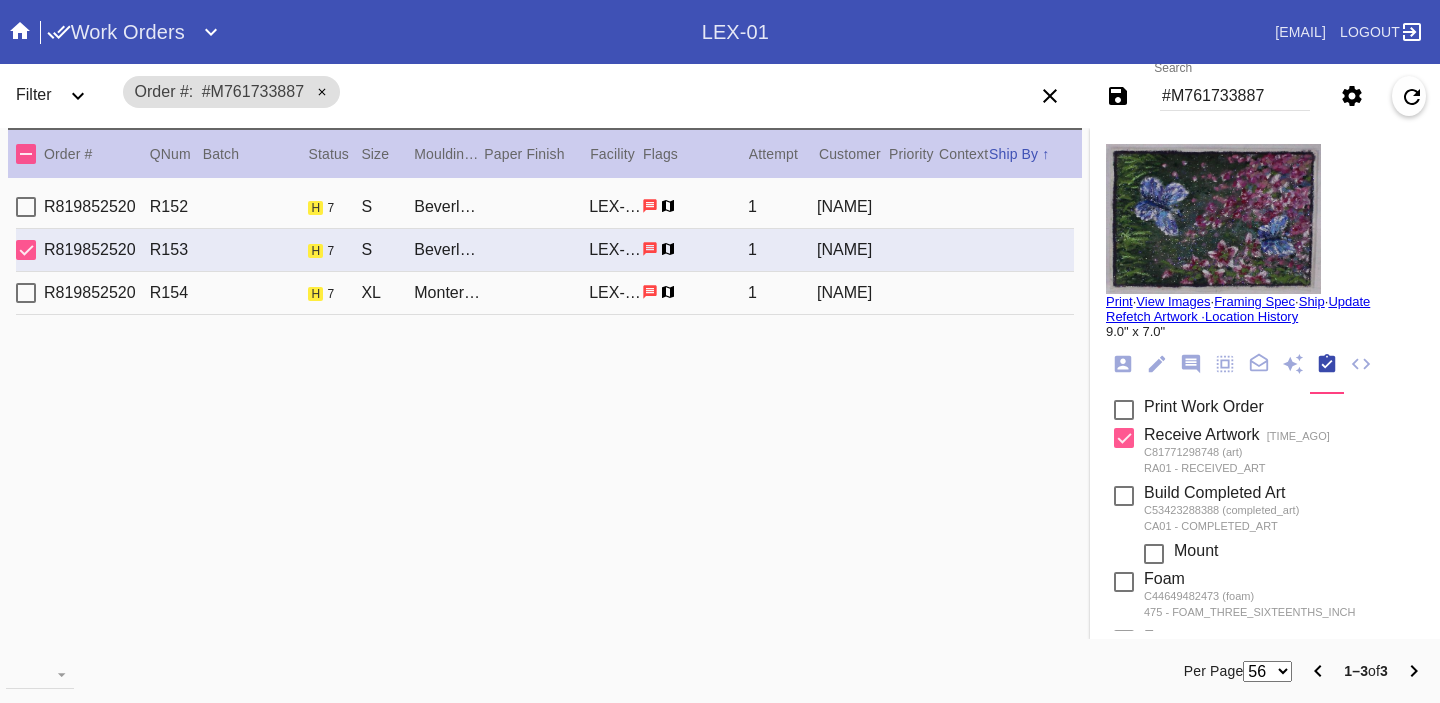 click on "R819852520 R152 h 7 S Beverly / No Mat LEX-01 1 [NAME]" at bounding box center [545, 207] 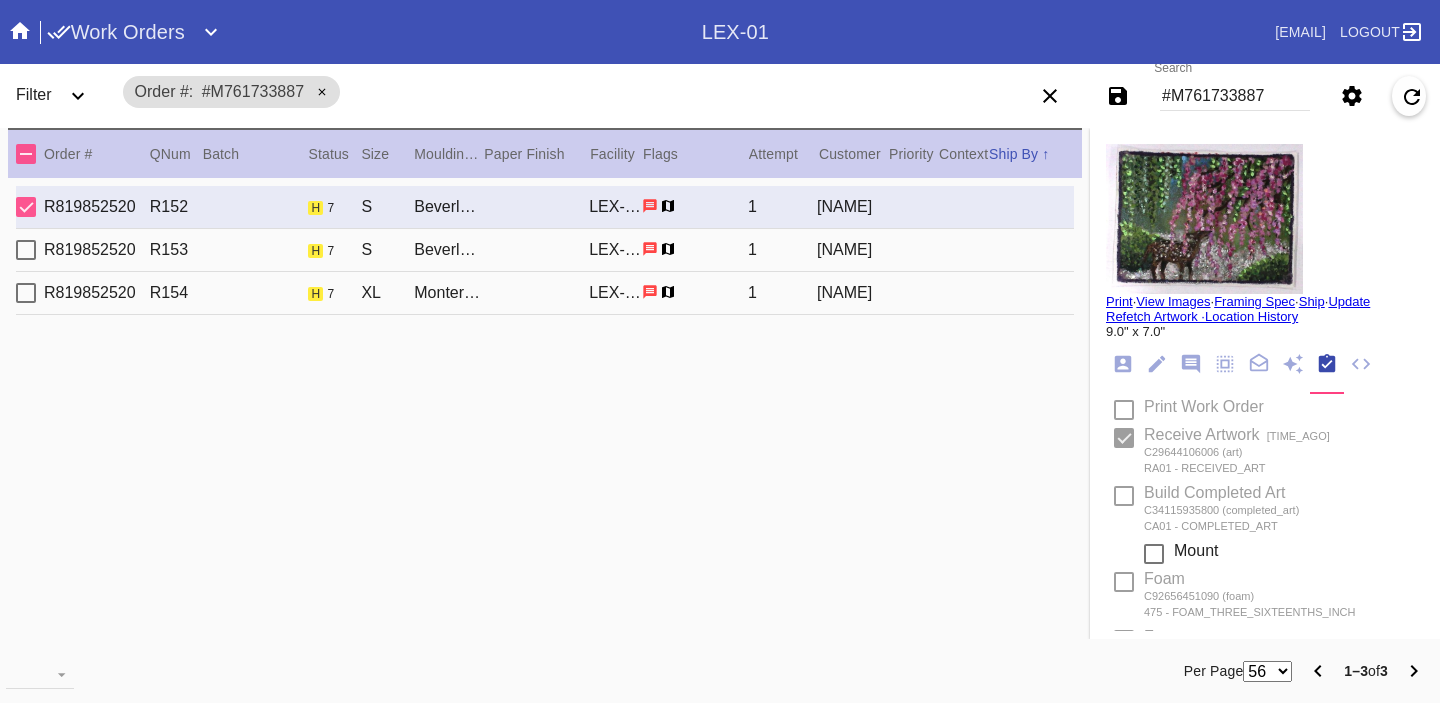 type on "From [NAME] (Mona's first nanny) to decorate her big girl room." 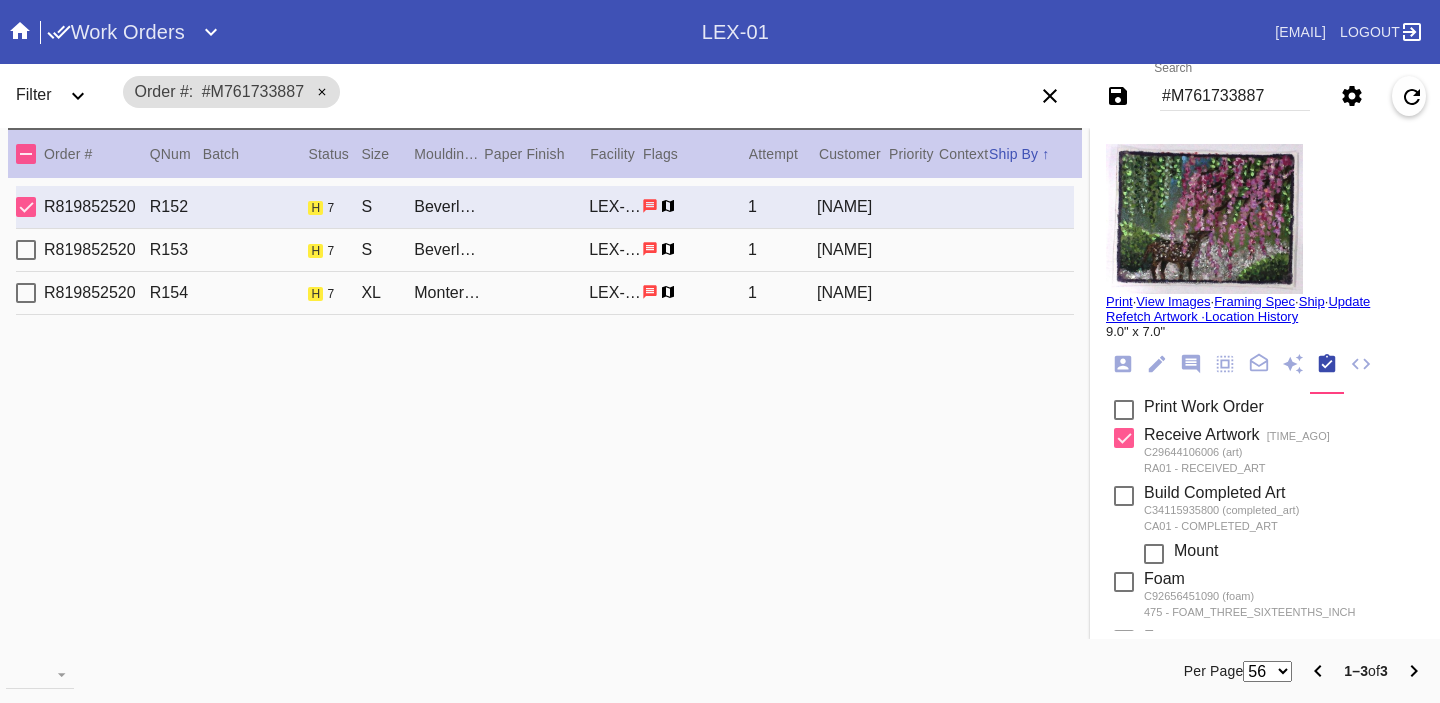 click on "R819852520 R154 h 7 XL Monterey / No Mat LEX-01 1 [NAME]" at bounding box center [545, 293] 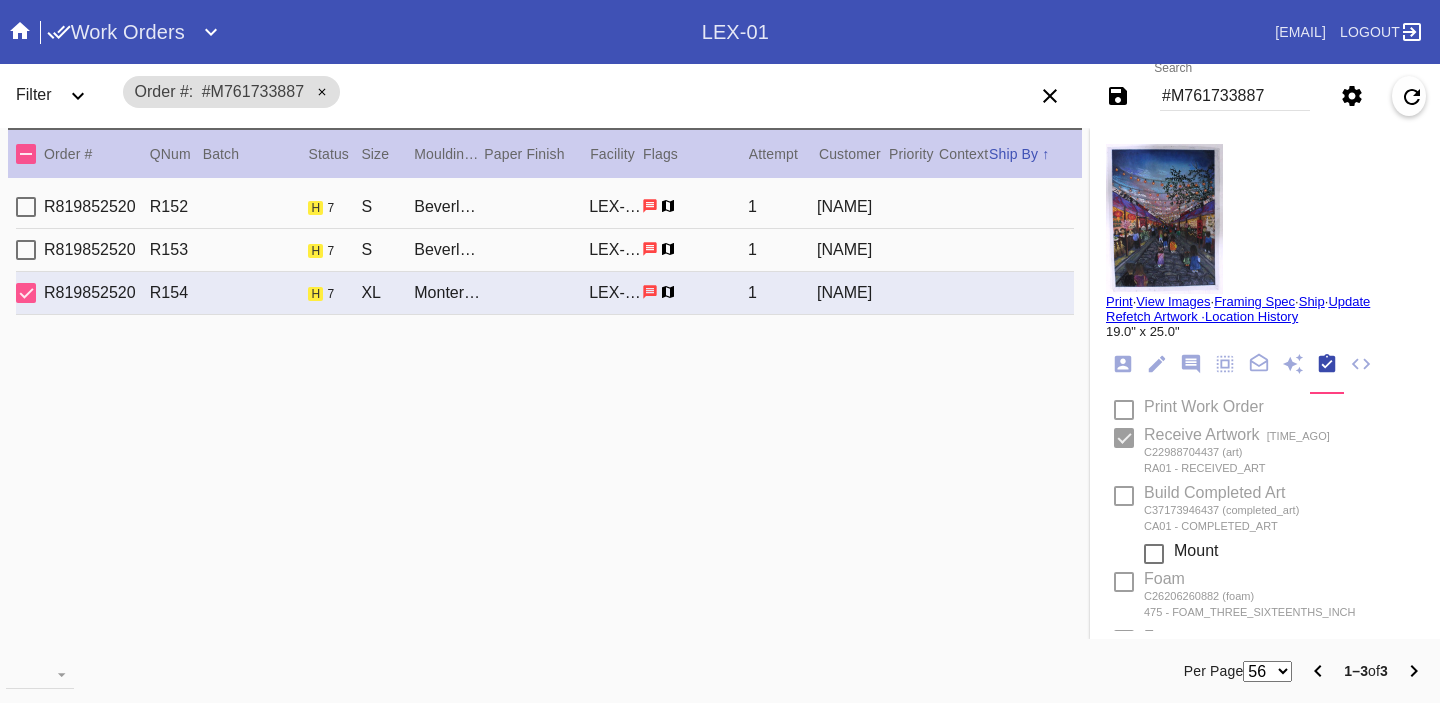 type on "This is an oil pastel piece from [NAME], Mona's first nanny. It's a scene from a Japanese night market, she went with us to Japan for Mona's first visit." 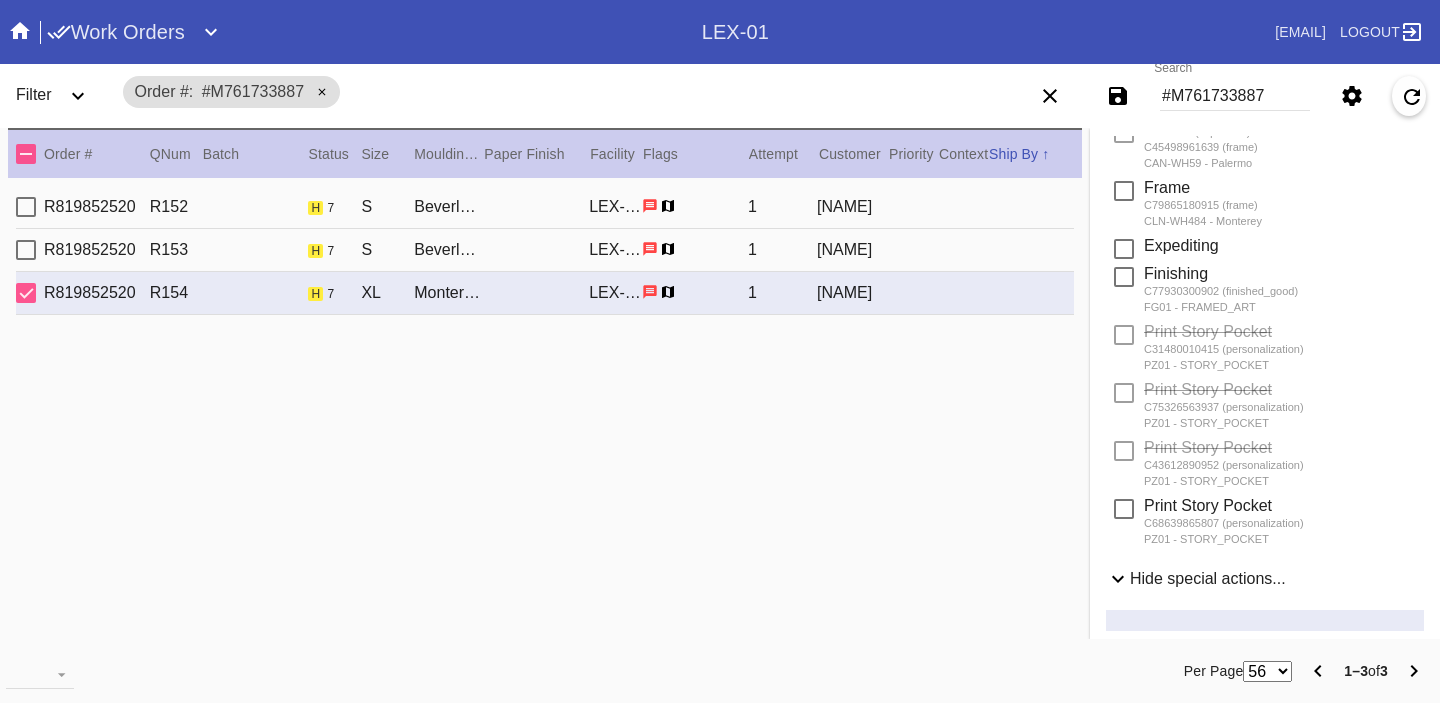 scroll, scrollTop: 992, scrollLeft: 0, axis: vertical 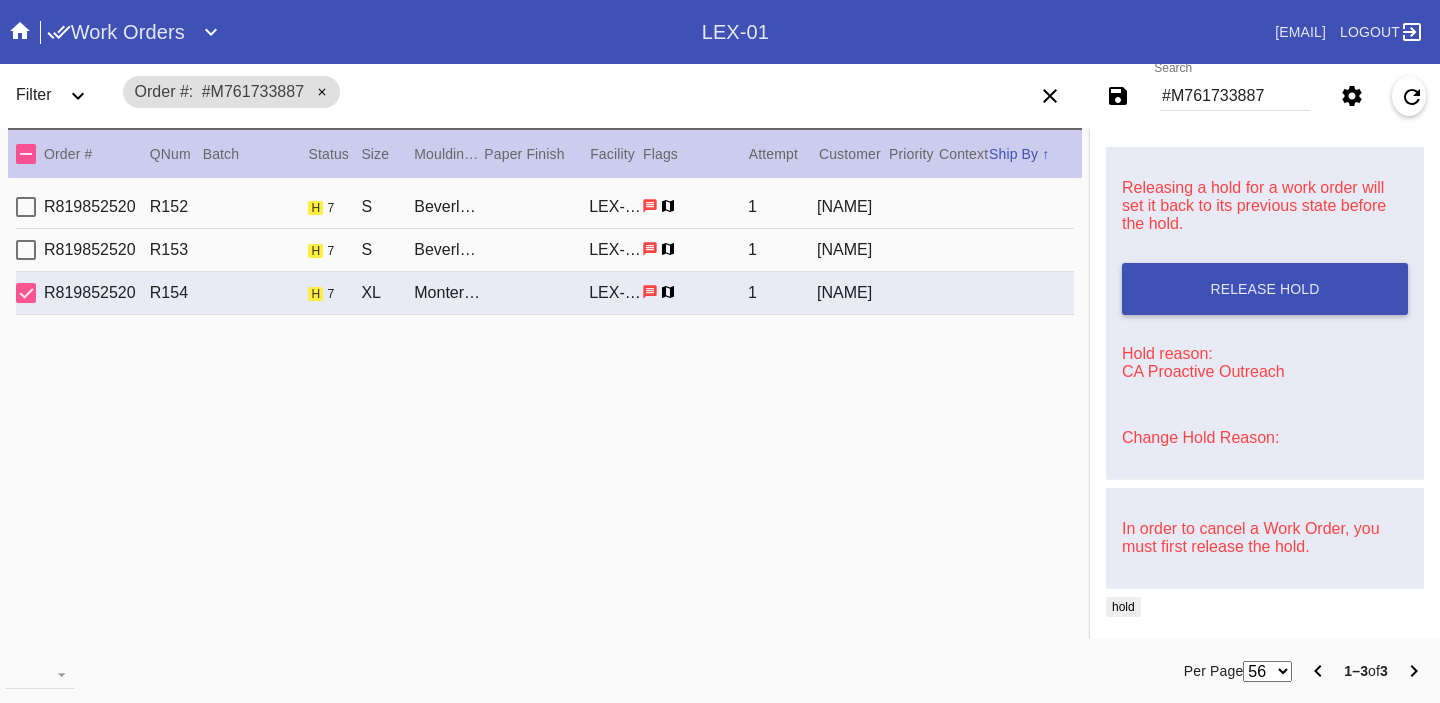 click on "Change Hold Reason:" at bounding box center [1200, 437] 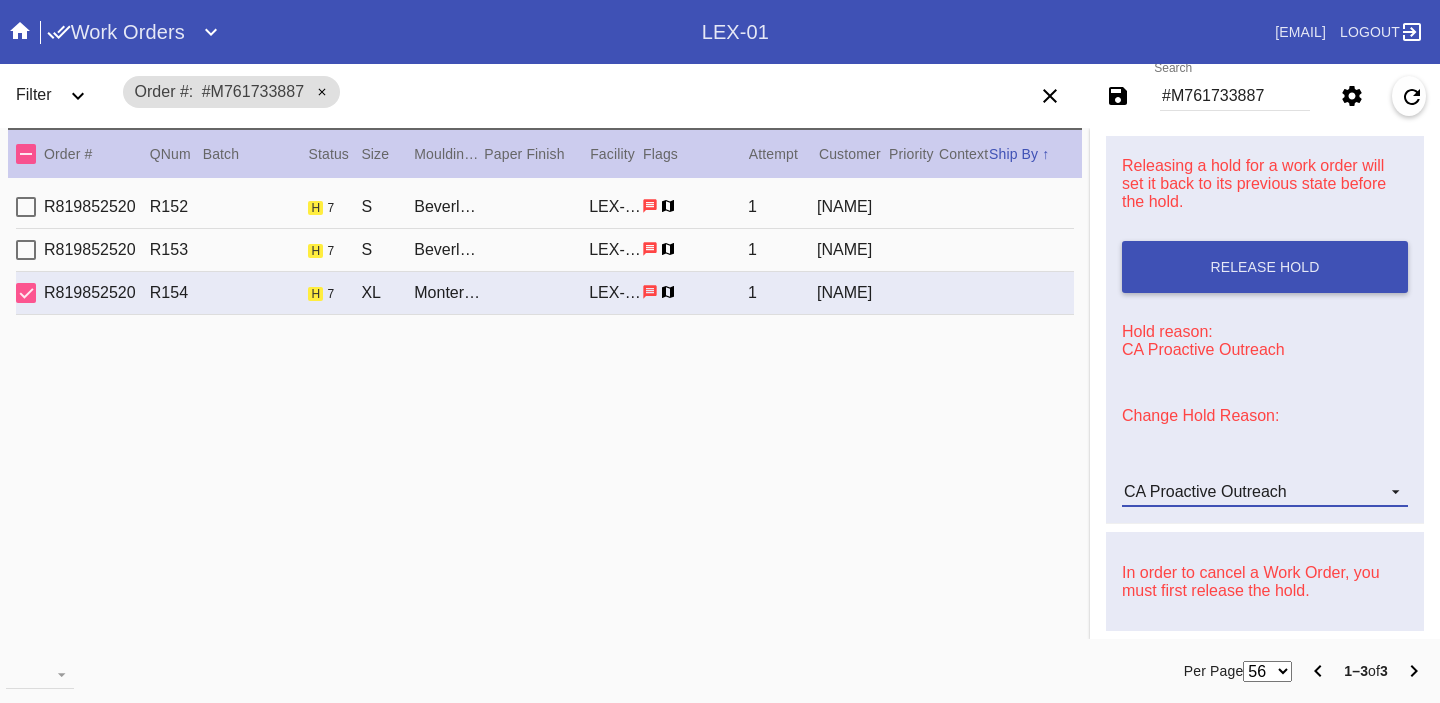 click on "CA Proactive Outreach" at bounding box center (1205, 491) 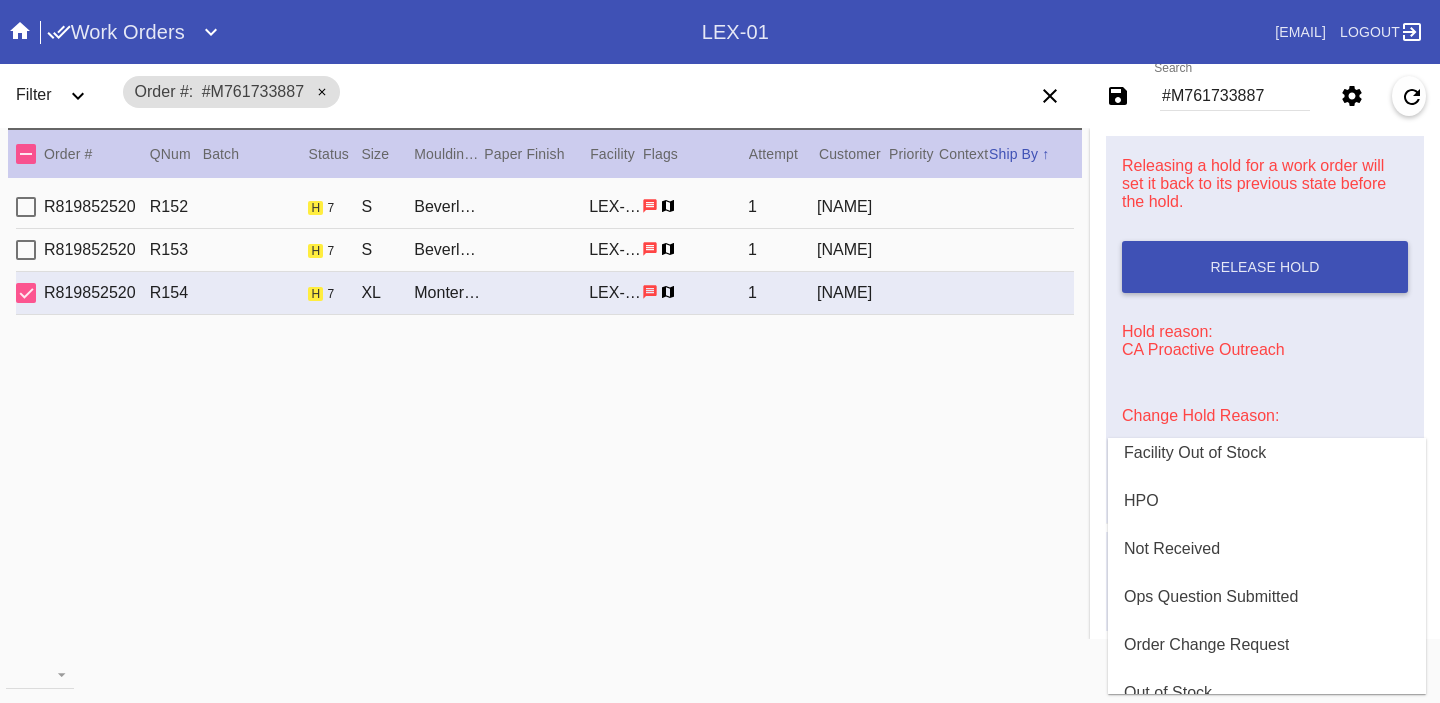 scroll, scrollTop: 608, scrollLeft: 0, axis: vertical 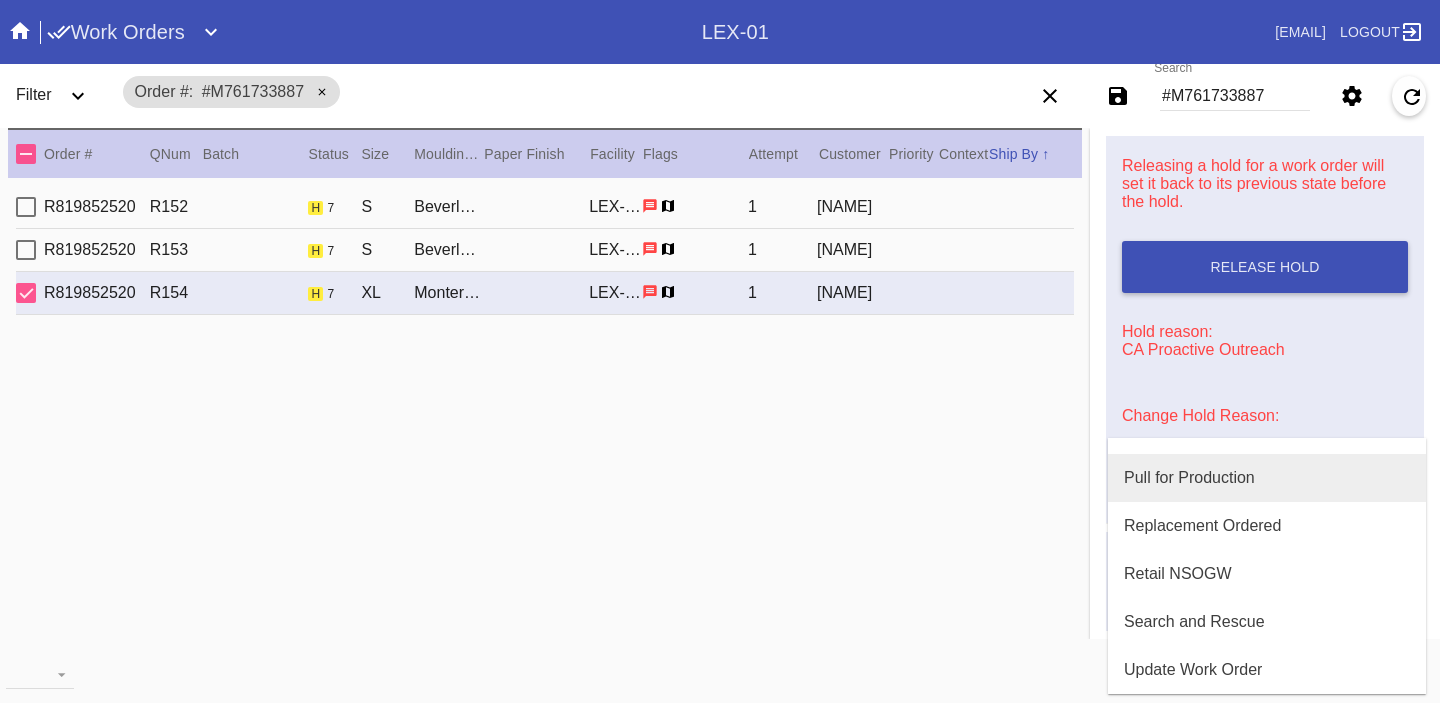 click on "Pull for Production" at bounding box center [1267, 478] 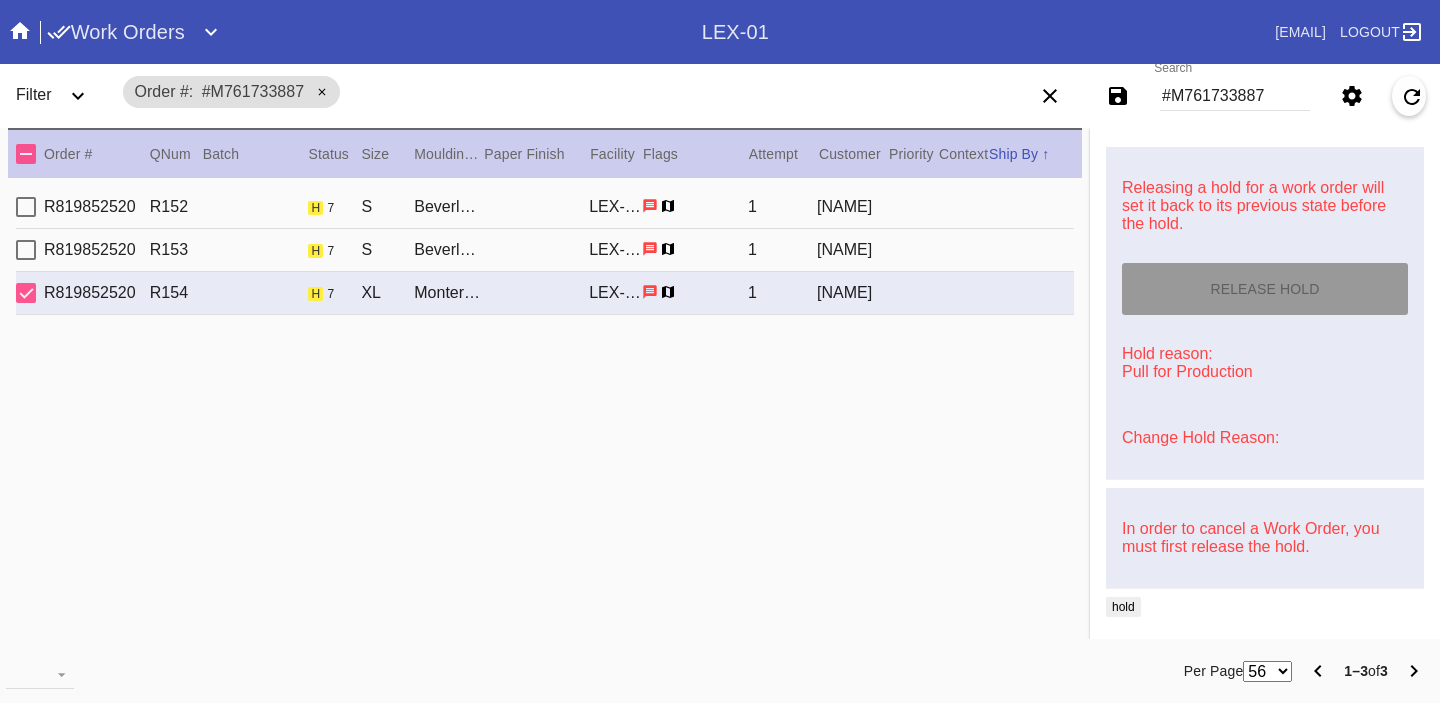 type on "7/31/2025" 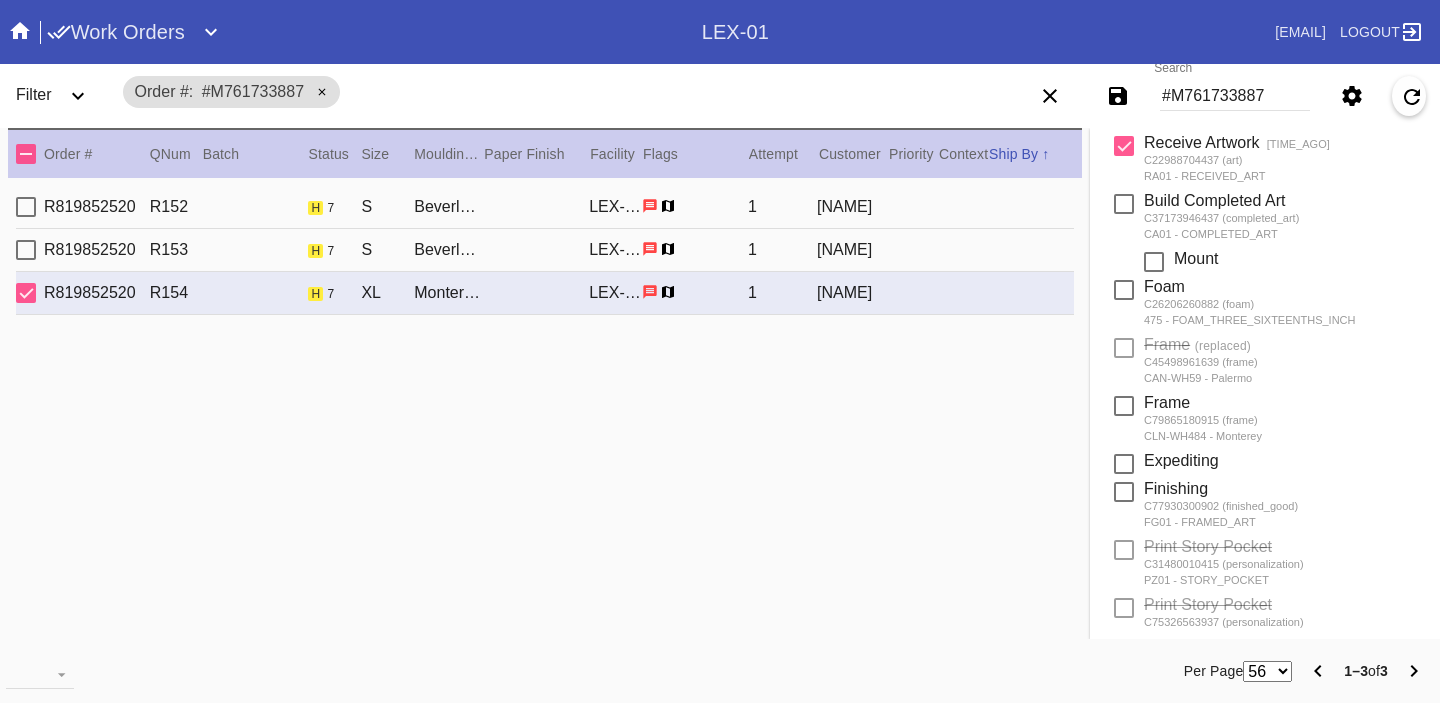 scroll, scrollTop: 0, scrollLeft: 0, axis: both 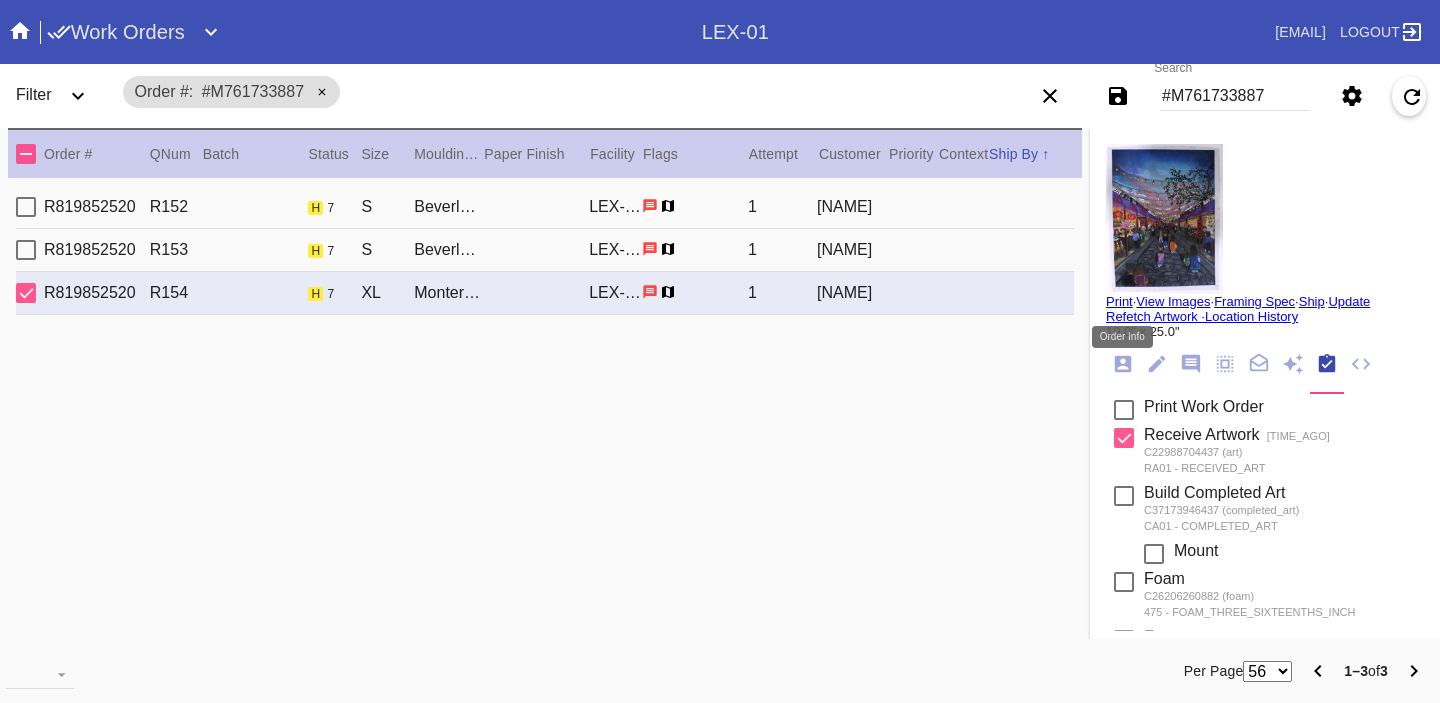click 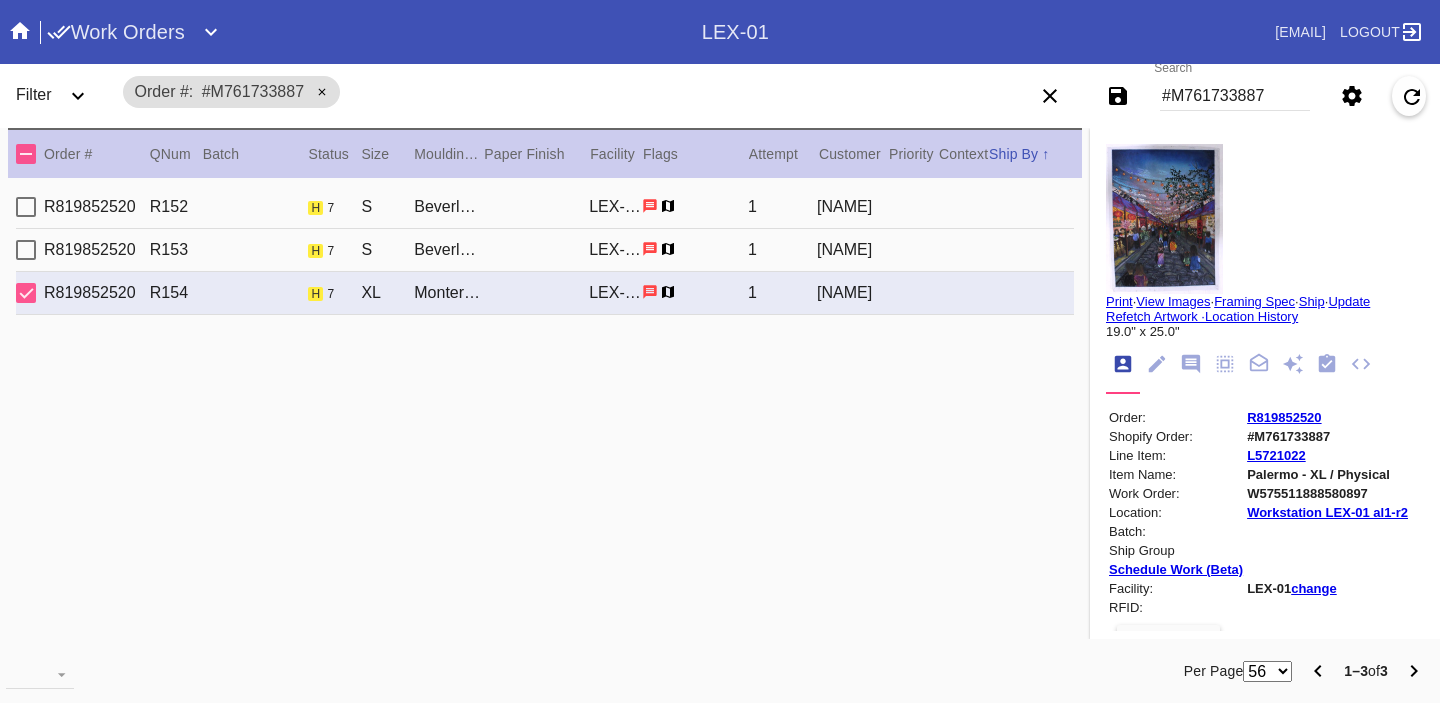 scroll, scrollTop: 24, scrollLeft: 0, axis: vertical 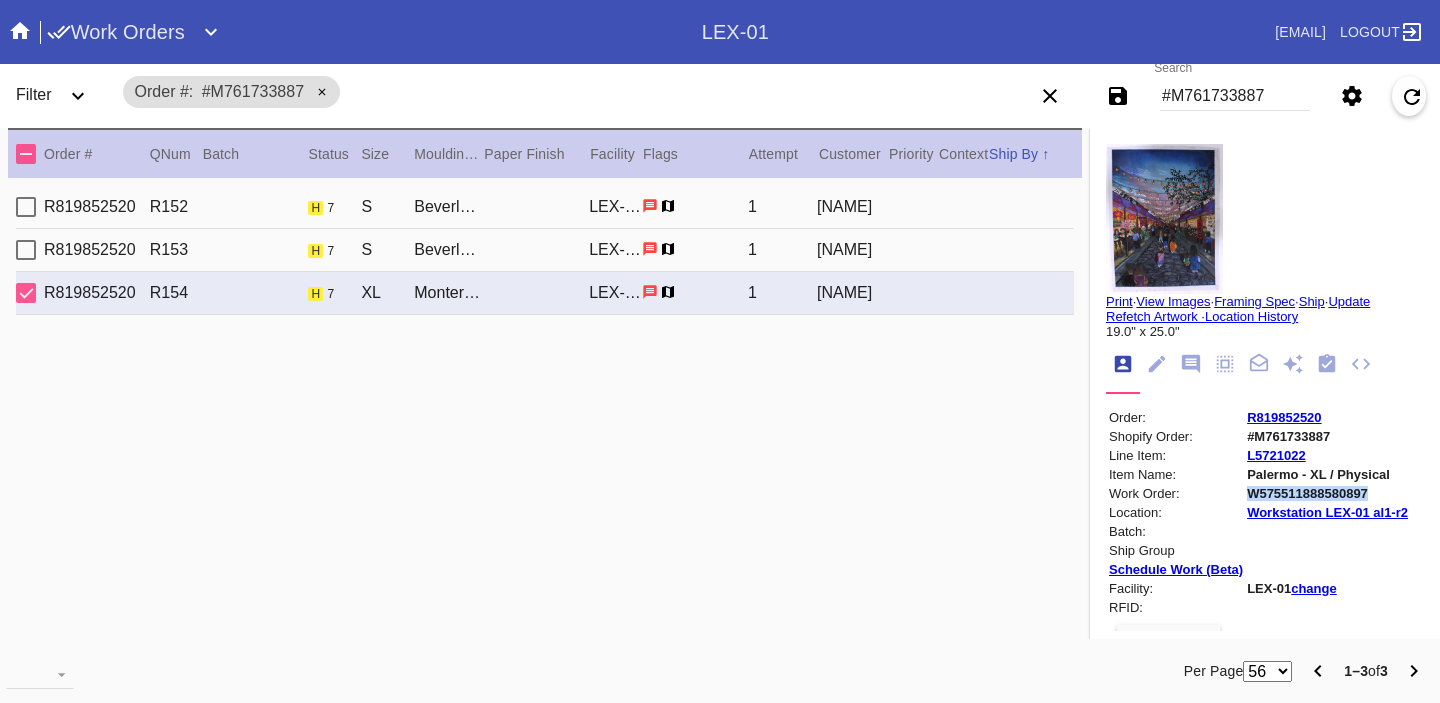 copy on "W575511888580897" 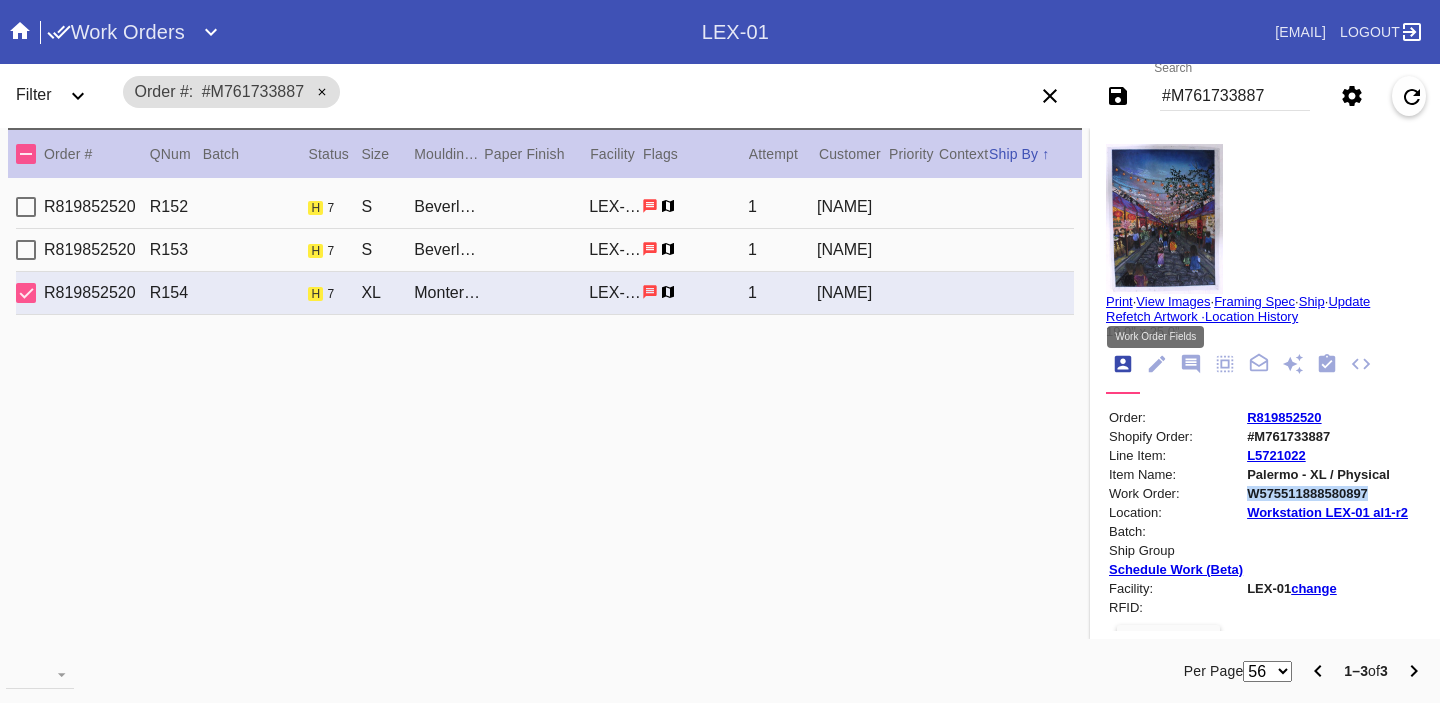 click 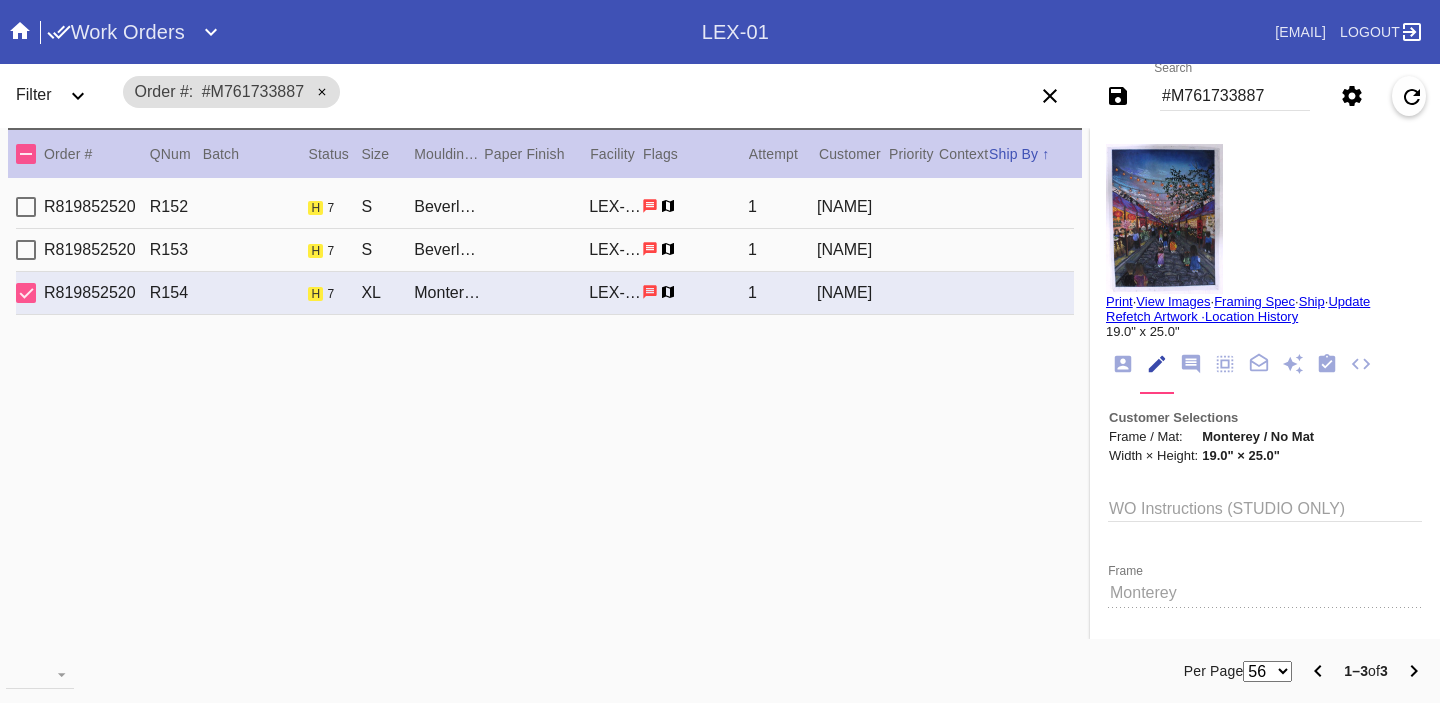 scroll, scrollTop: 73, scrollLeft: 0, axis: vertical 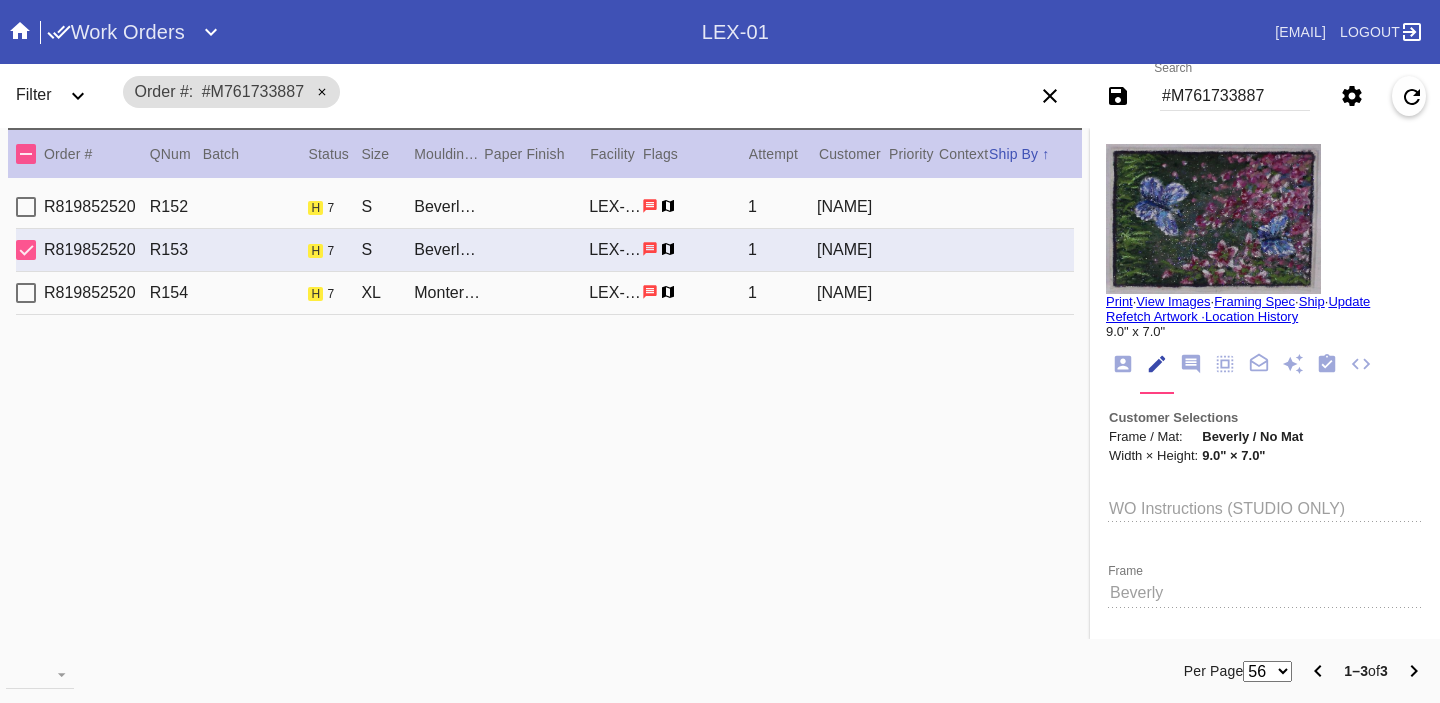 type on "From [NAME] (Mona's first nanny) to decorate her big girl room." 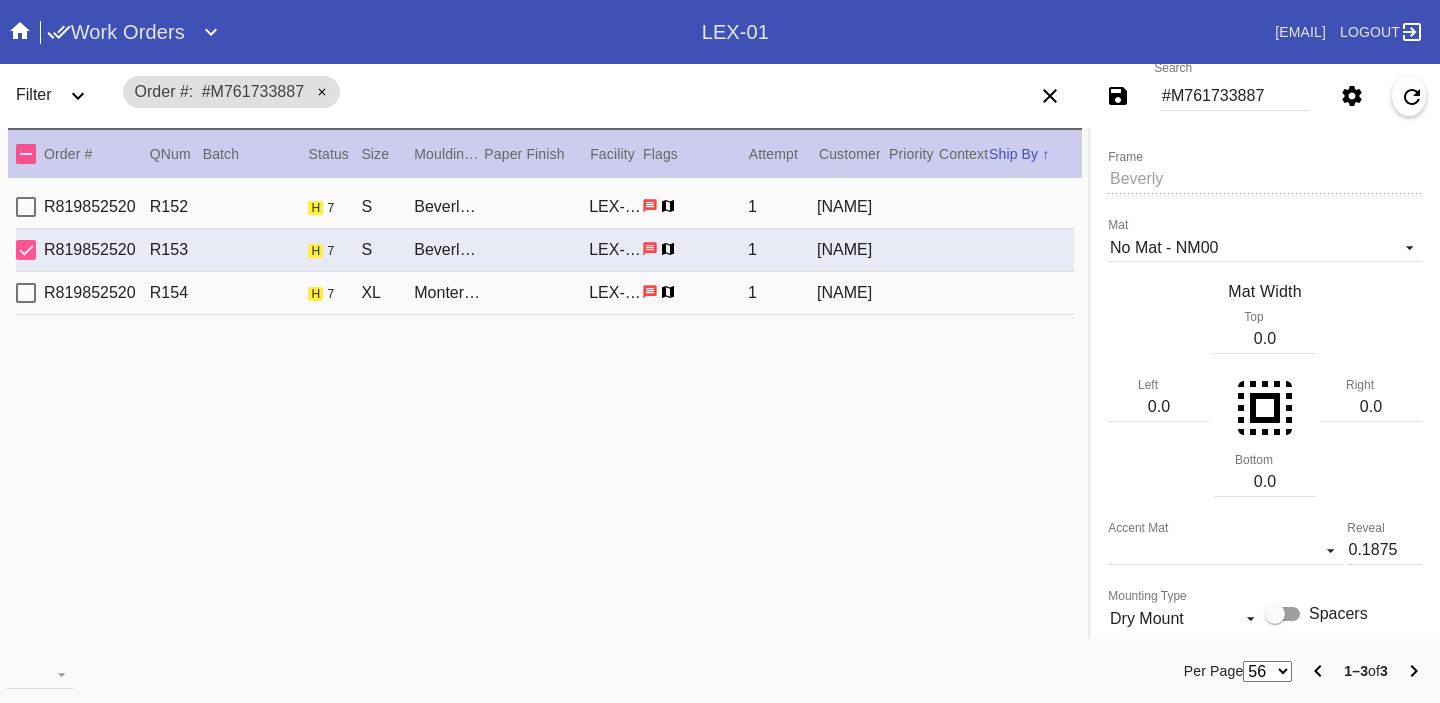 scroll, scrollTop: 415, scrollLeft: 0, axis: vertical 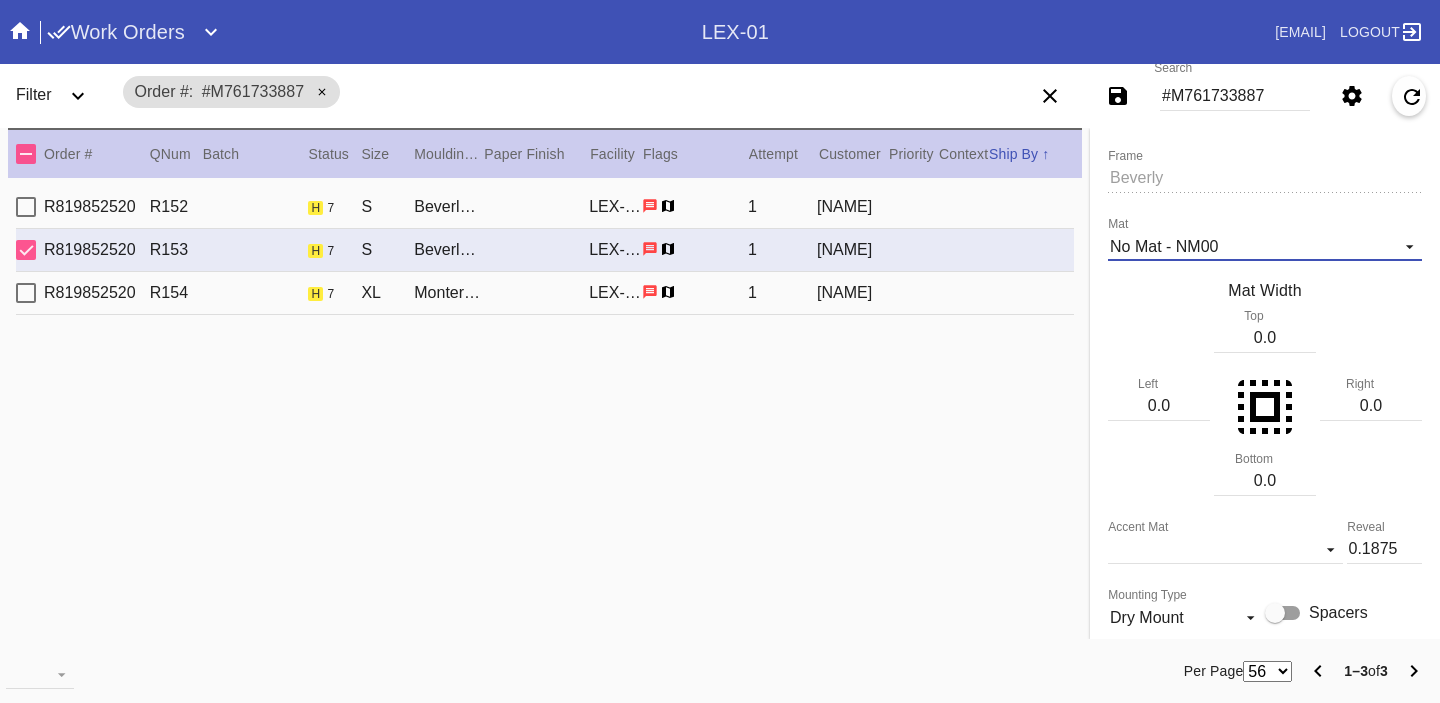 click on "No Mat - NM00" at bounding box center (1249, 247) 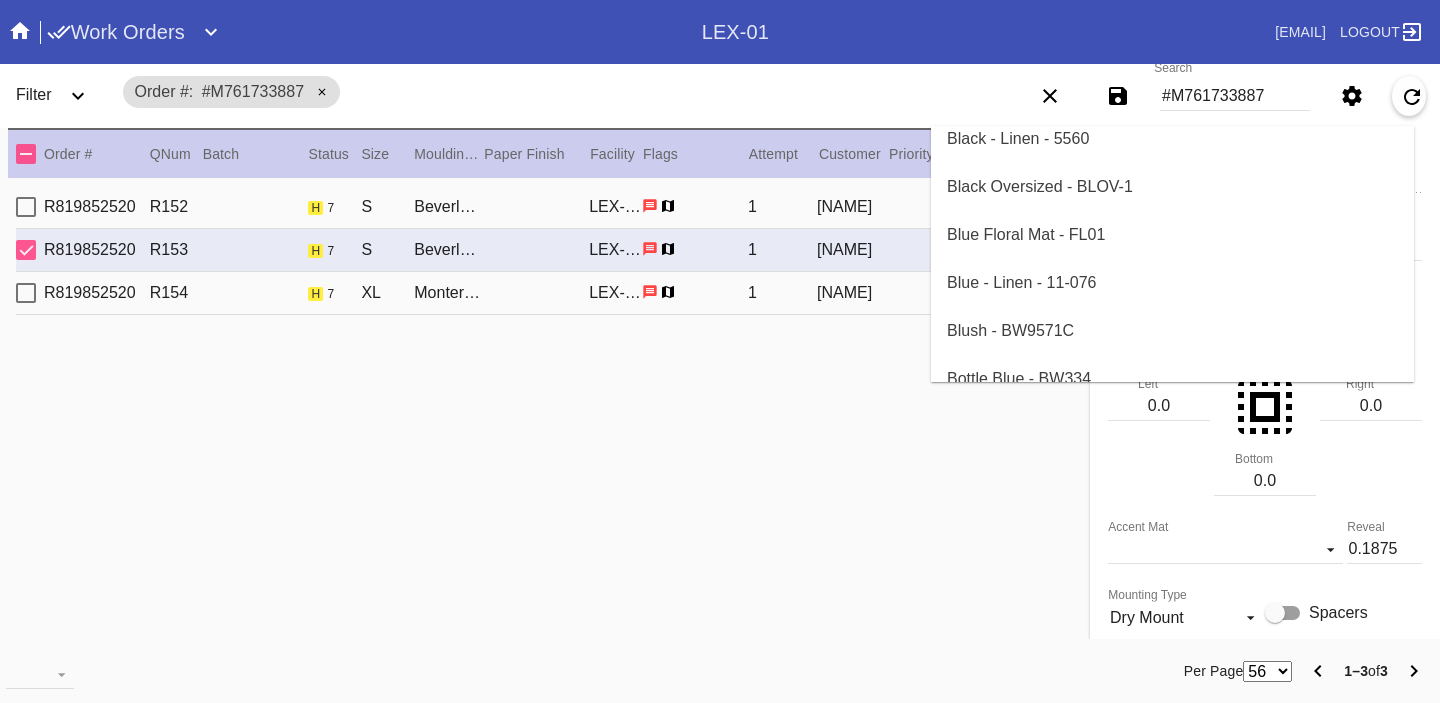 scroll, scrollTop: 0, scrollLeft: 0, axis: both 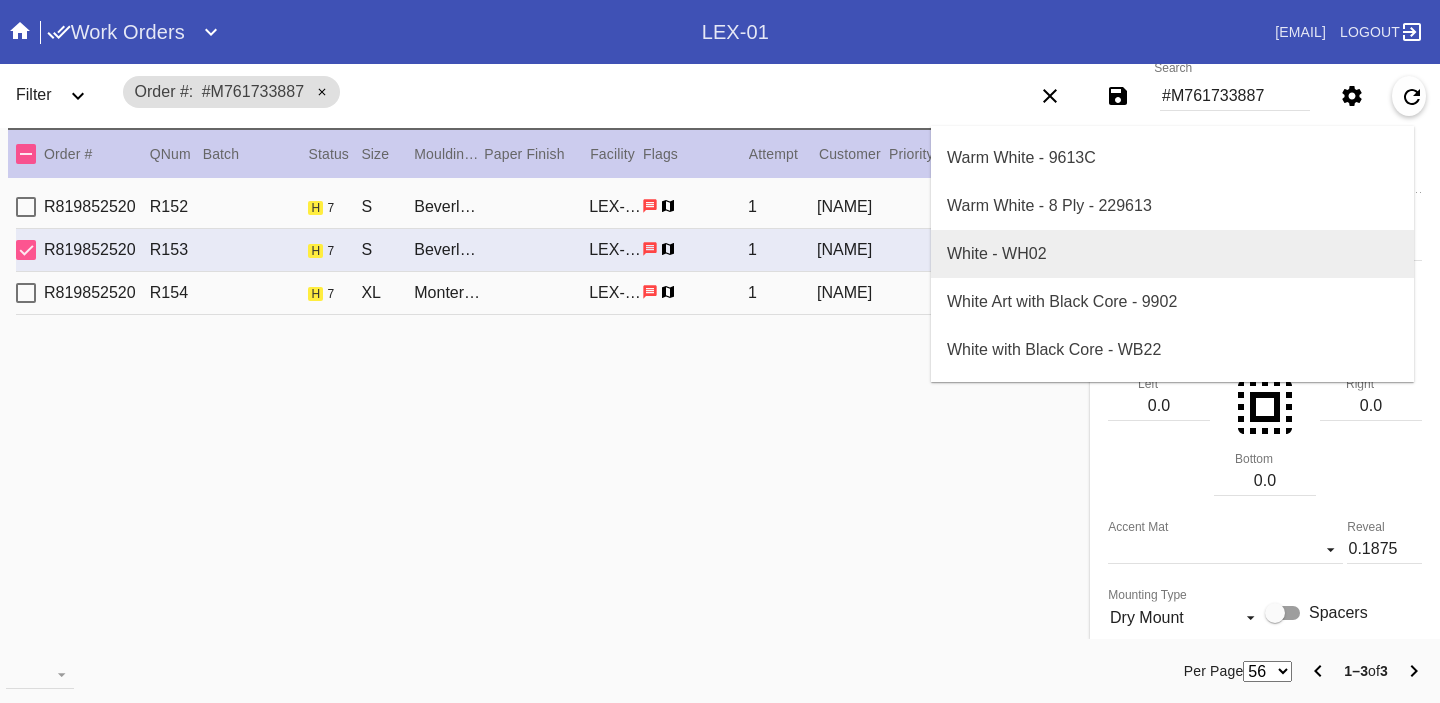 click on "White - WH02" at bounding box center (1172, 254) 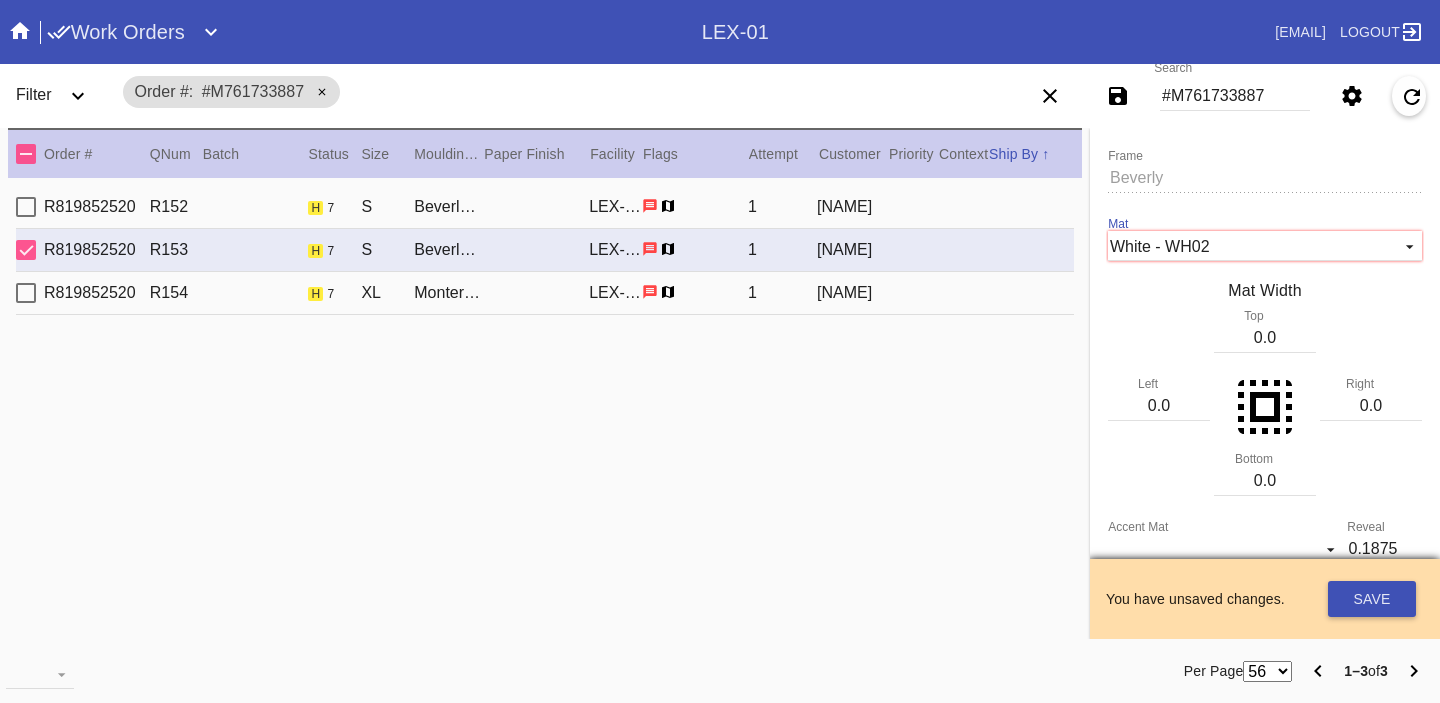 click on "0.0" at bounding box center [1265, 338] 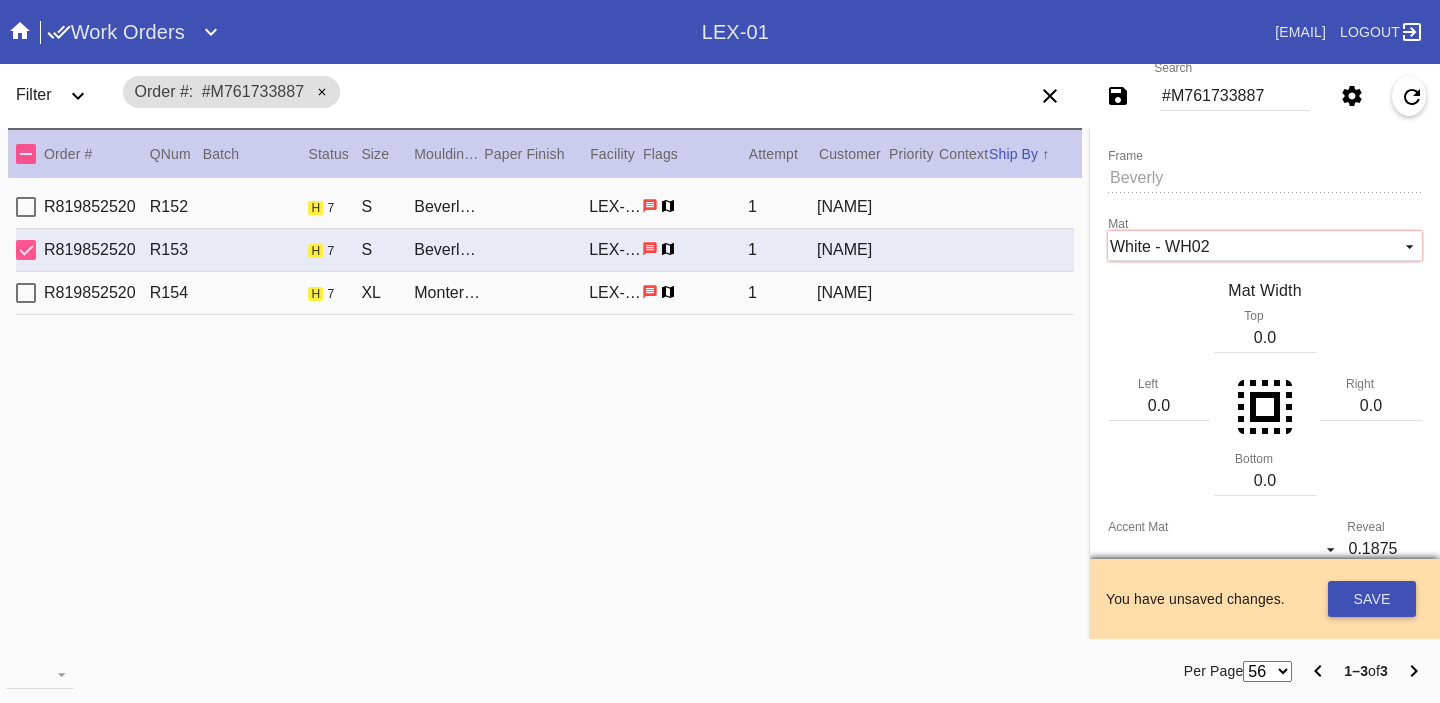 click on "0.0" at bounding box center [1265, 338] 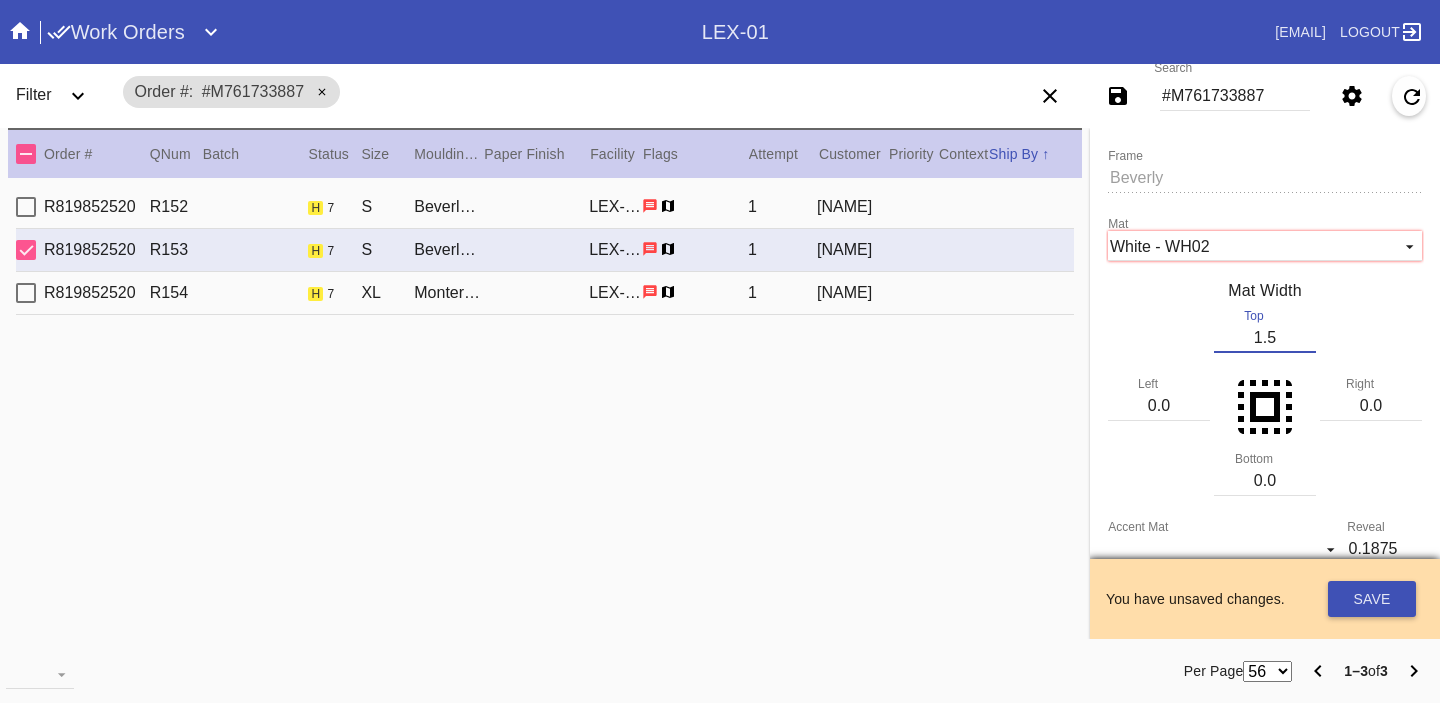 type on "1.5" 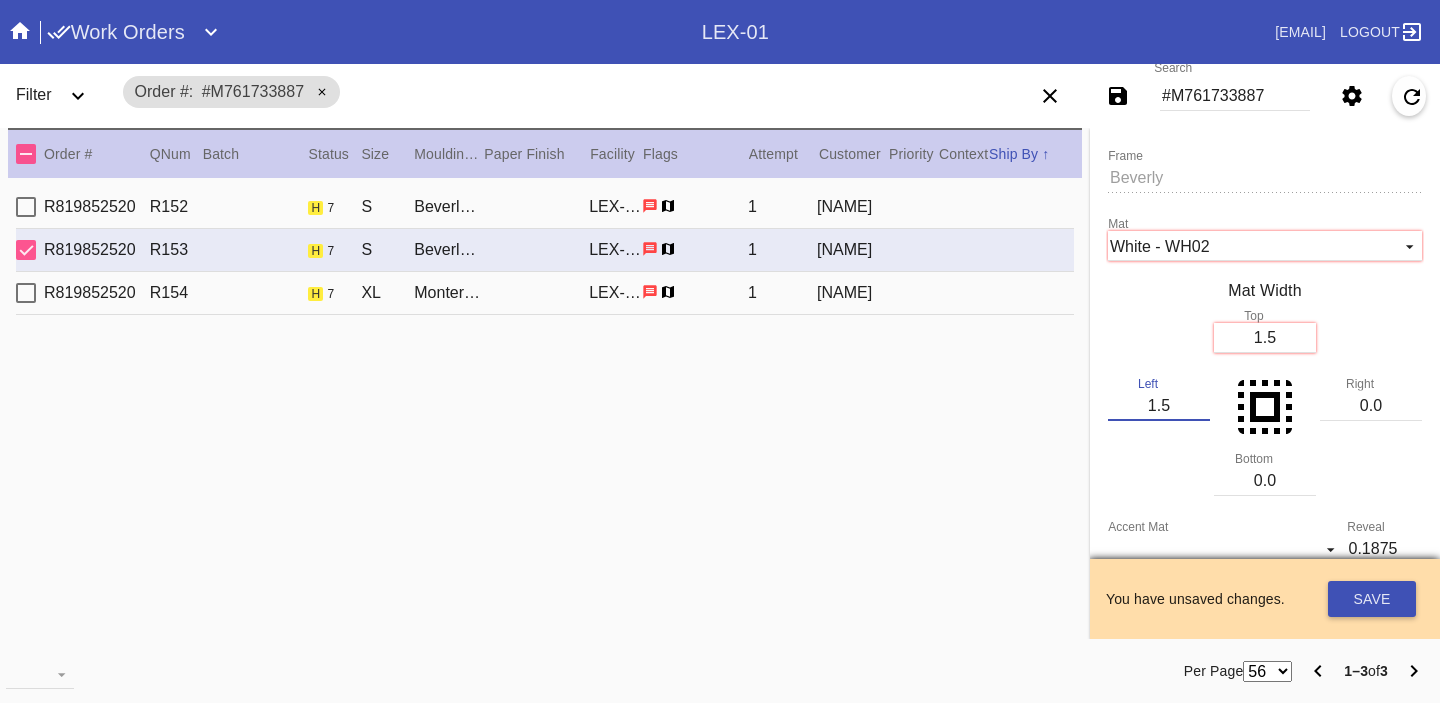 type on "1.5" 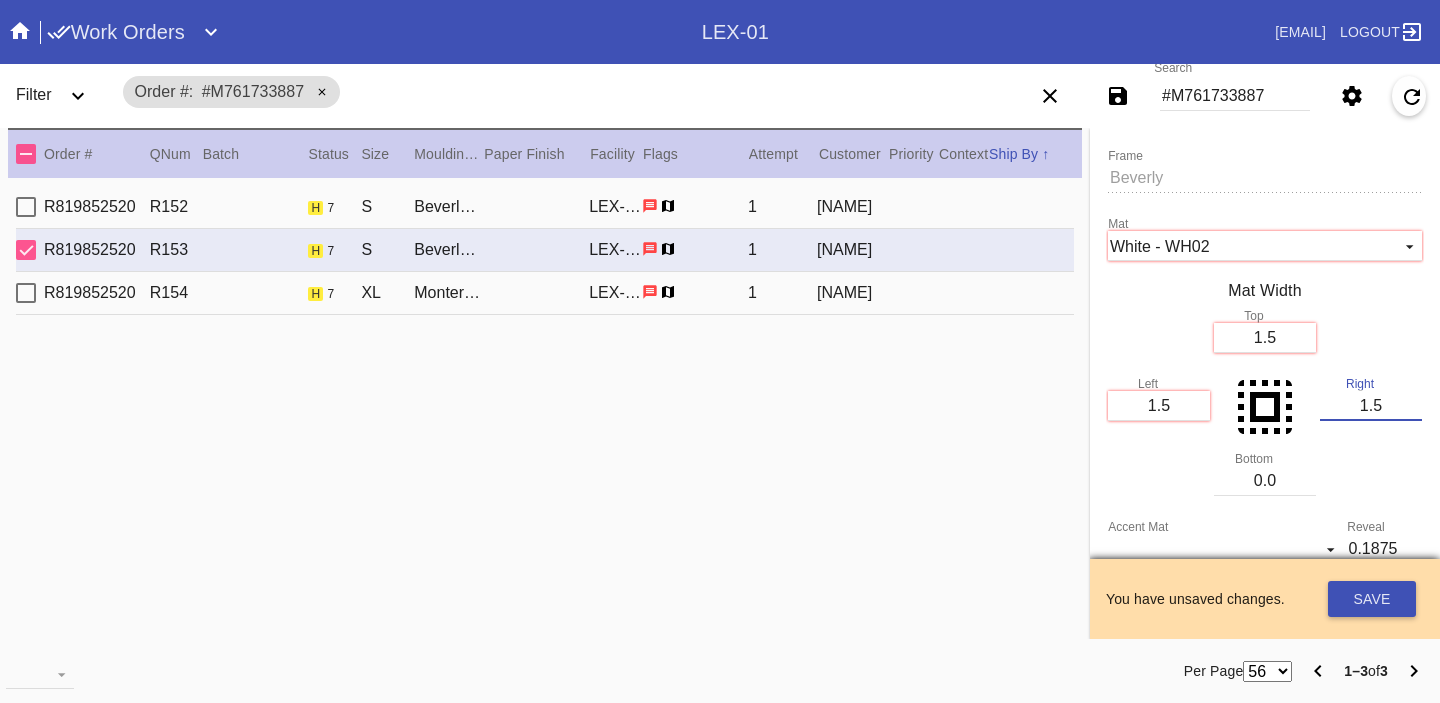 type on "1.5" 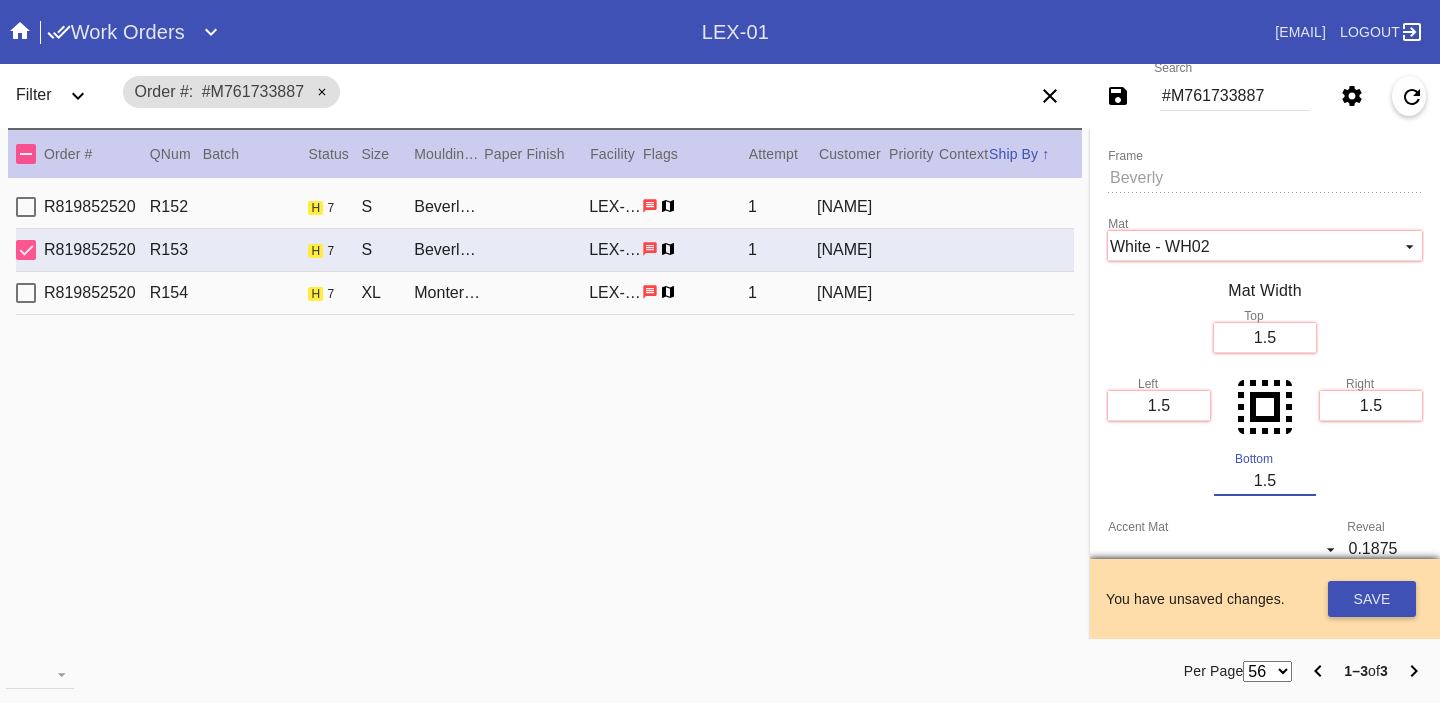 scroll, scrollTop: 743, scrollLeft: 0, axis: vertical 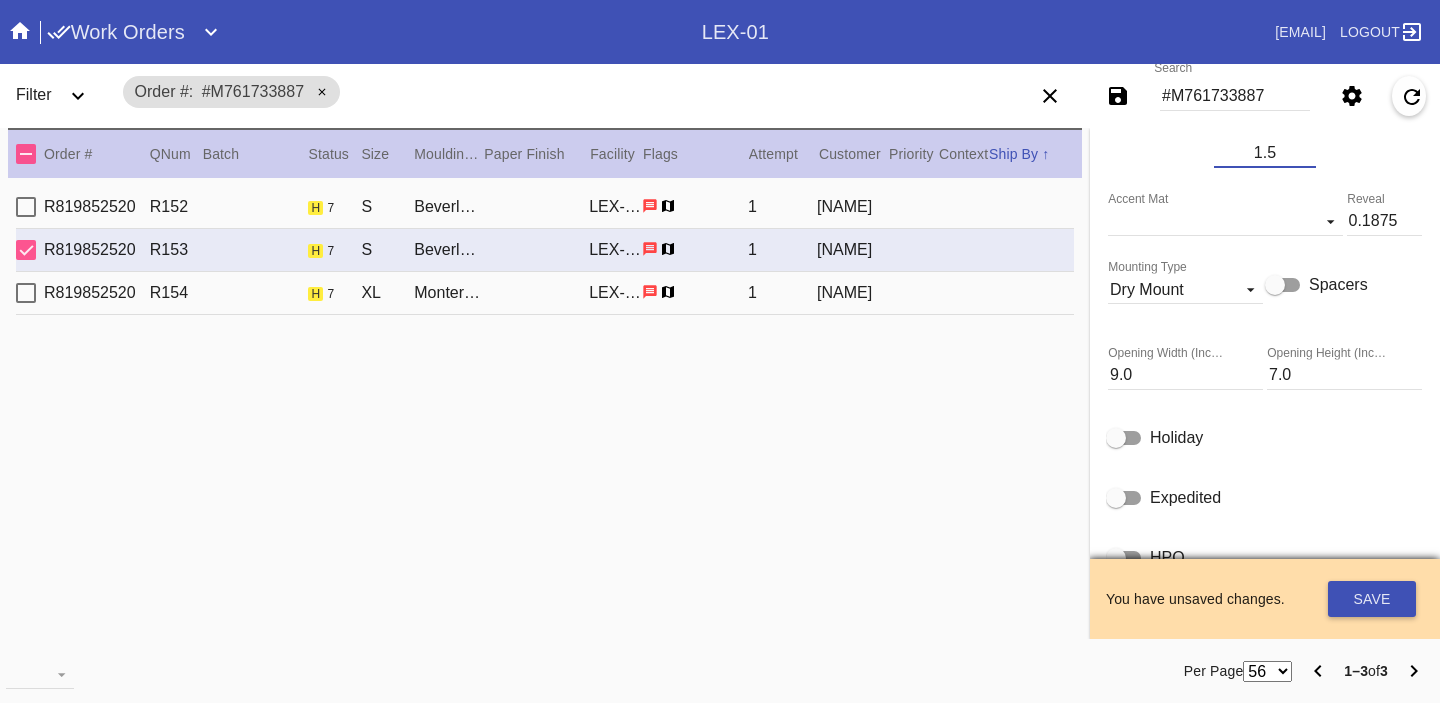 type on "1.5" 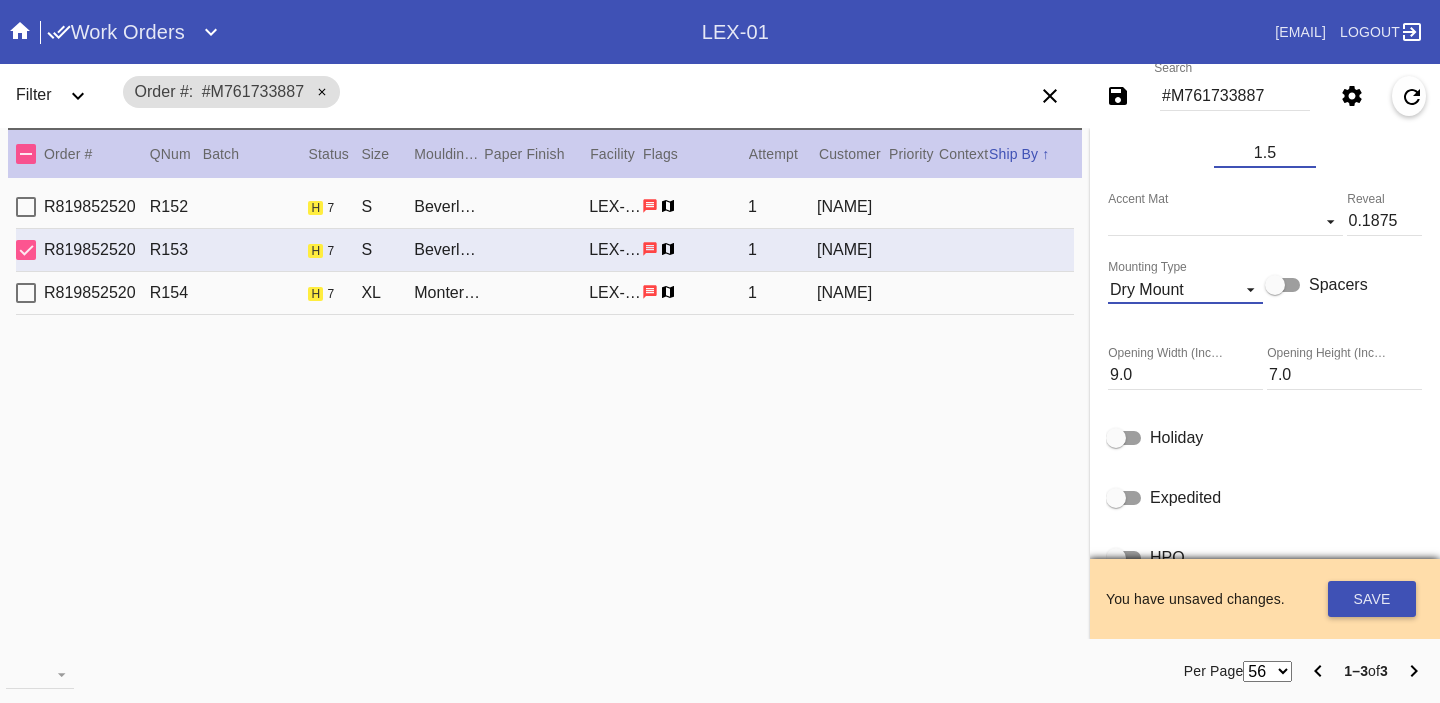 click on "Dry Mount" at bounding box center [1147, 289] 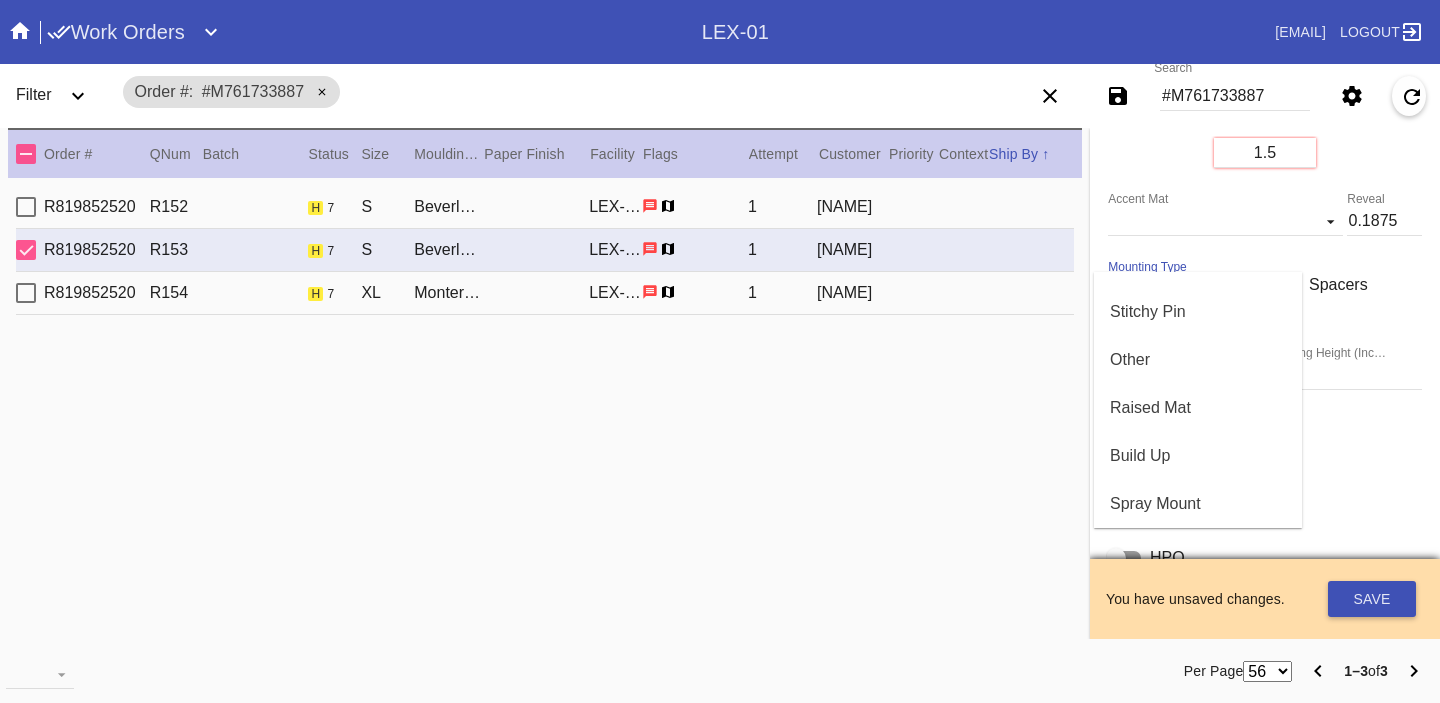 scroll, scrollTop: 382, scrollLeft: 0, axis: vertical 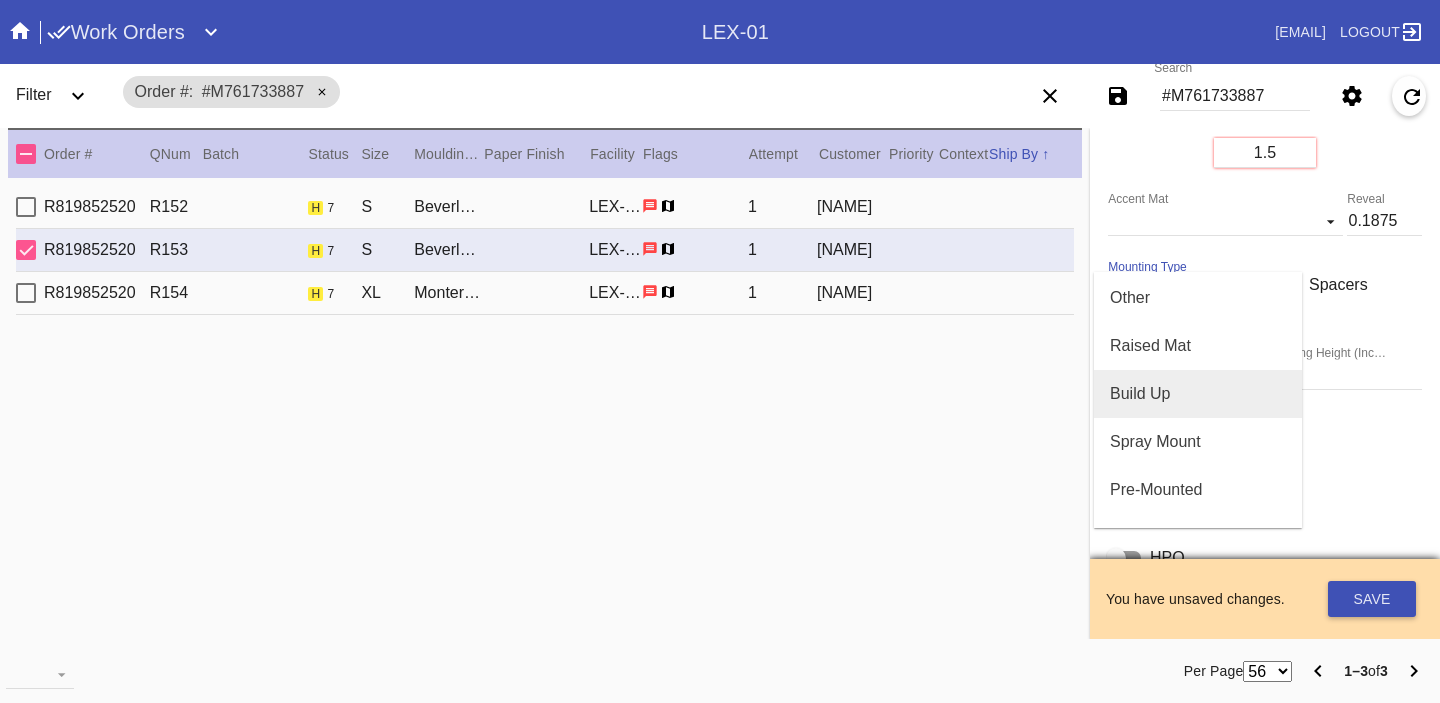 click on "Build Up" at bounding box center [1198, 394] 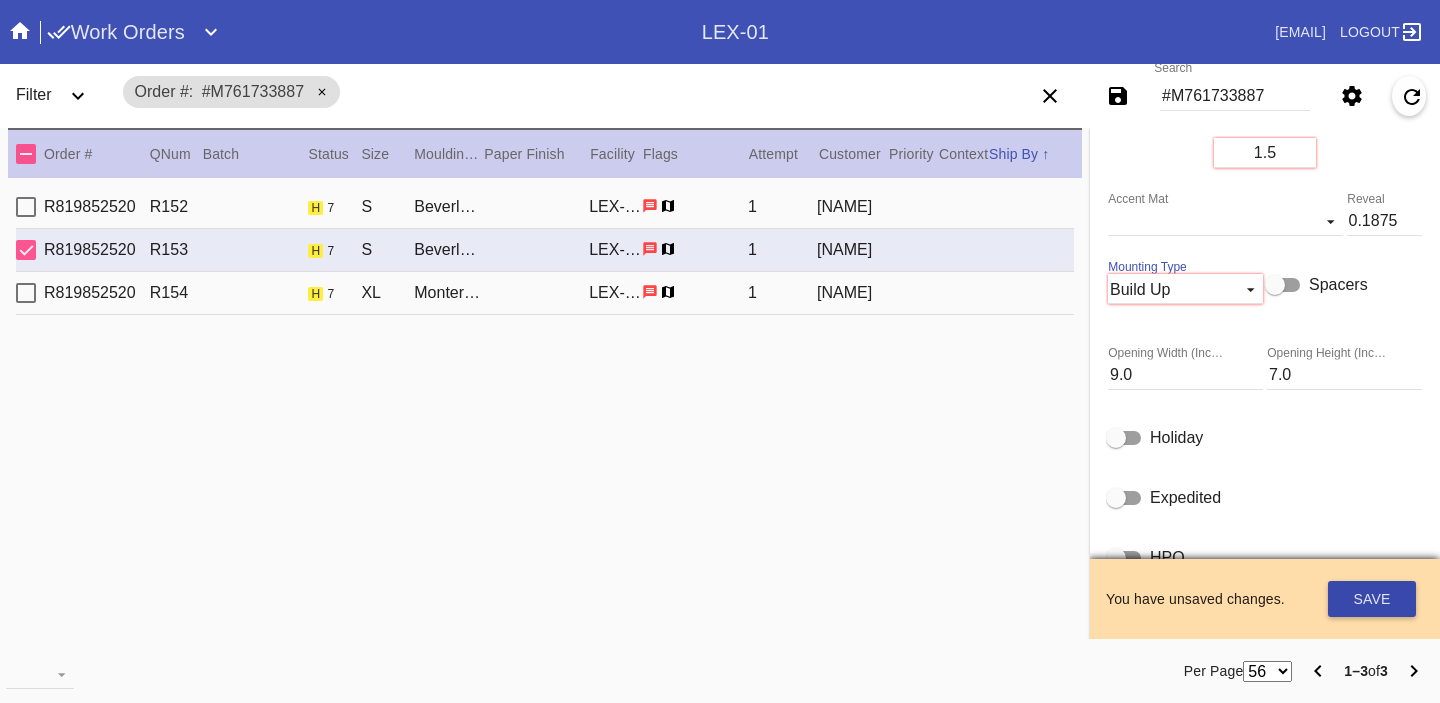 click on "Save" at bounding box center (1372, 599) 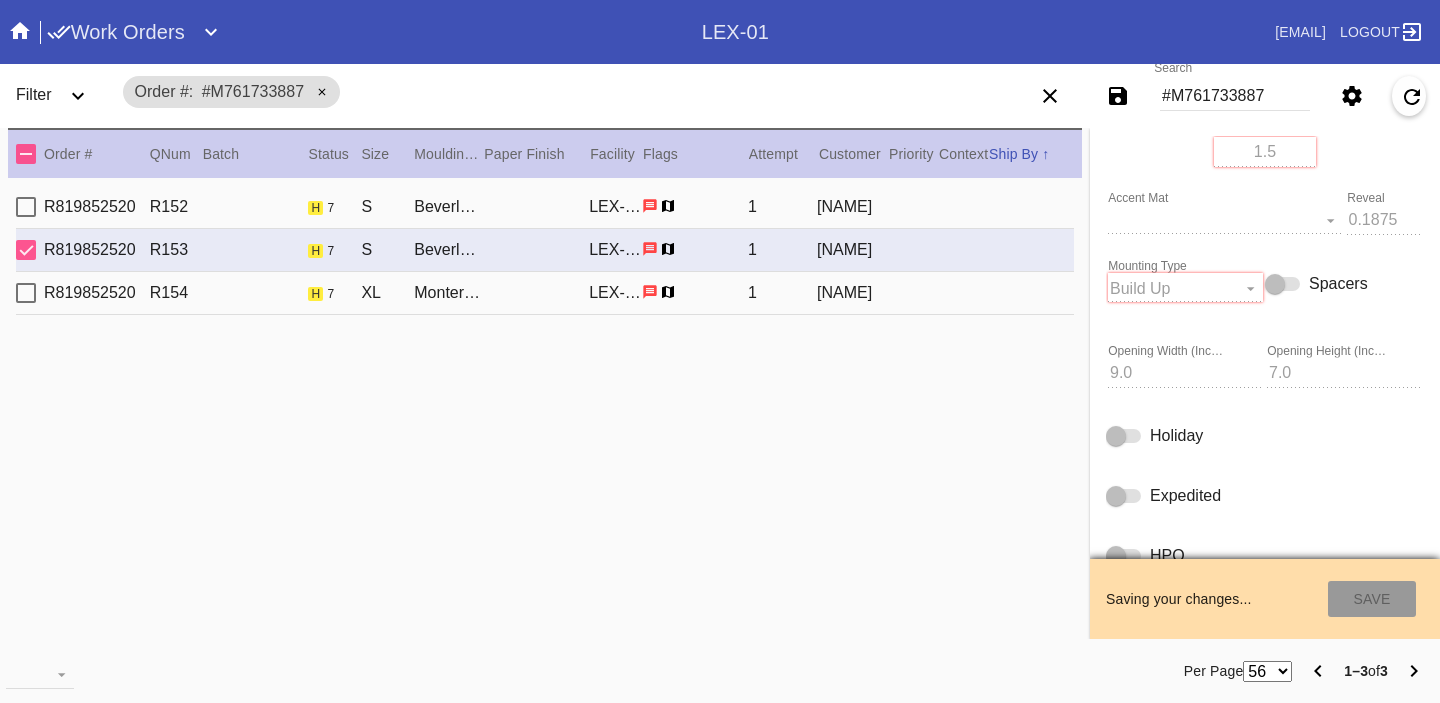 type on "7/25/2025" 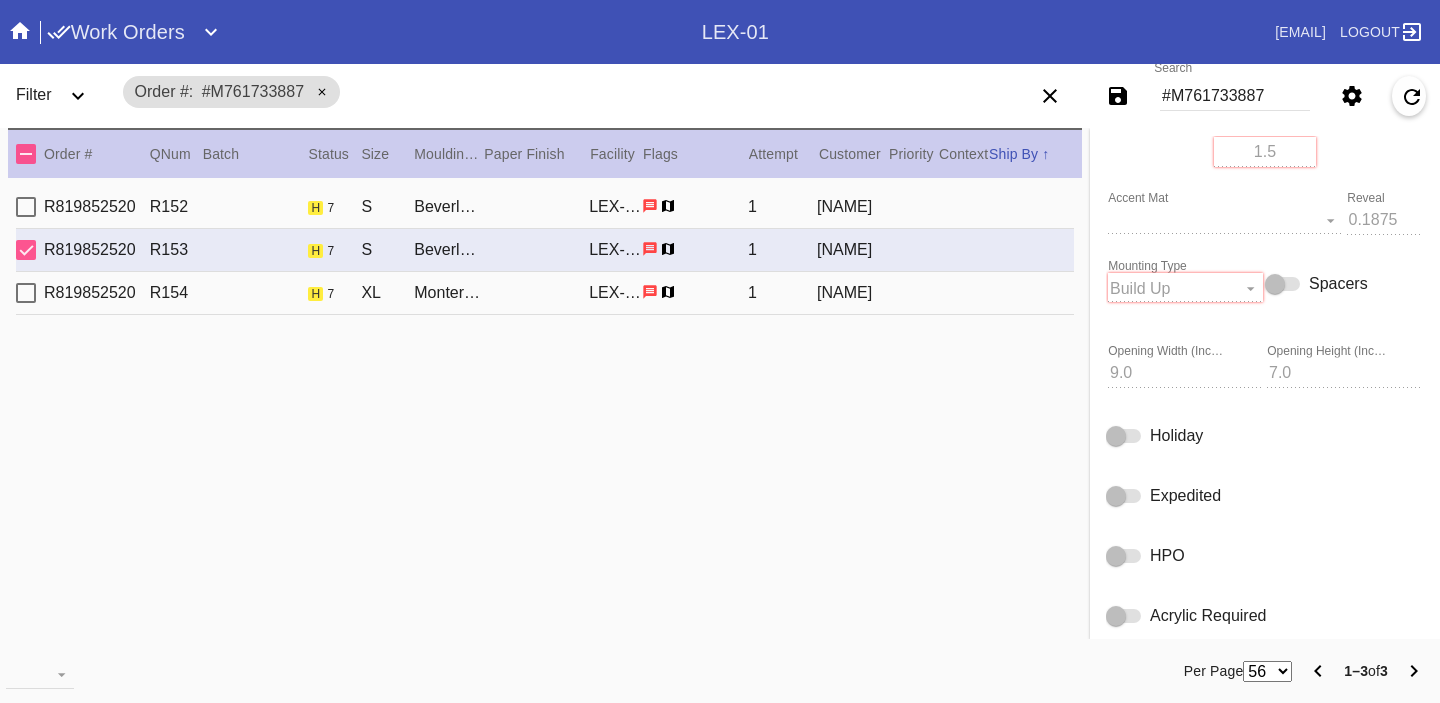 type on "From [NAME] (Mona's first nanny) to decorate her big girl room." 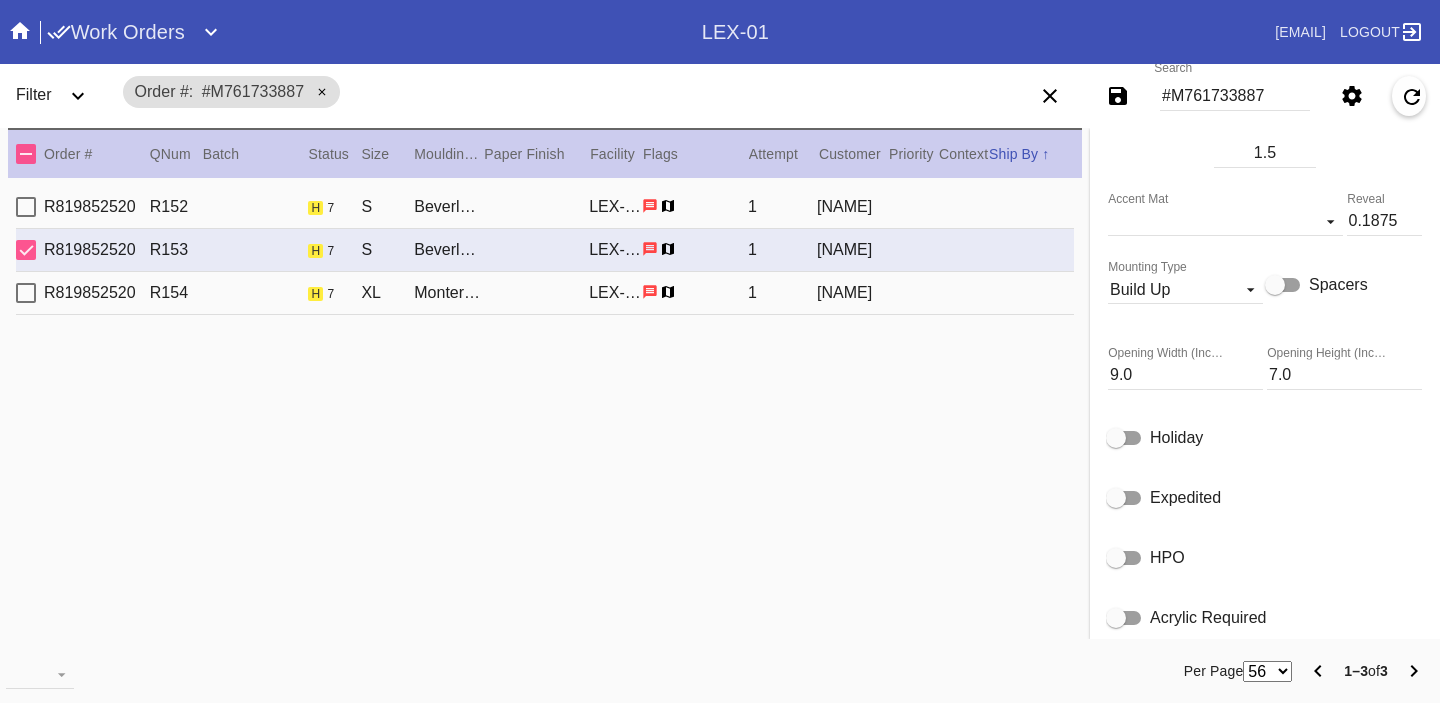 click on "R819852520 R152 h 7 S Beverly / No Mat LEX-01 1 [NAME]" at bounding box center (545, 207) 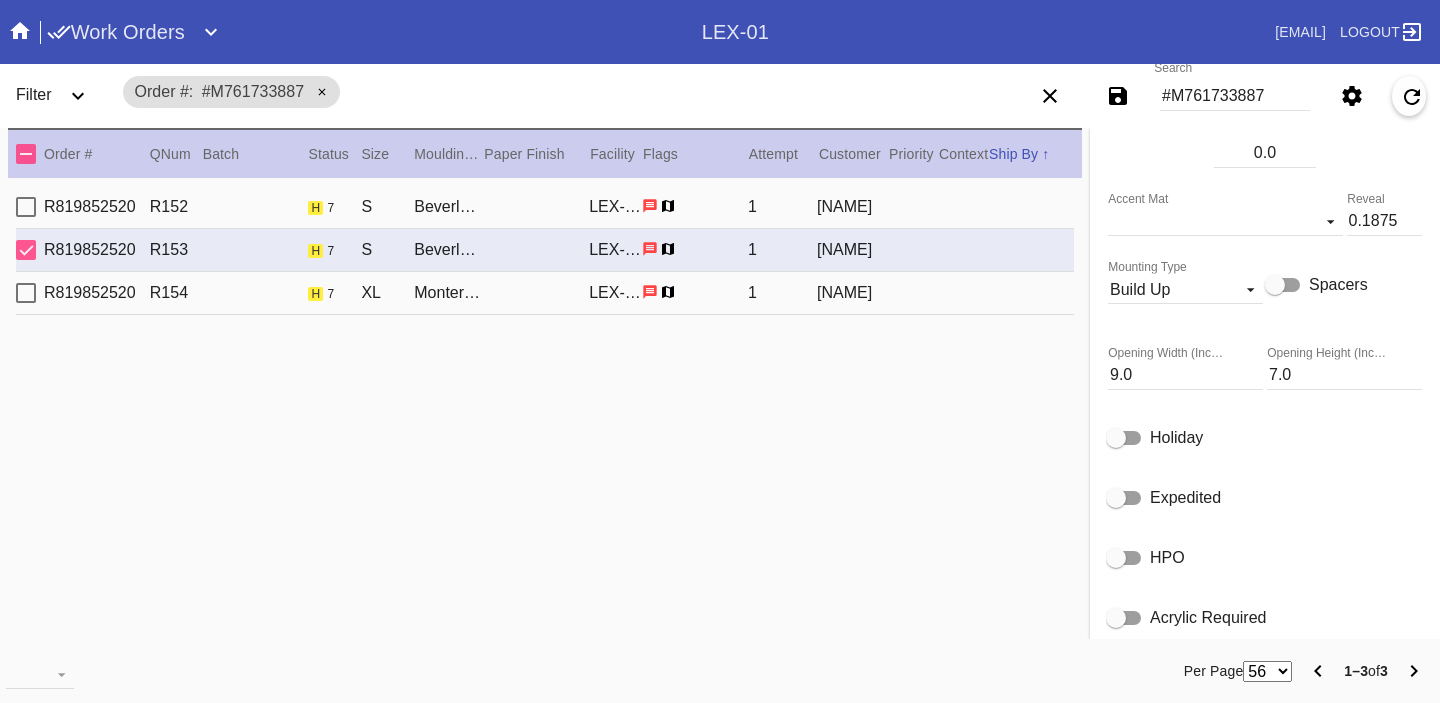 type on "From [NAME] (Mona's first nanny) to decorate her big girl room." 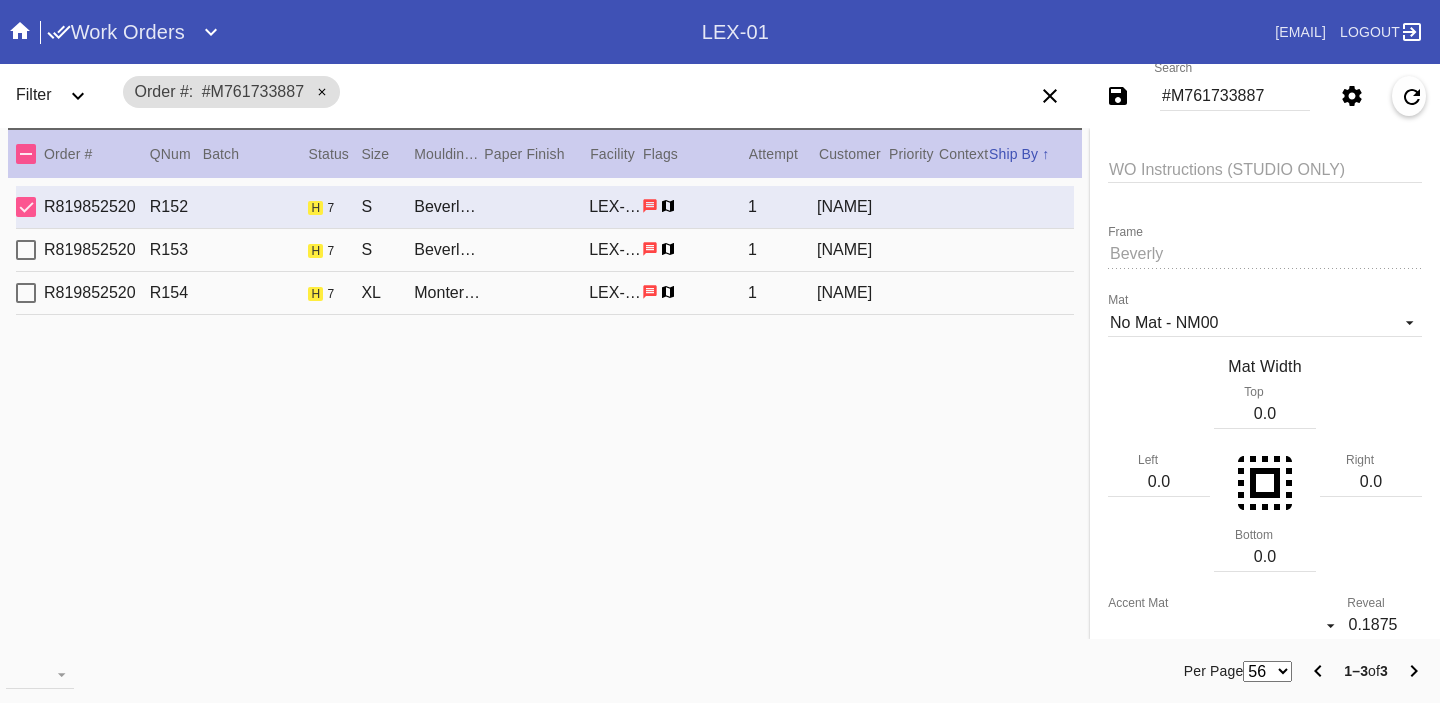 scroll, scrollTop: 341, scrollLeft: 0, axis: vertical 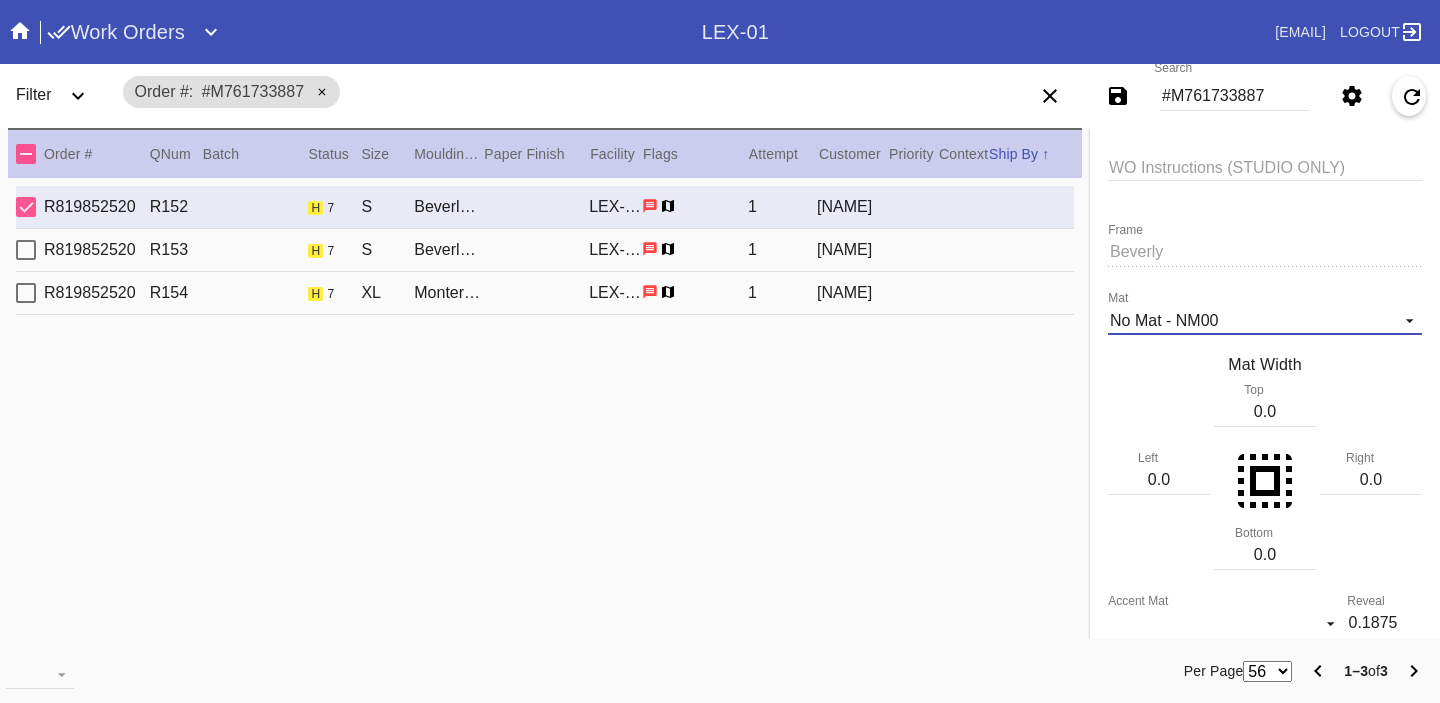 click on "No Mat - NM00" at bounding box center (1164, 320) 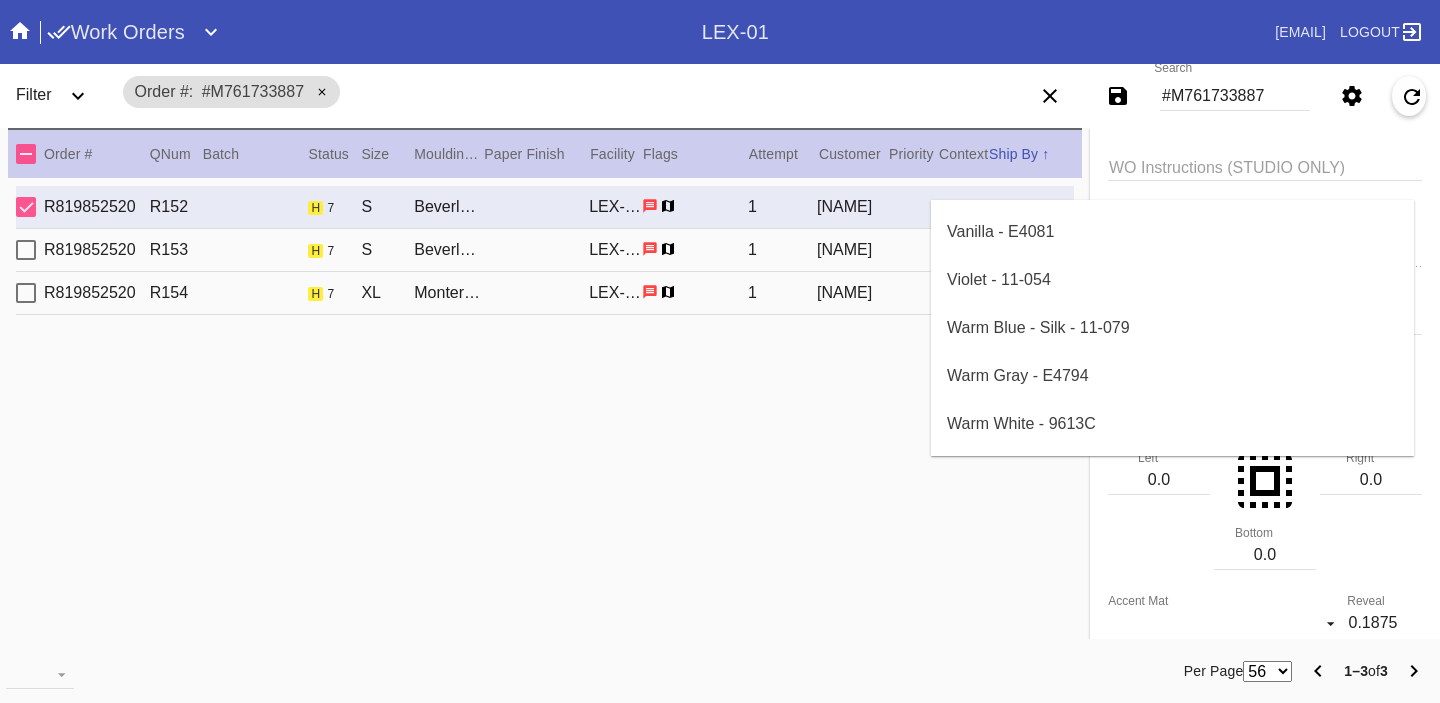 scroll, scrollTop: 2152, scrollLeft: 0, axis: vertical 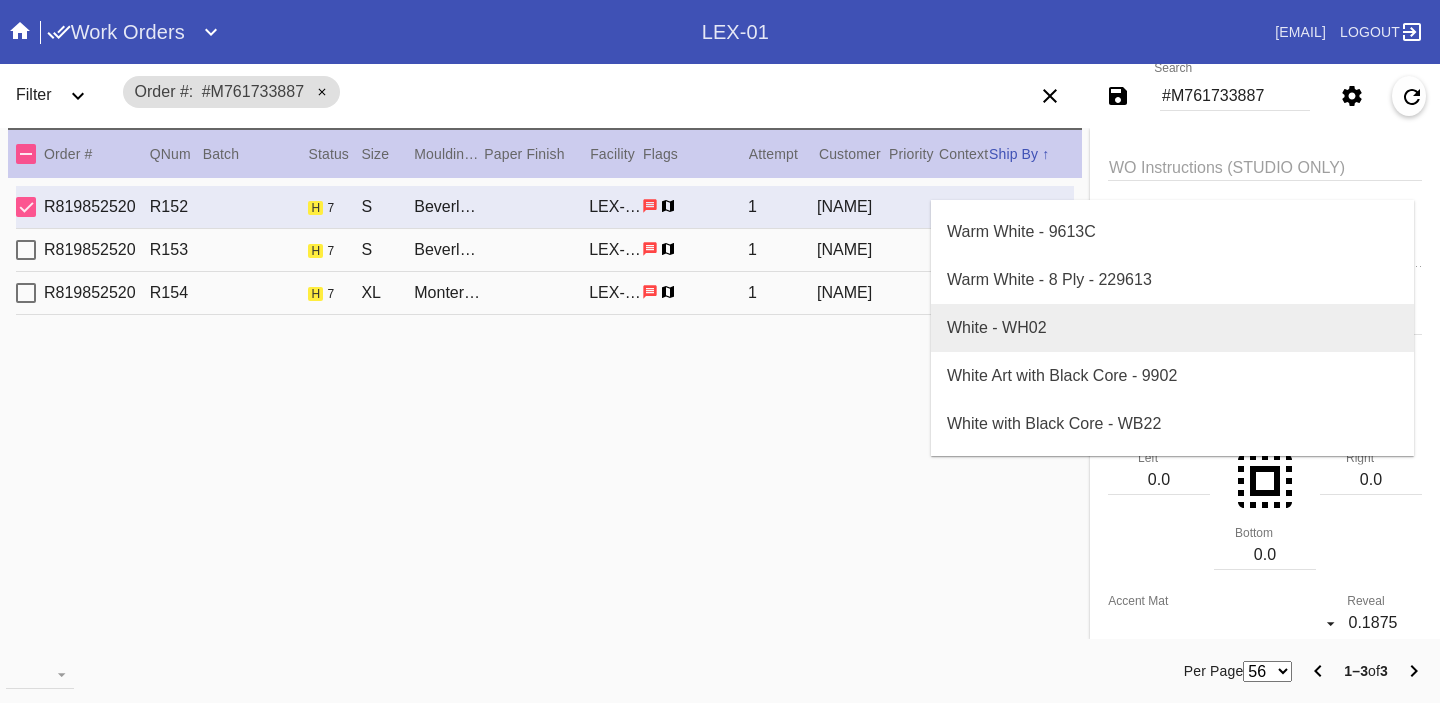 click on "White - WH02" at bounding box center [1172, 328] 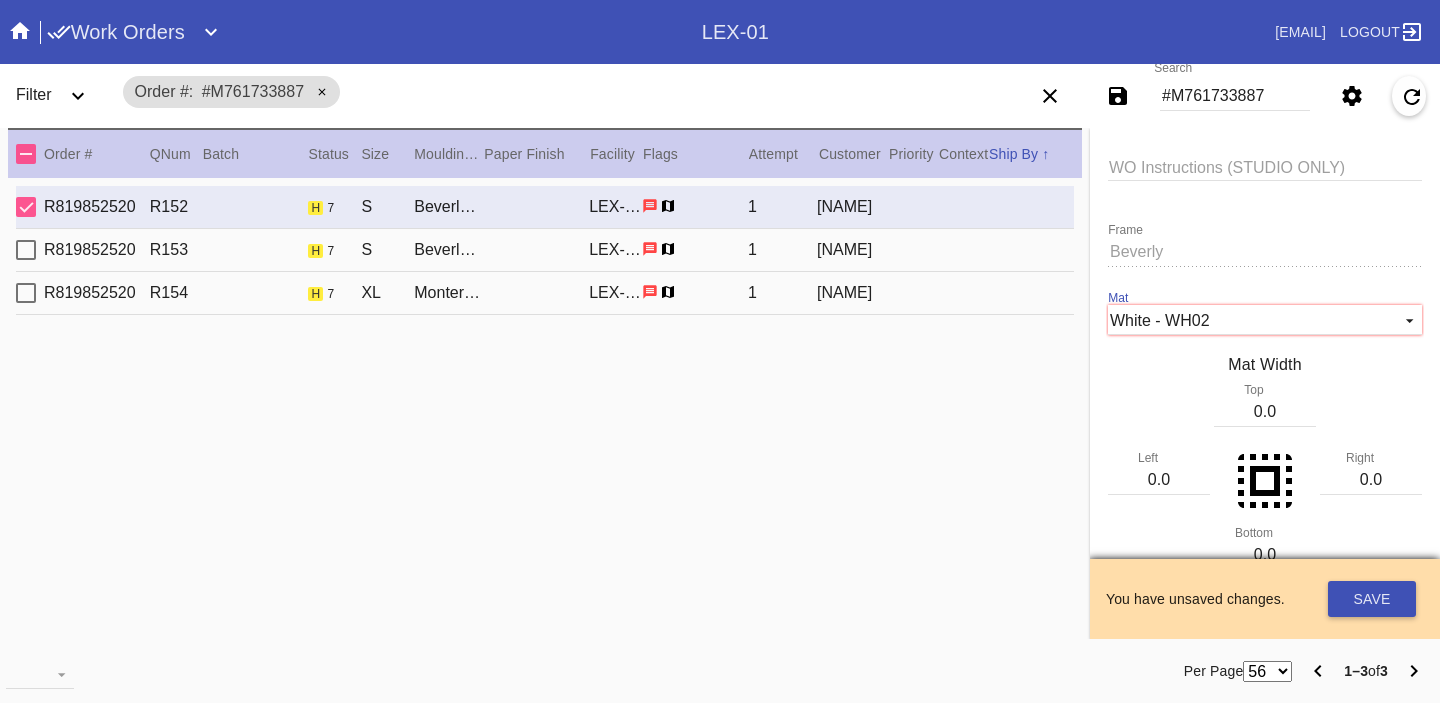 click on "0.0" at bounding box center (1265, 412) 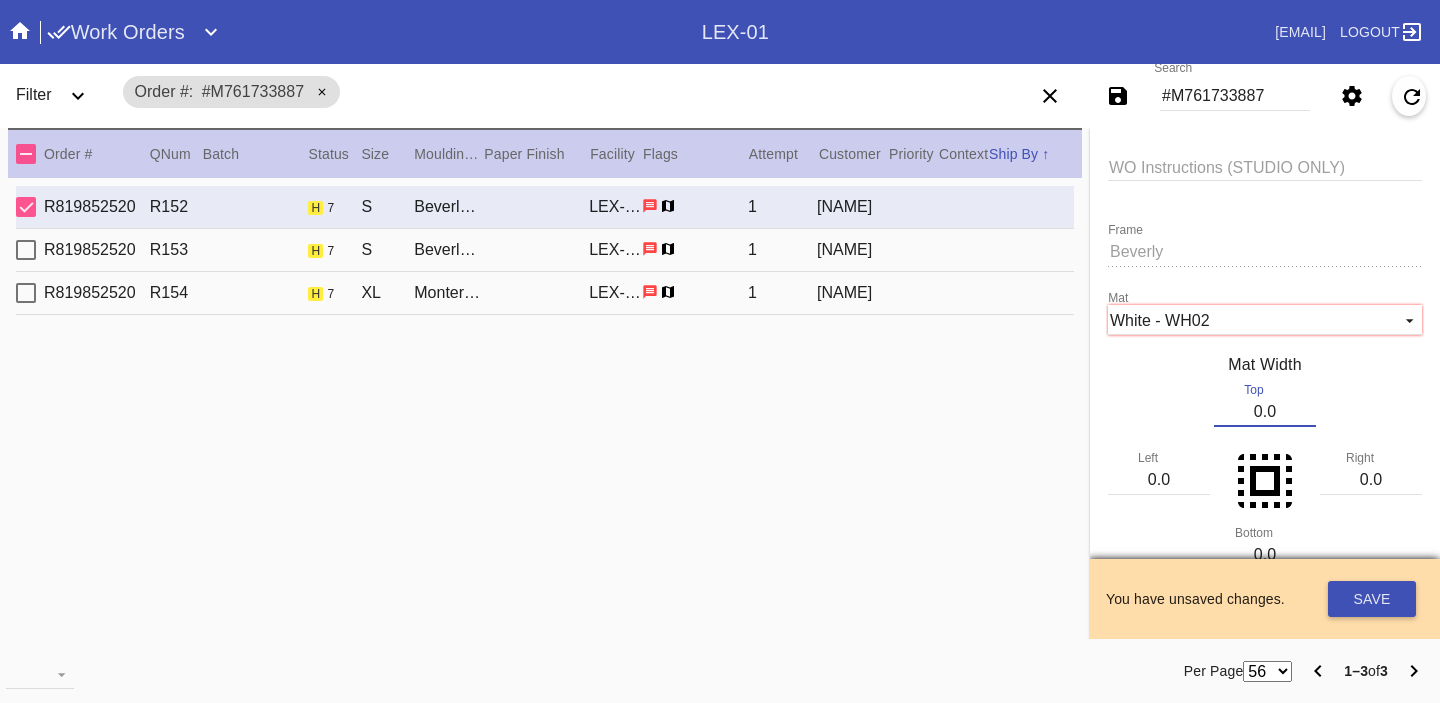 click on "0.0" at bounding box center (1265, 412) 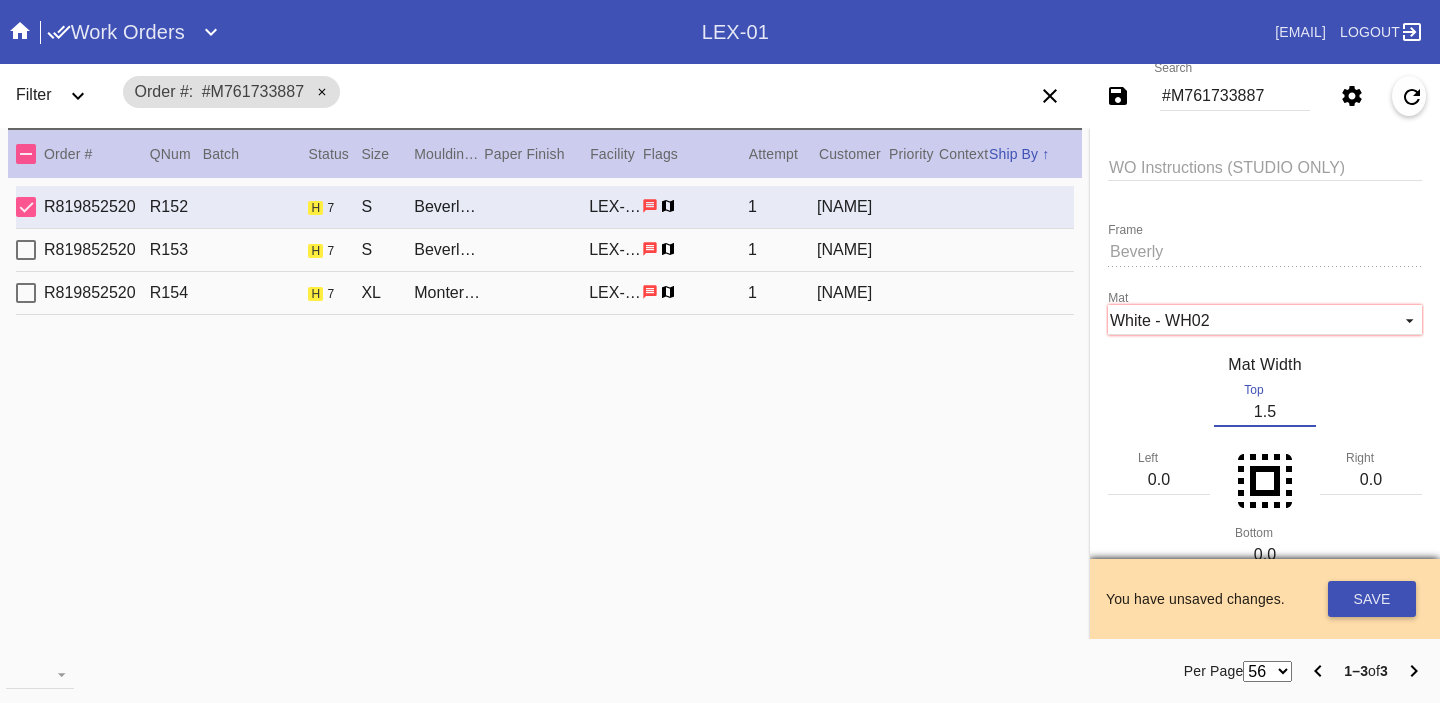 type on "1.5" 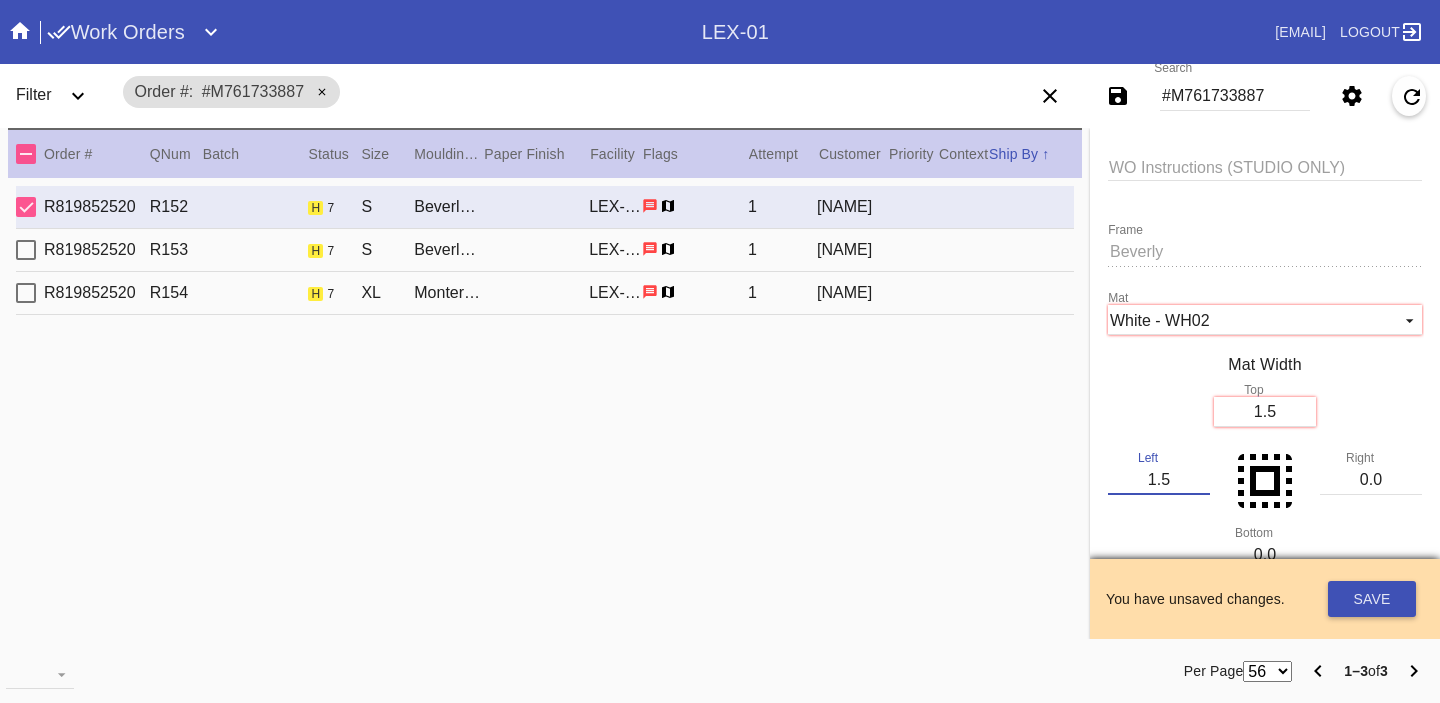 type on "1.5" 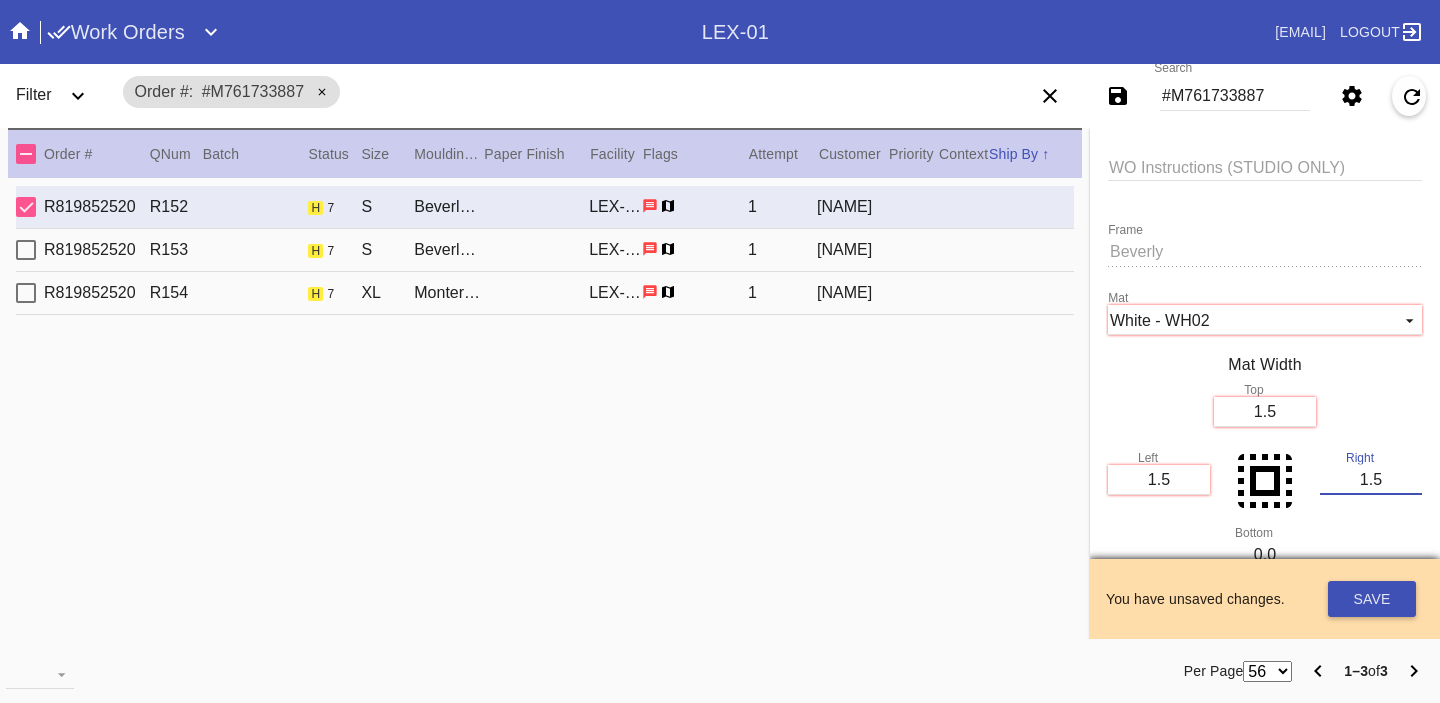 type on "1.5" 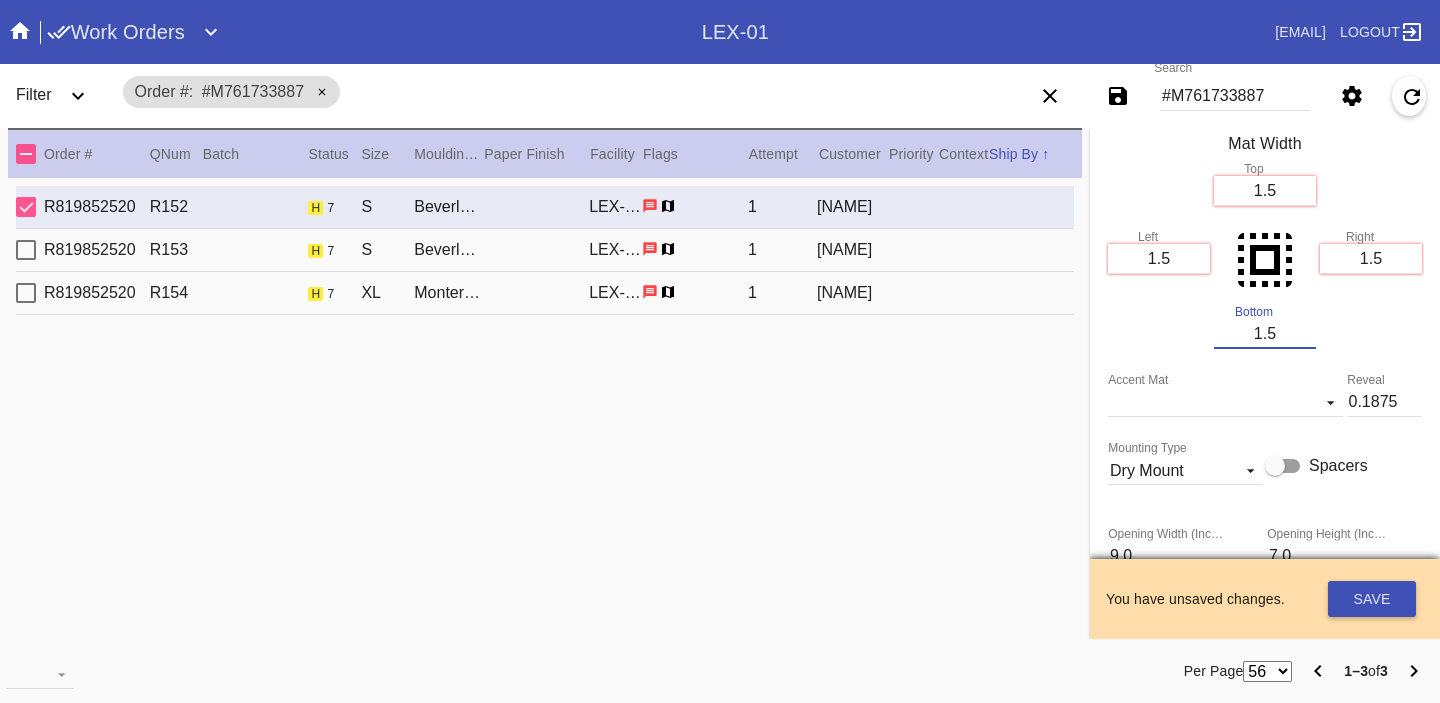 scroll, scrollTop: 775, scrollLeft: 0, axis: vertical 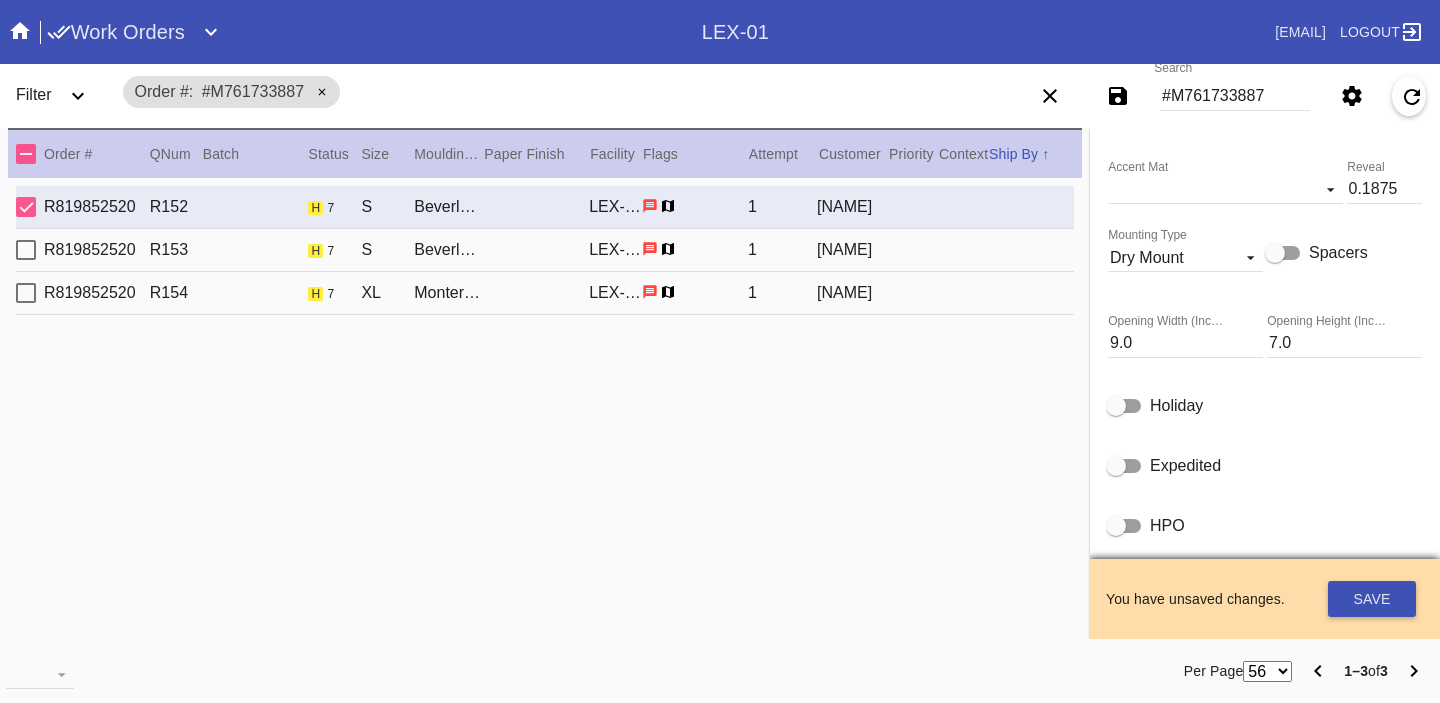 type on "1.5" 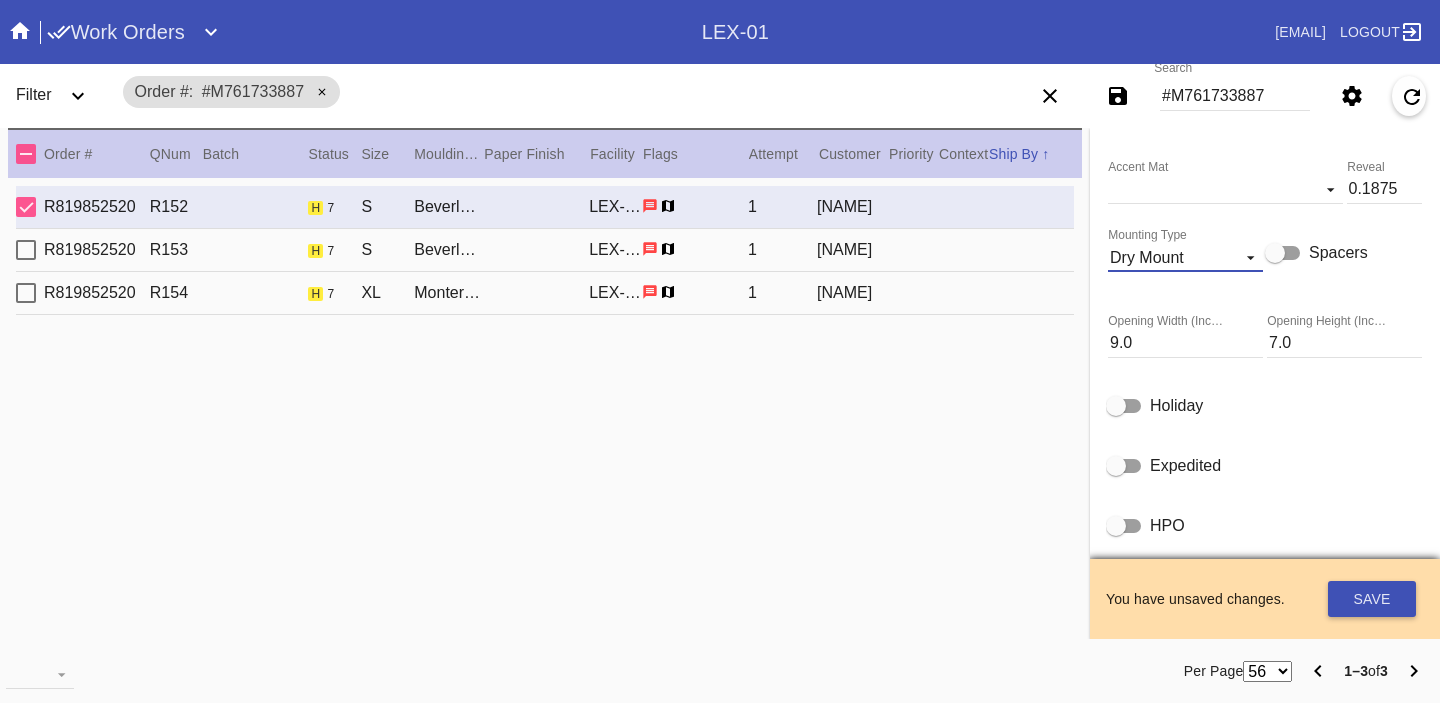 click on "Dry Mount" at bounding box center [1147, 257] 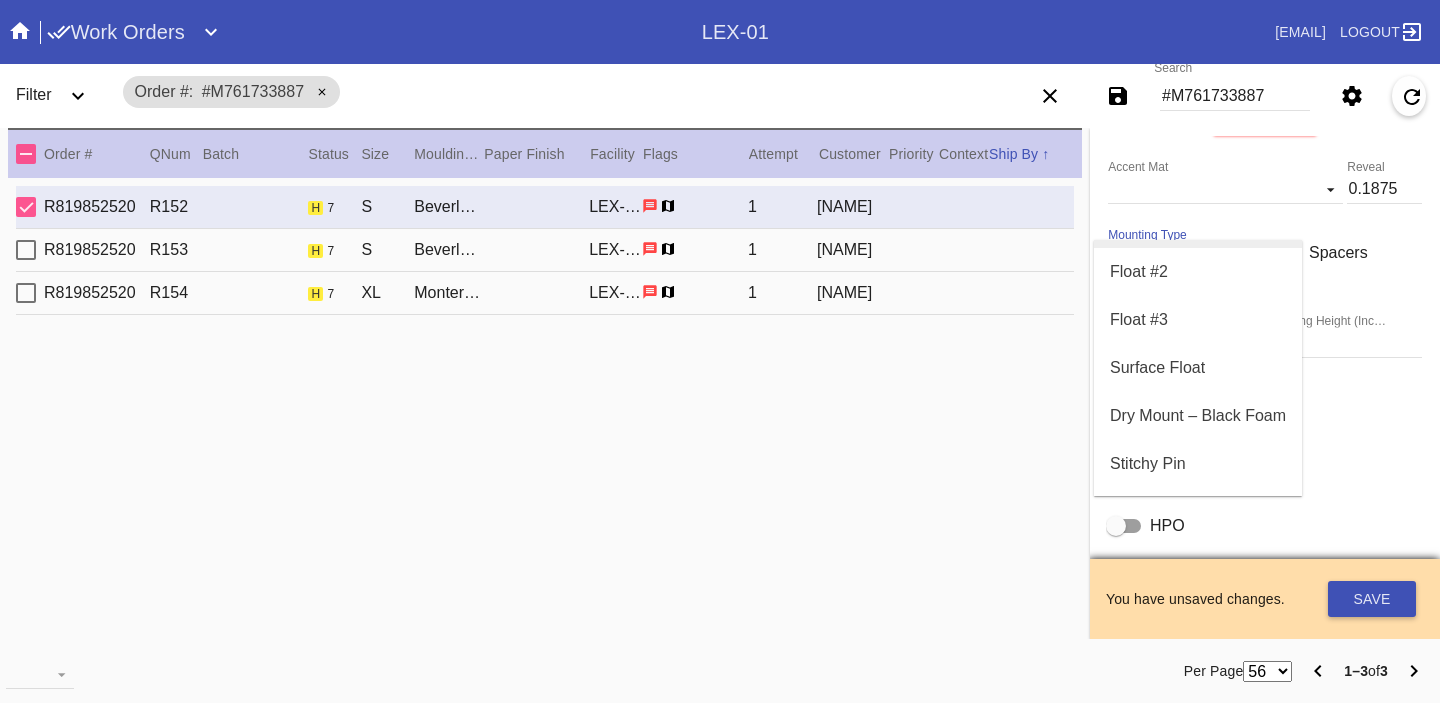scroll, scrollTop: 173, scrollLeft: 0, axis: vertical 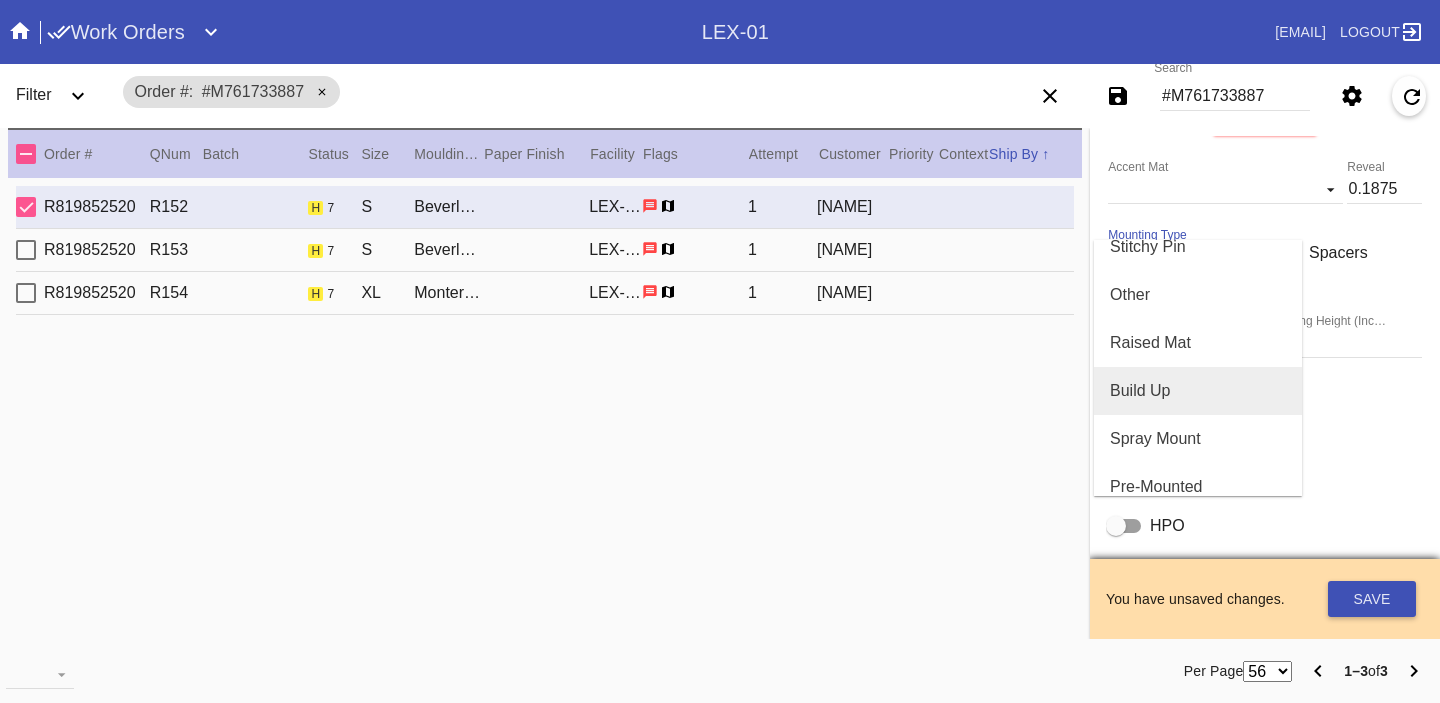 click on "Build Up" at bounding box center [1140, 391] 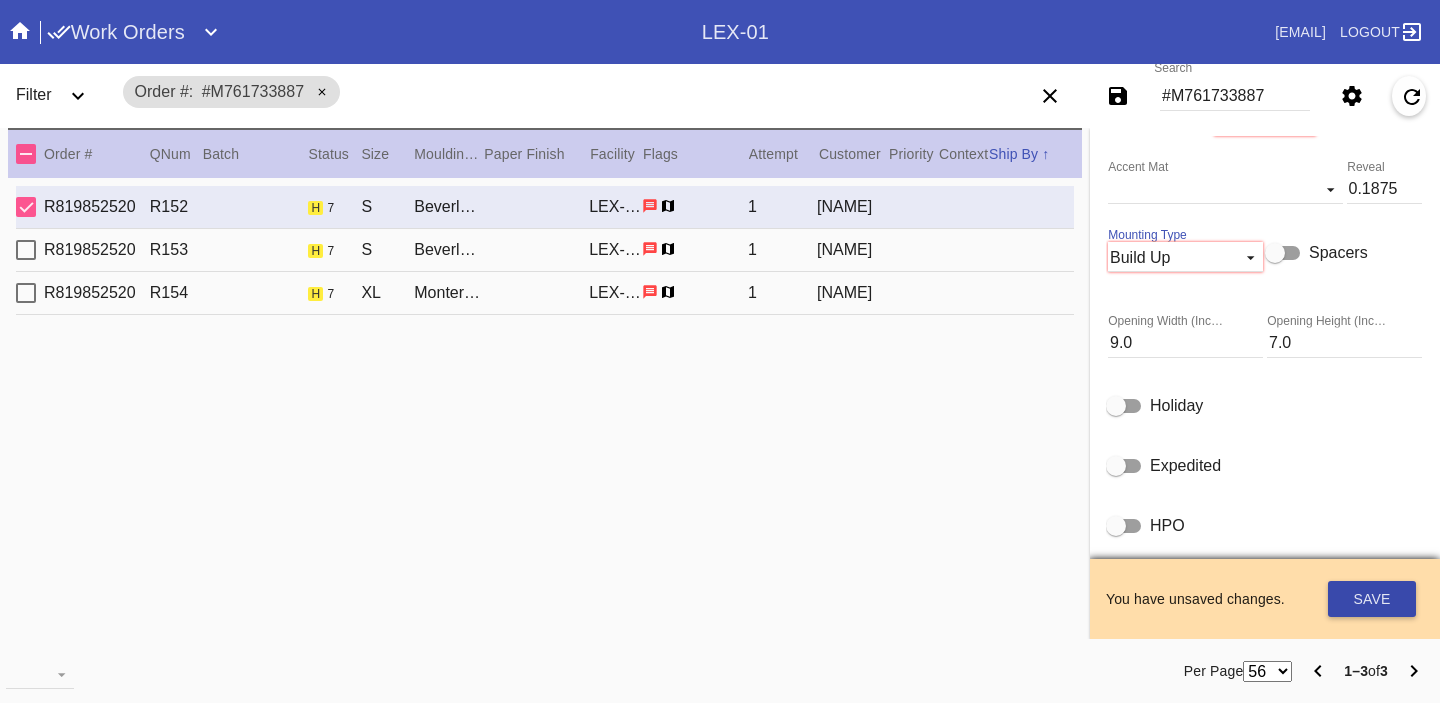 click on "Save" at bounding box center (1372, 599) 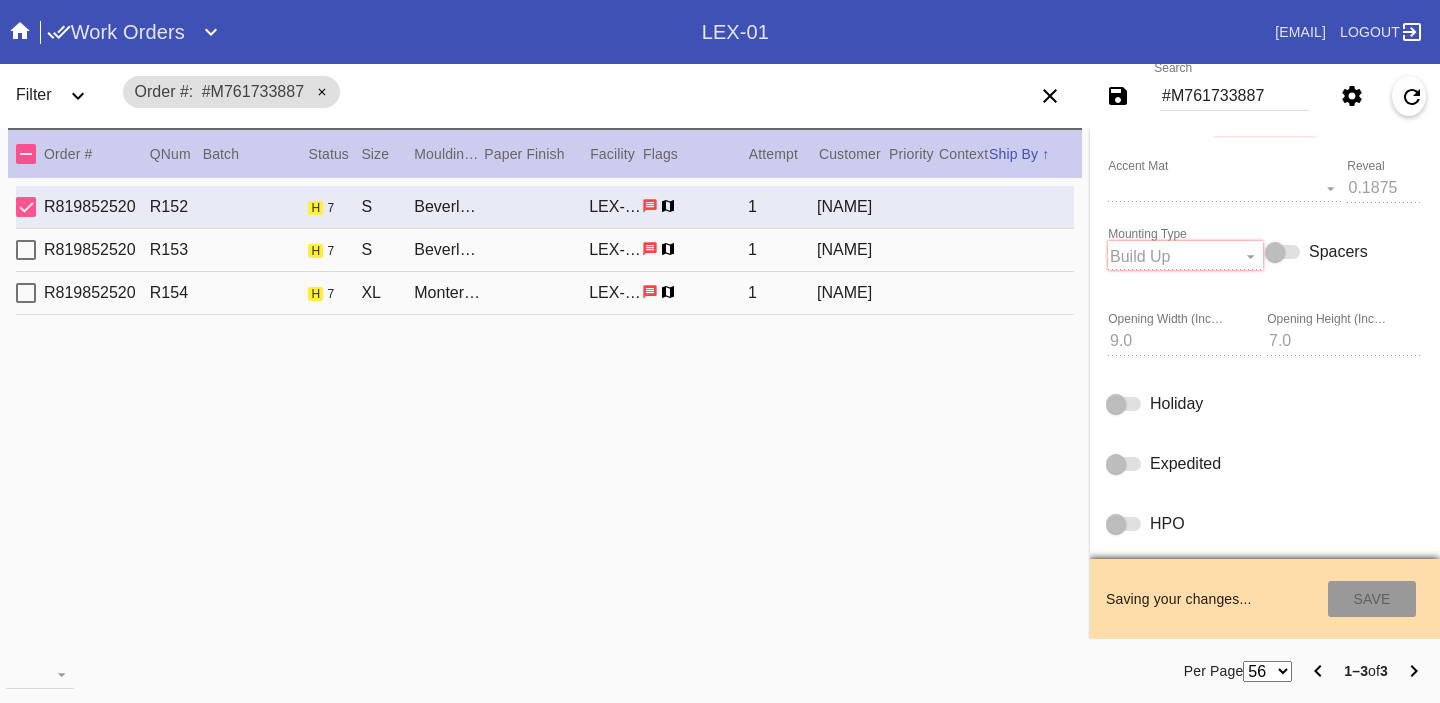 type on "[DATE]" 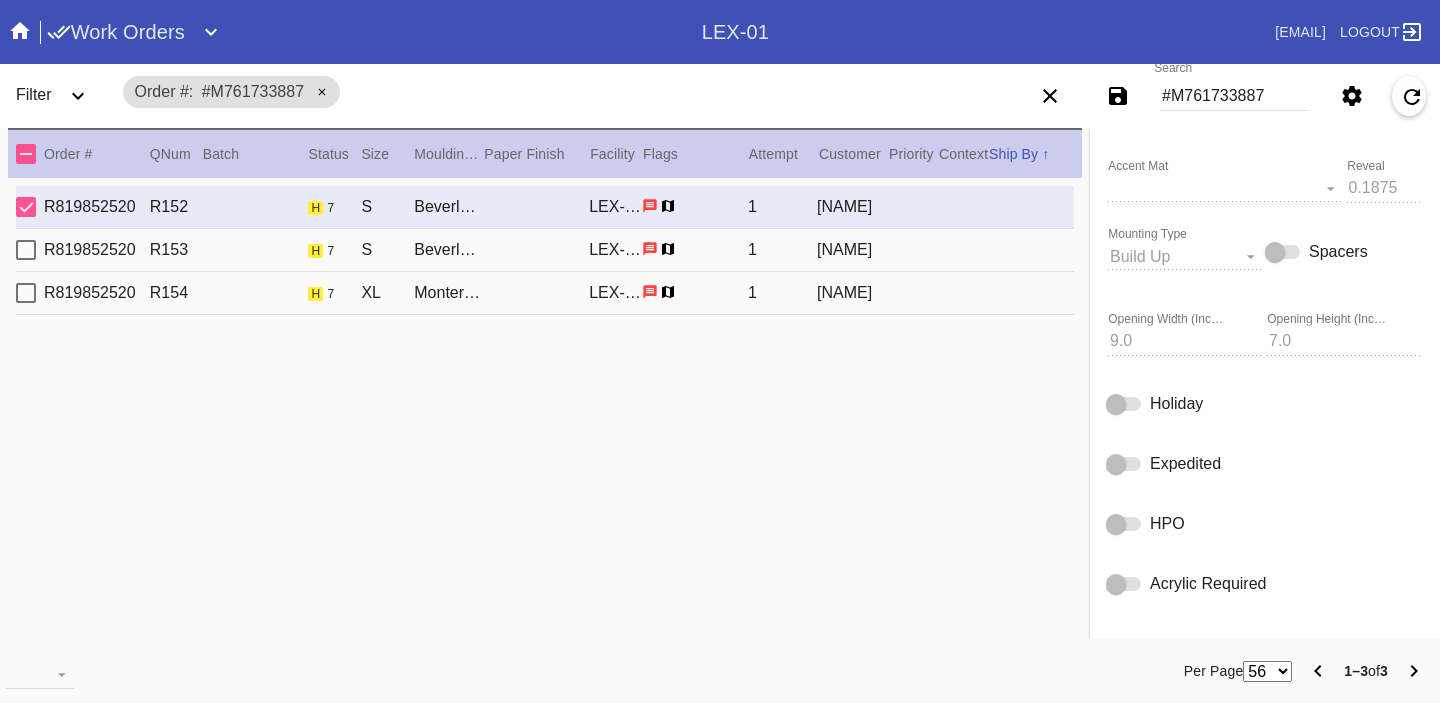 type on "From [NAME] (Mona's first nanny) to decorate her big girl room." 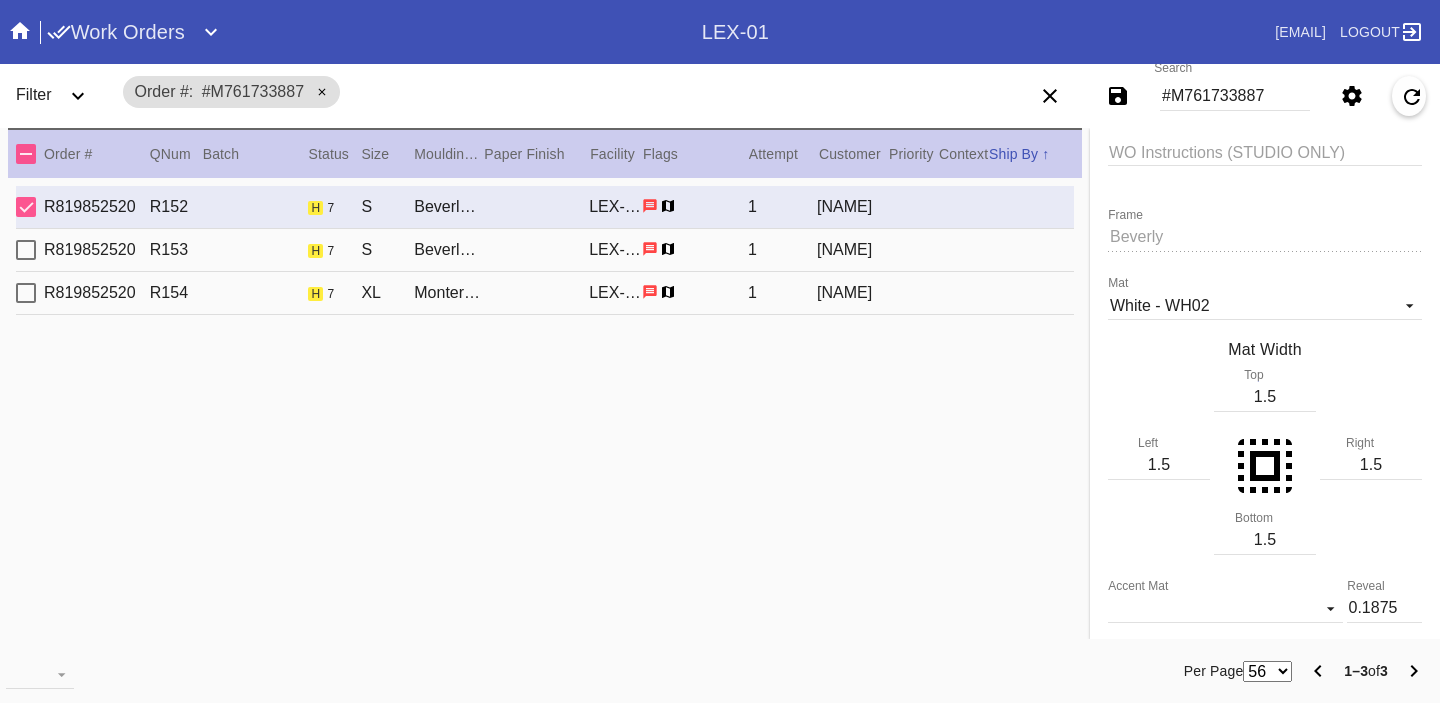 scroll, scrollTop: 0, scrollLeft: 0, axis: both 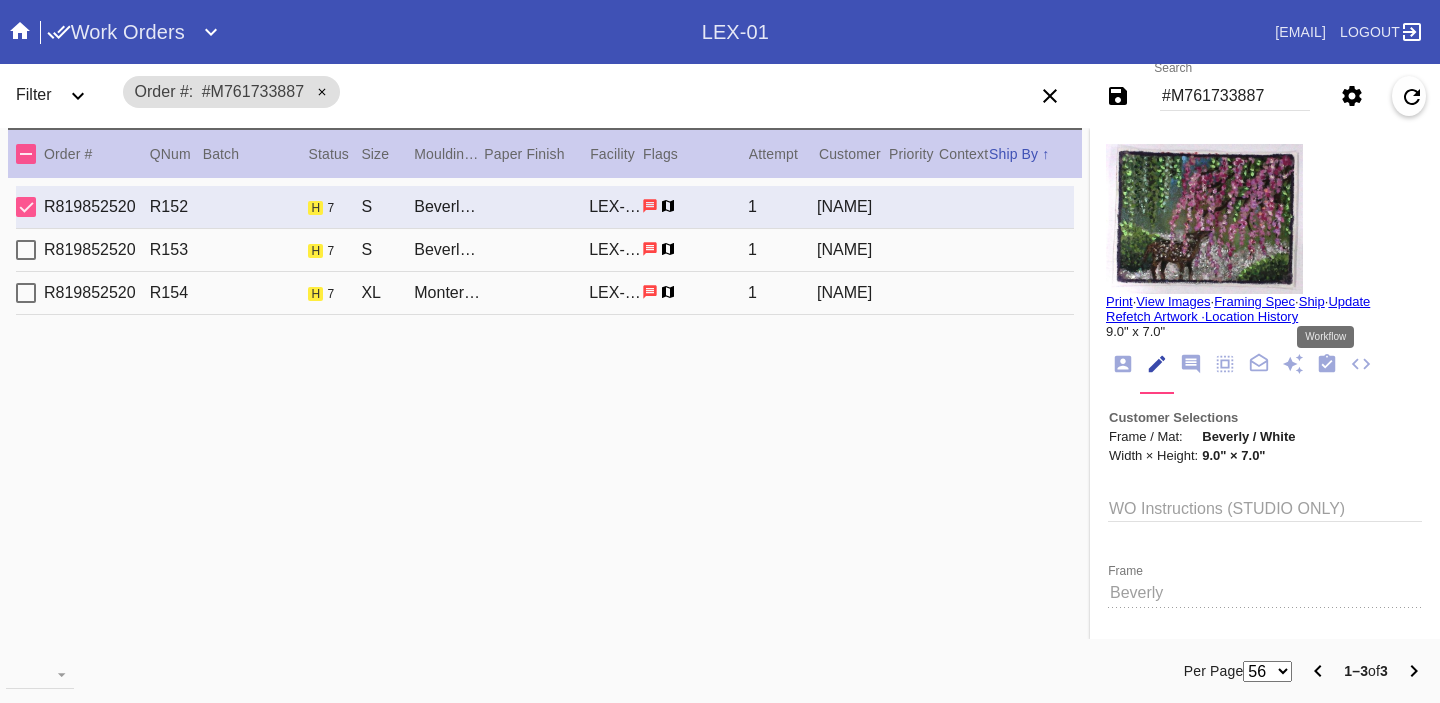 click 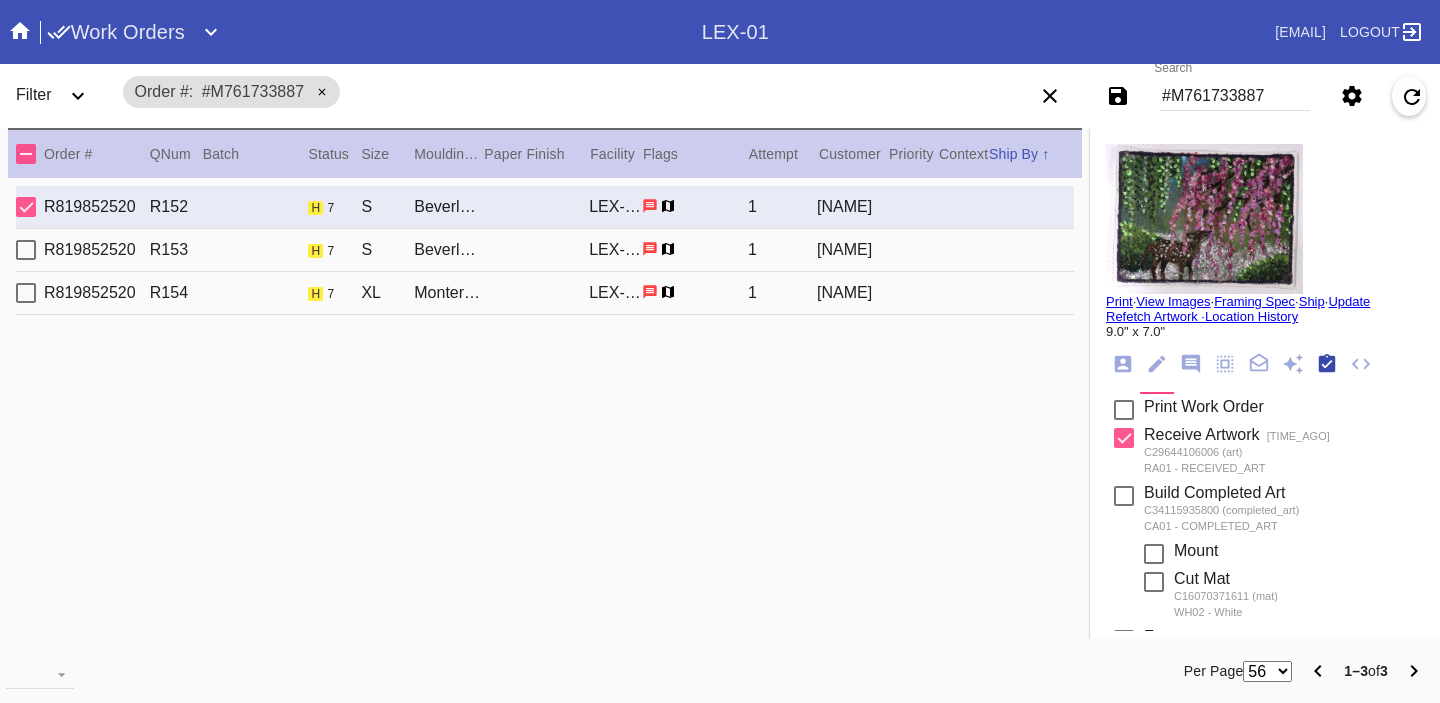 scroll, scrollTop: 320, scrollLeft: 0, axis: vertical 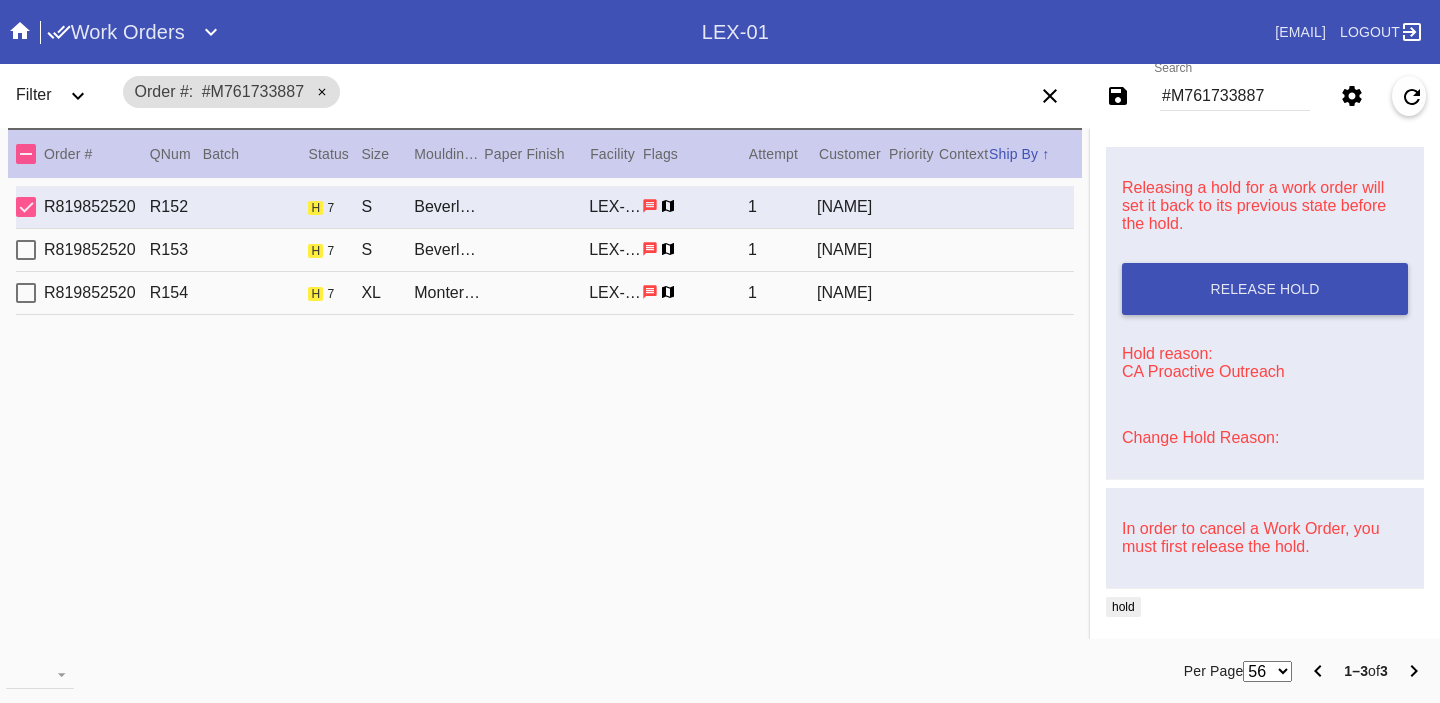 click on "Change Hold Reason:" at bounding box center (1200, 437) 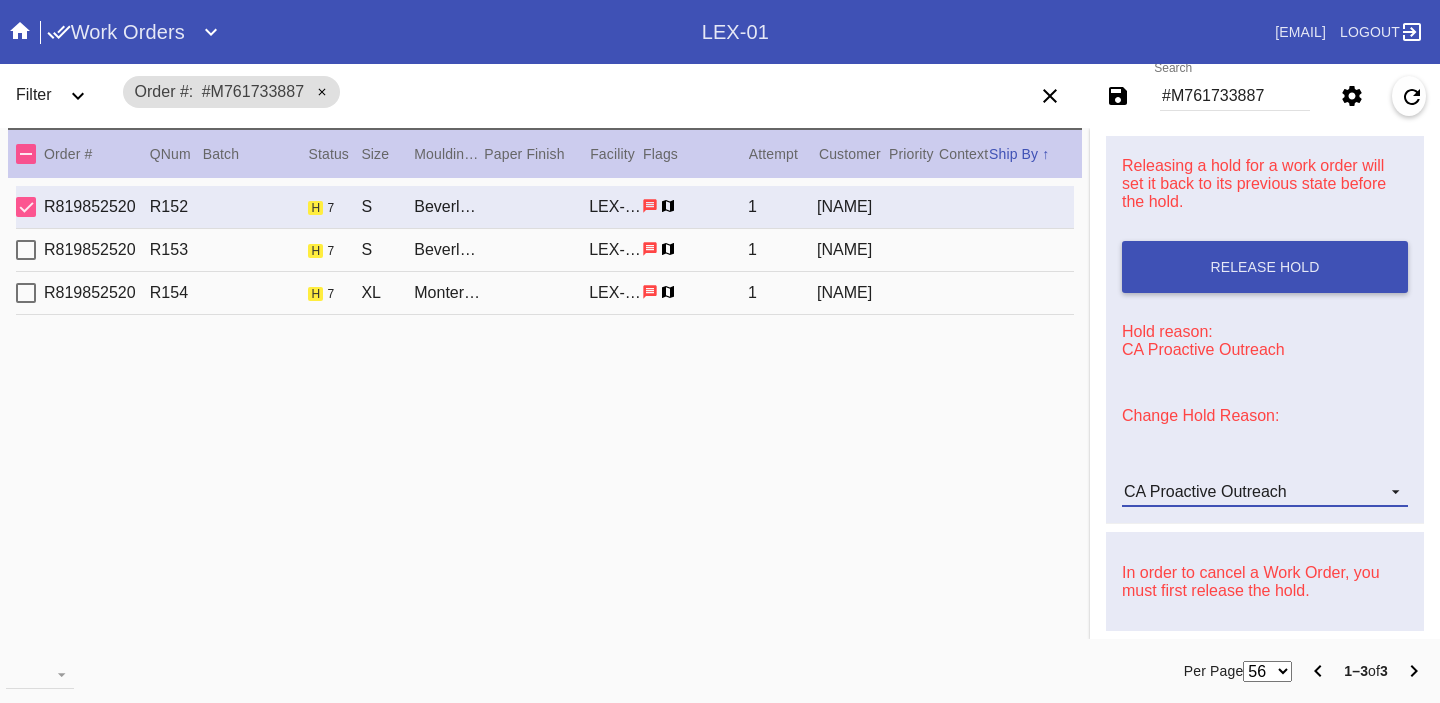 click on "CA Proactive Outreach" at bounding box center (1205, 491) 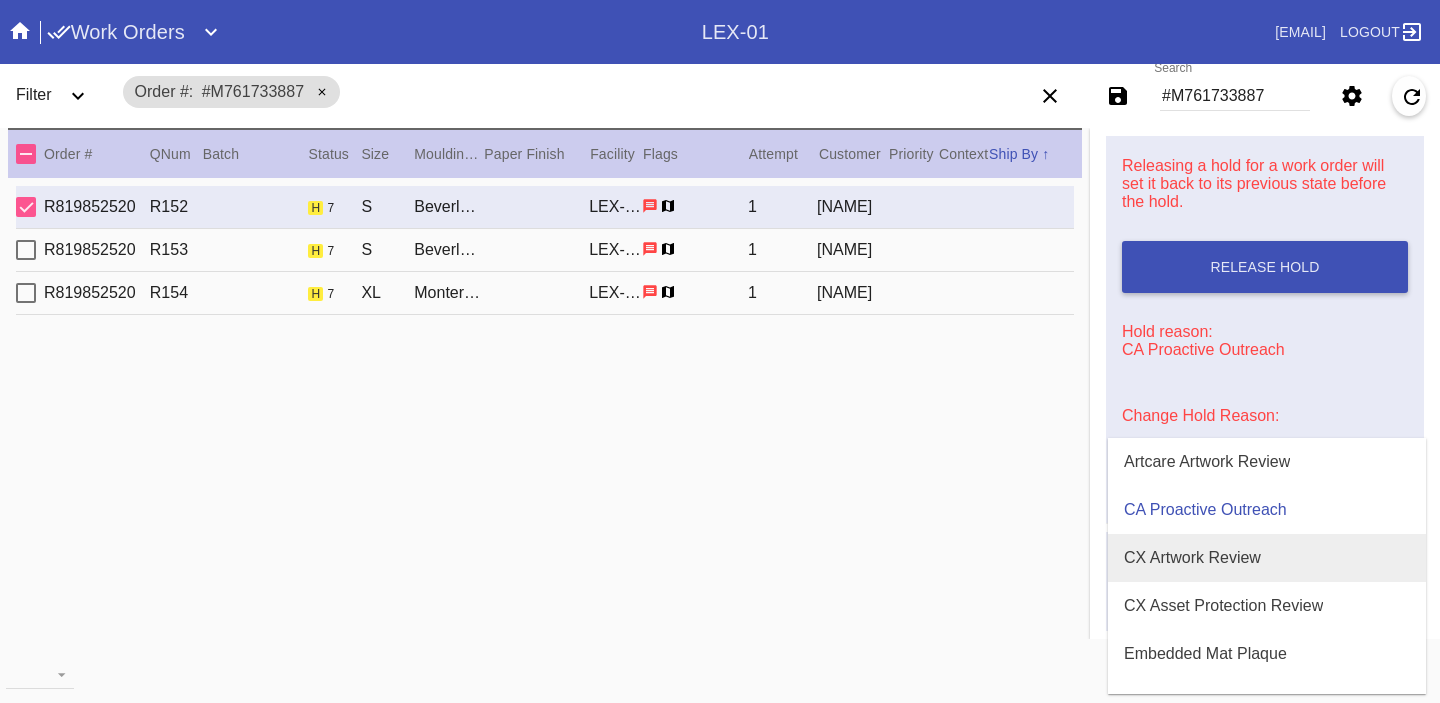 scroll, scrollTop: 608, scrollLeft: 0, axis: vertical 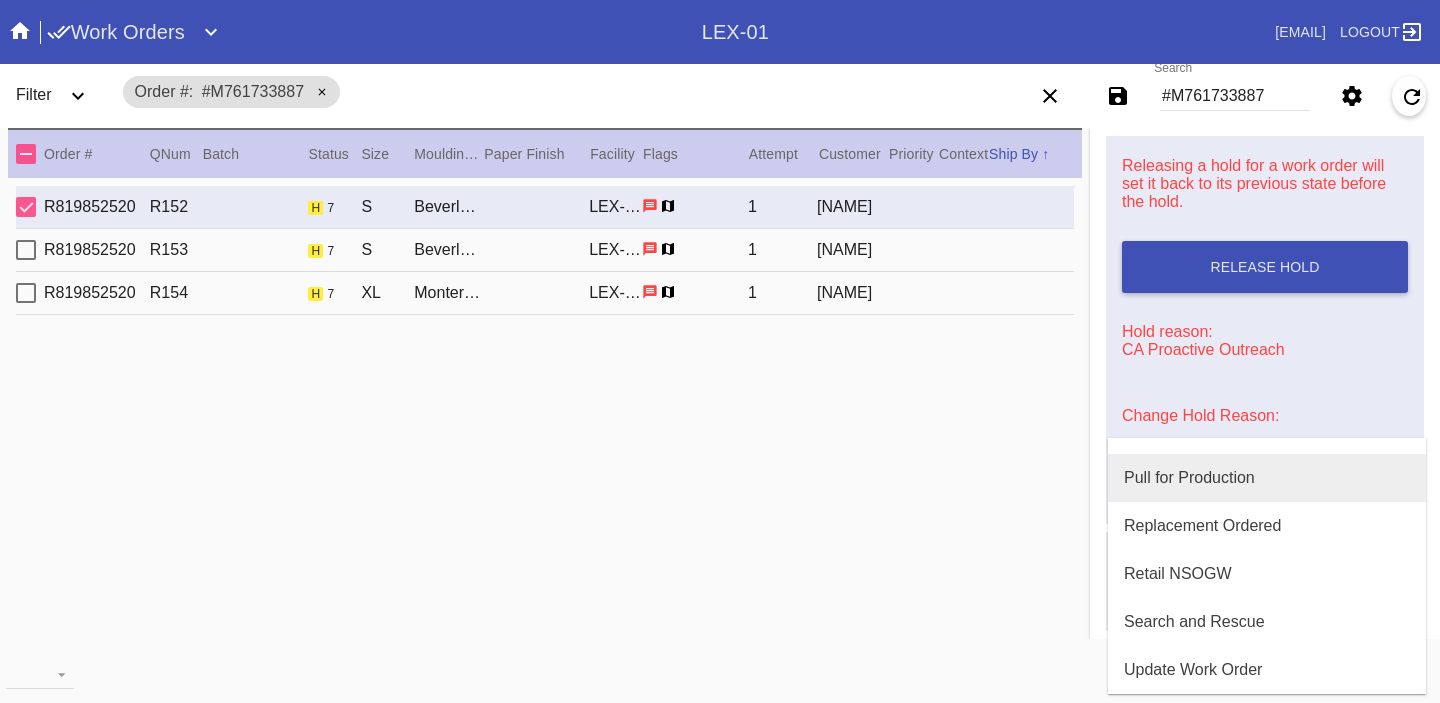 click on "Pull for Production" at bounding box center (1189, 478) 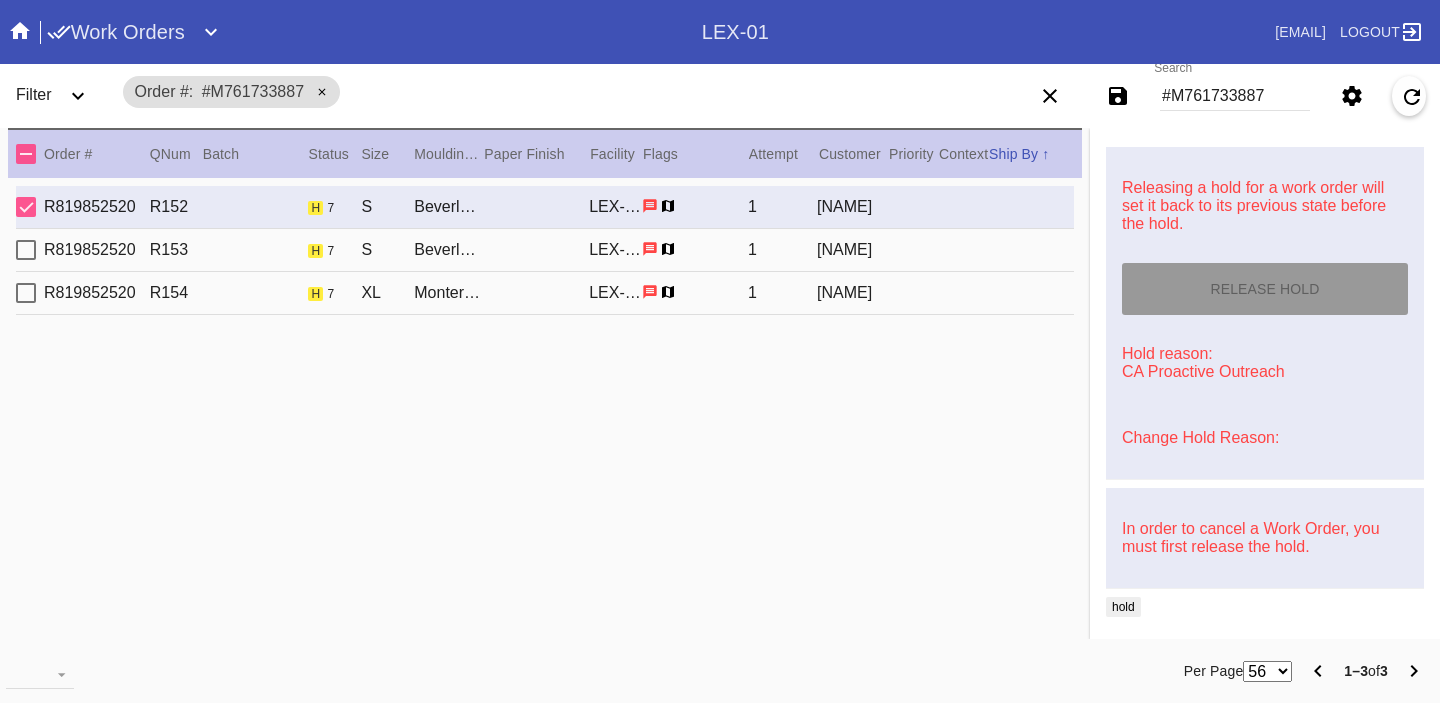 type on "[DATE]" 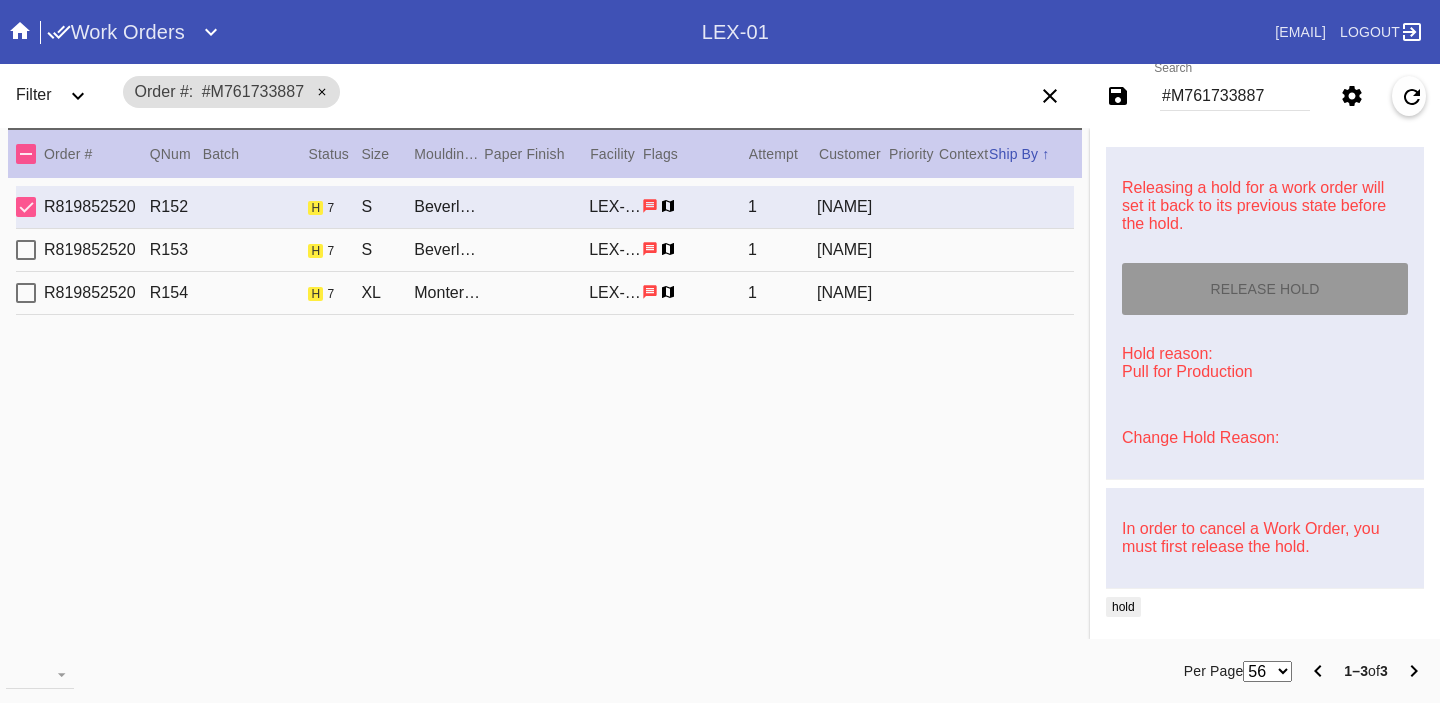 type on "From [NAME] (Mona's first nanny) to decorate her big girl room." 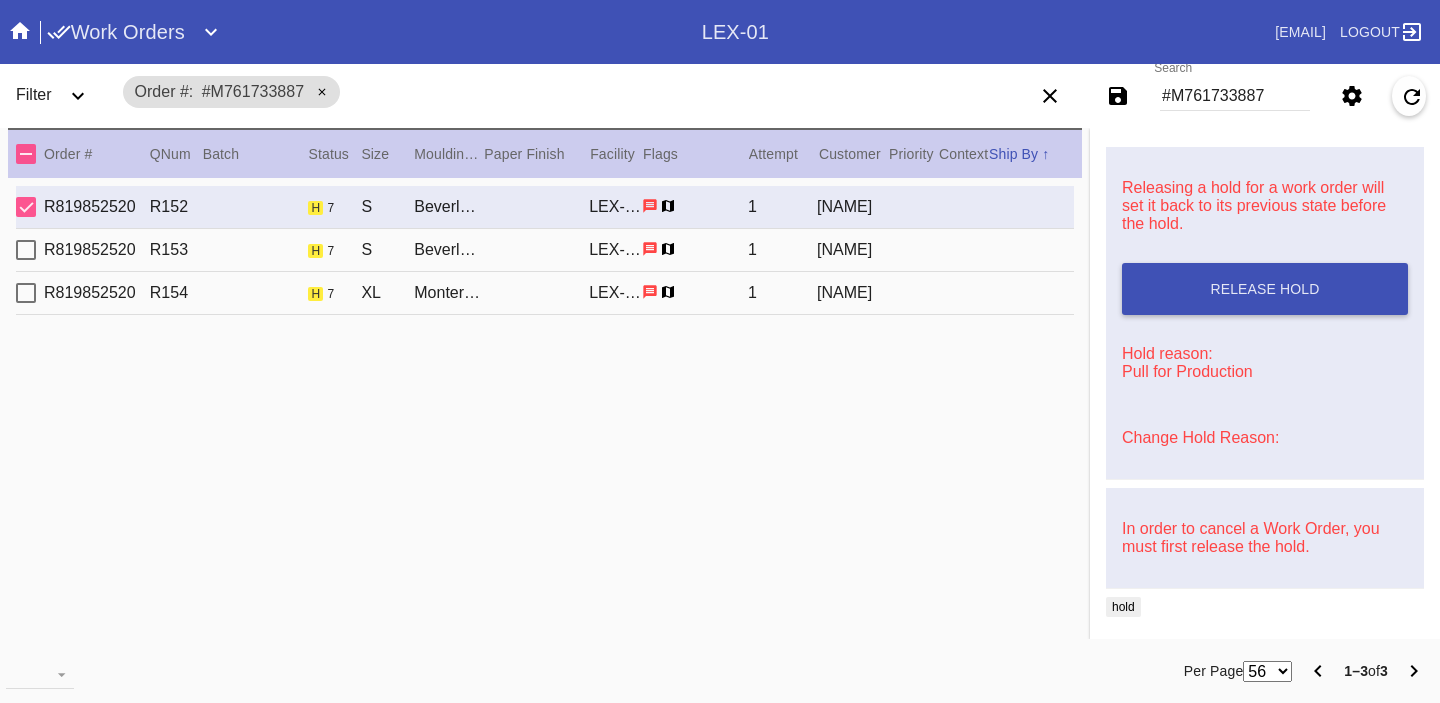 click on "R819852520 R153 h 7 S Beverly / White LEX-01 1 [NAME]" at bounding box center (545, 250) 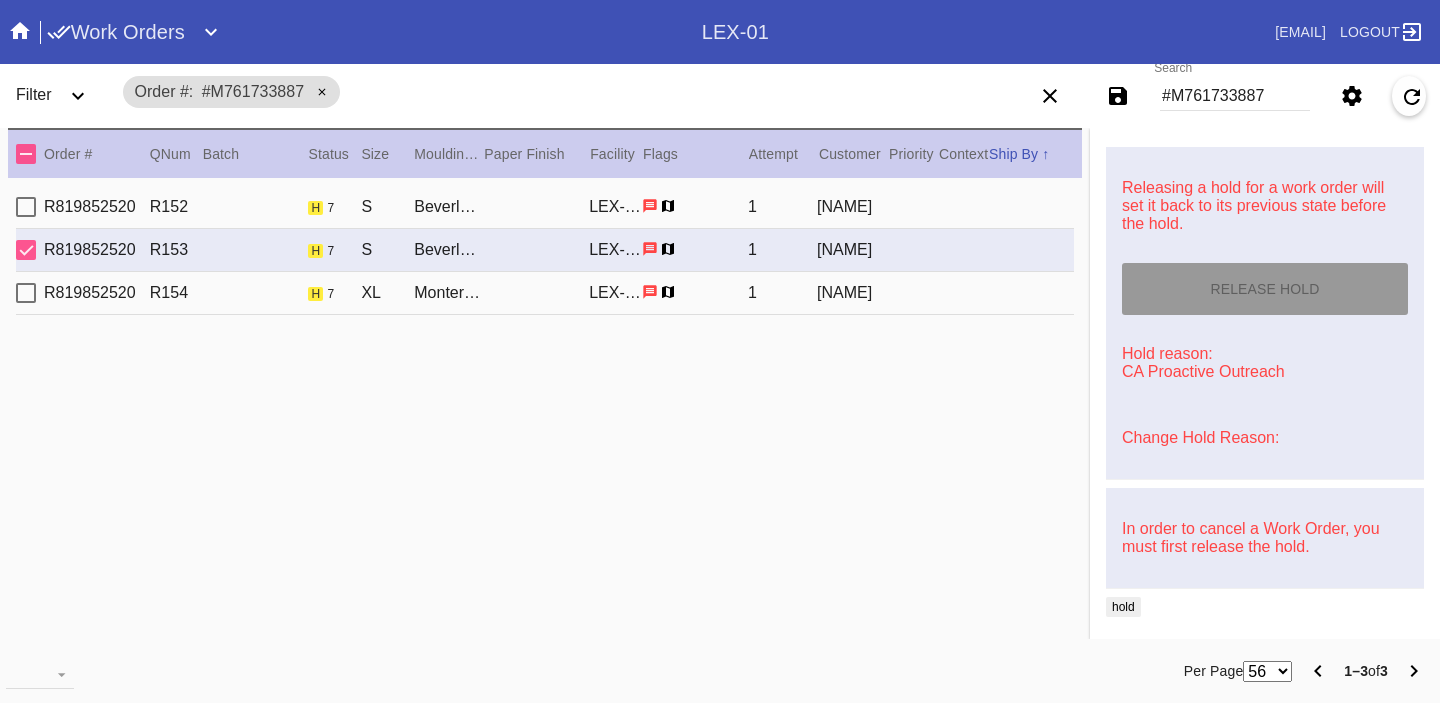 type on "From [NAME] (Mona's first nanny) to decorate her big girl room." 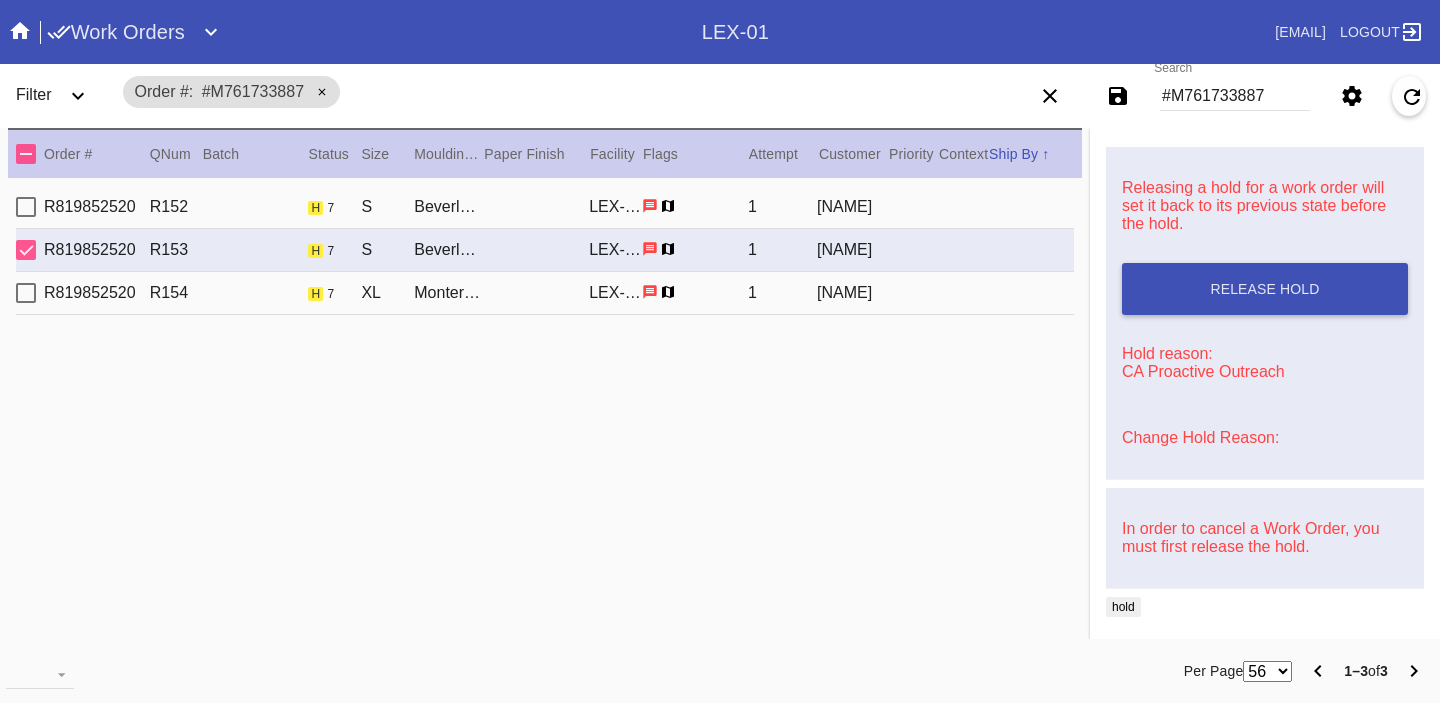 click on "Change Hold Reason:" at bounding box center [1200, 437] 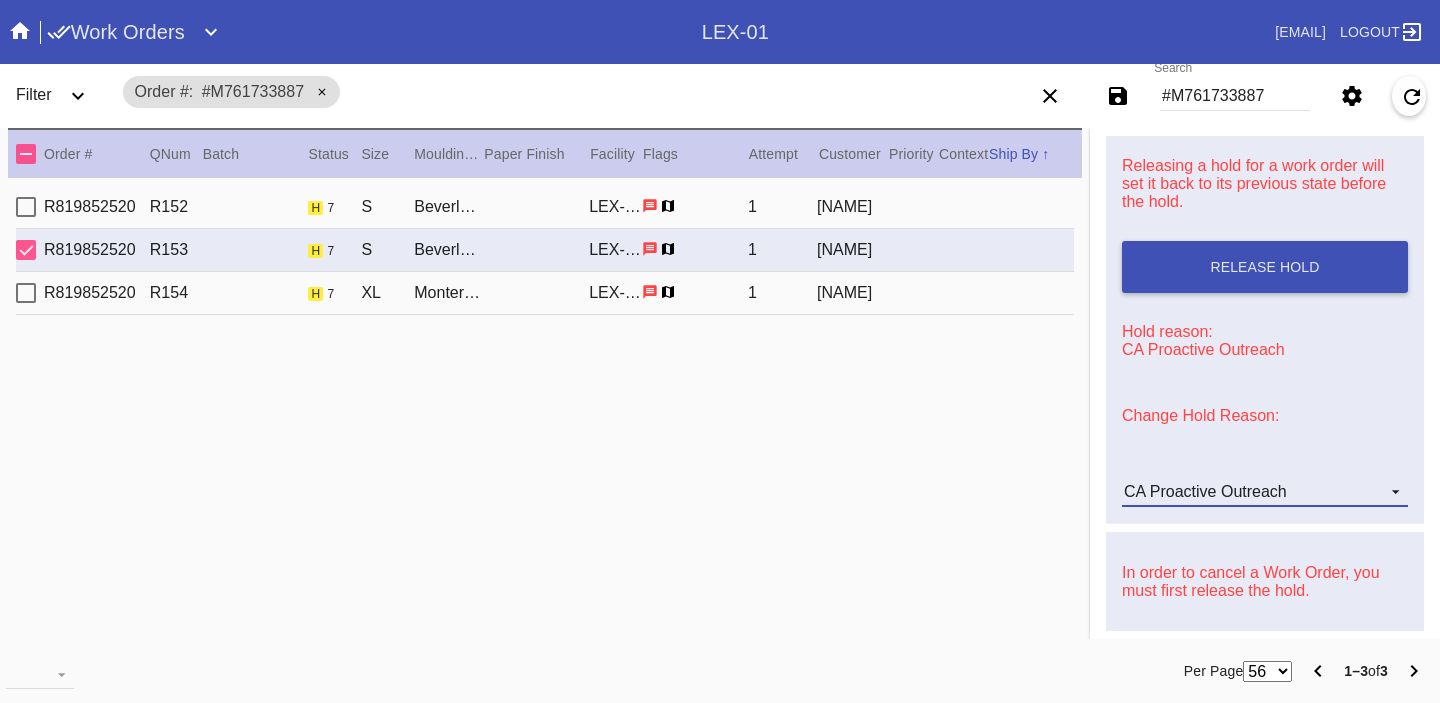 click on "CA Proactive Outreach" at bounding box center [1249, 492] 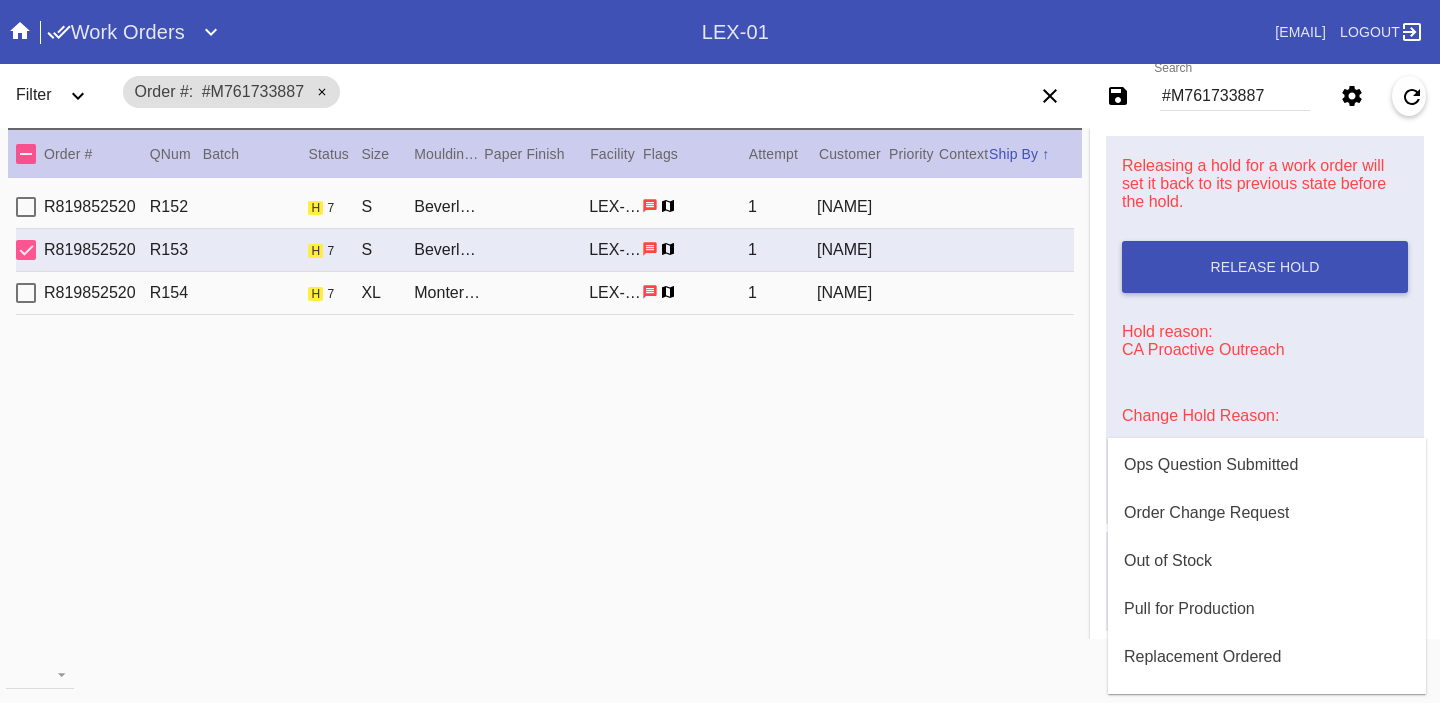 scroll, scrollTop: 608, scrollLeft: 0, axis: vertical 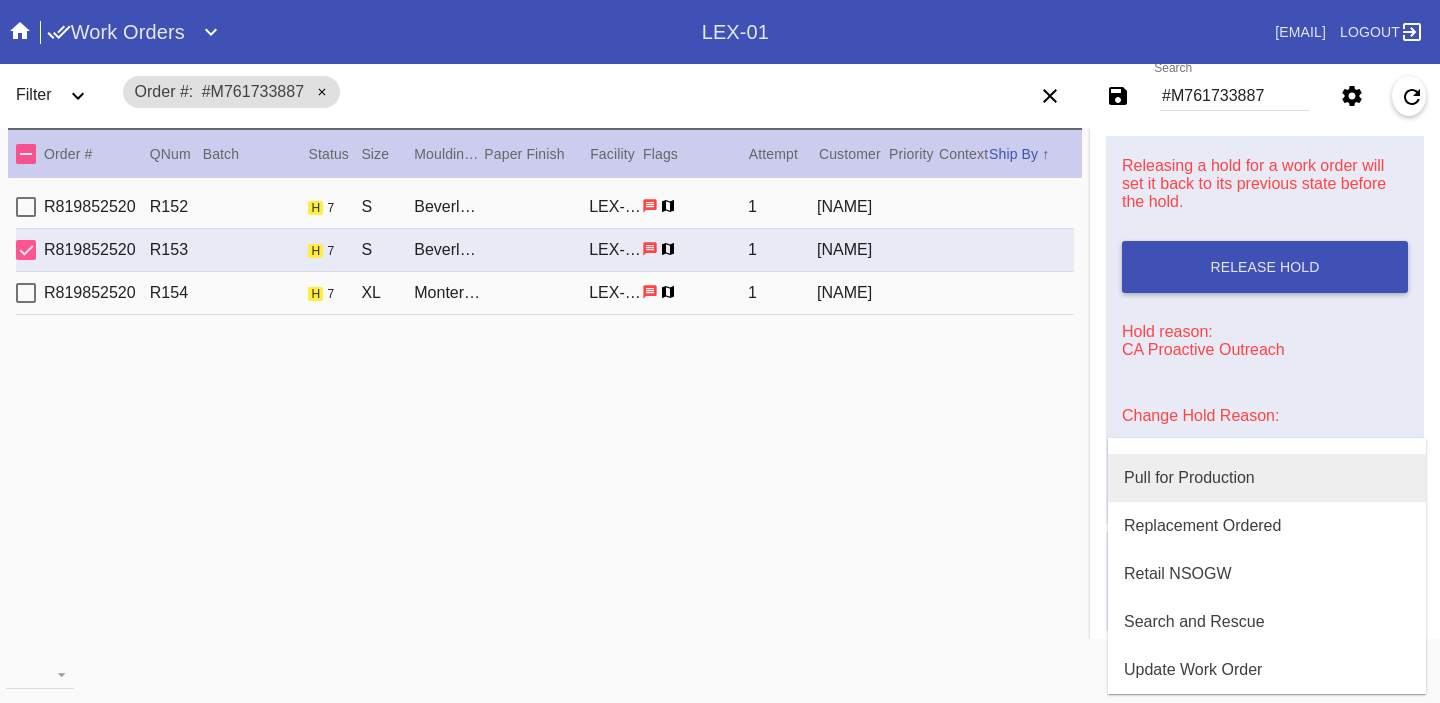 click on "Pull for Production" at bounding box center [1189, 478] 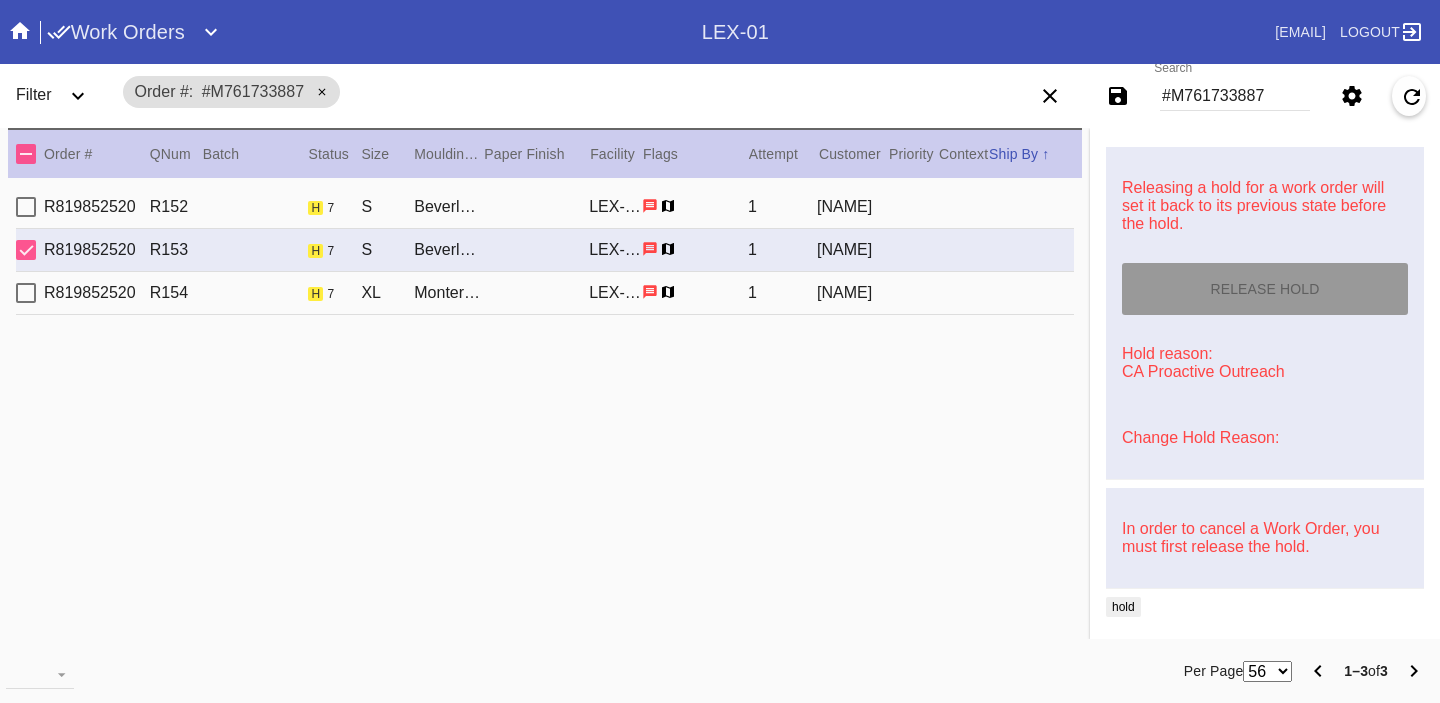 type on "[DATE]" 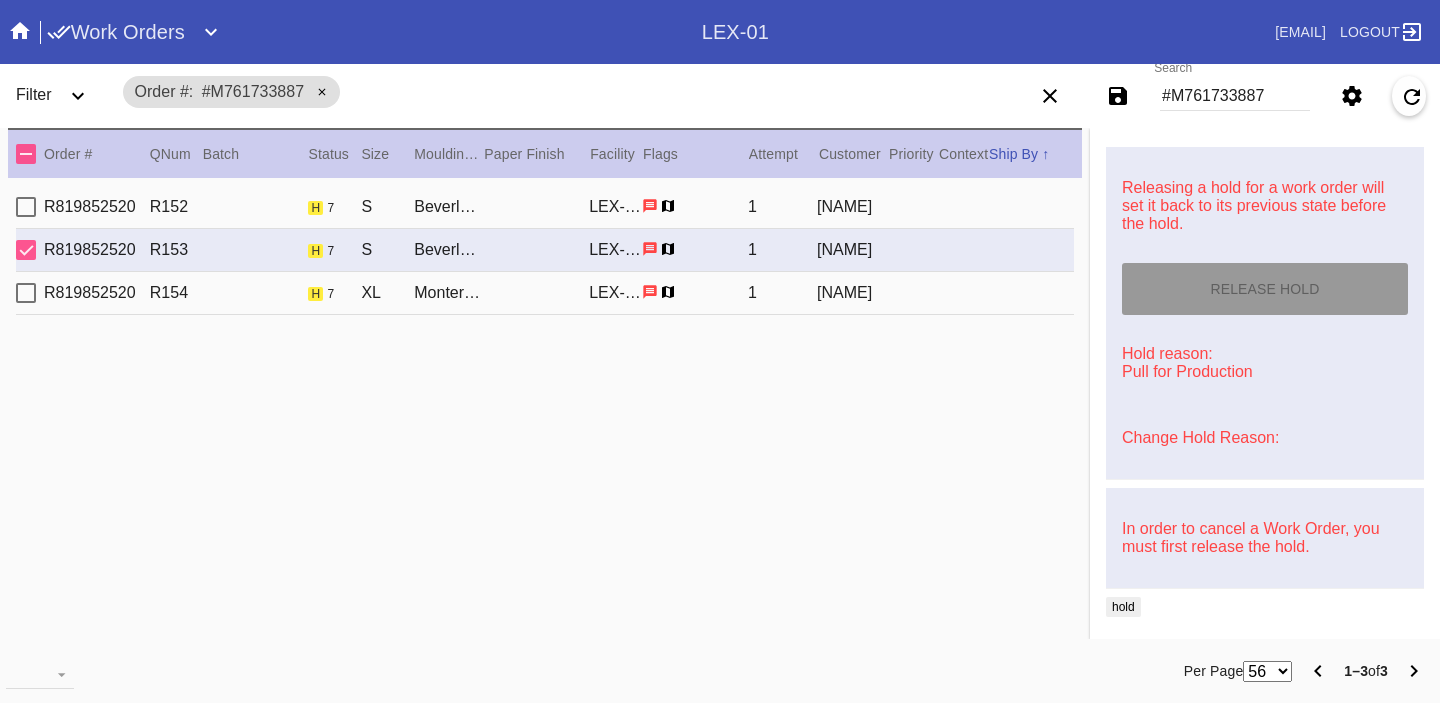 type on "From [NAME] (Mona's first nanny) to decorate her big girl room." 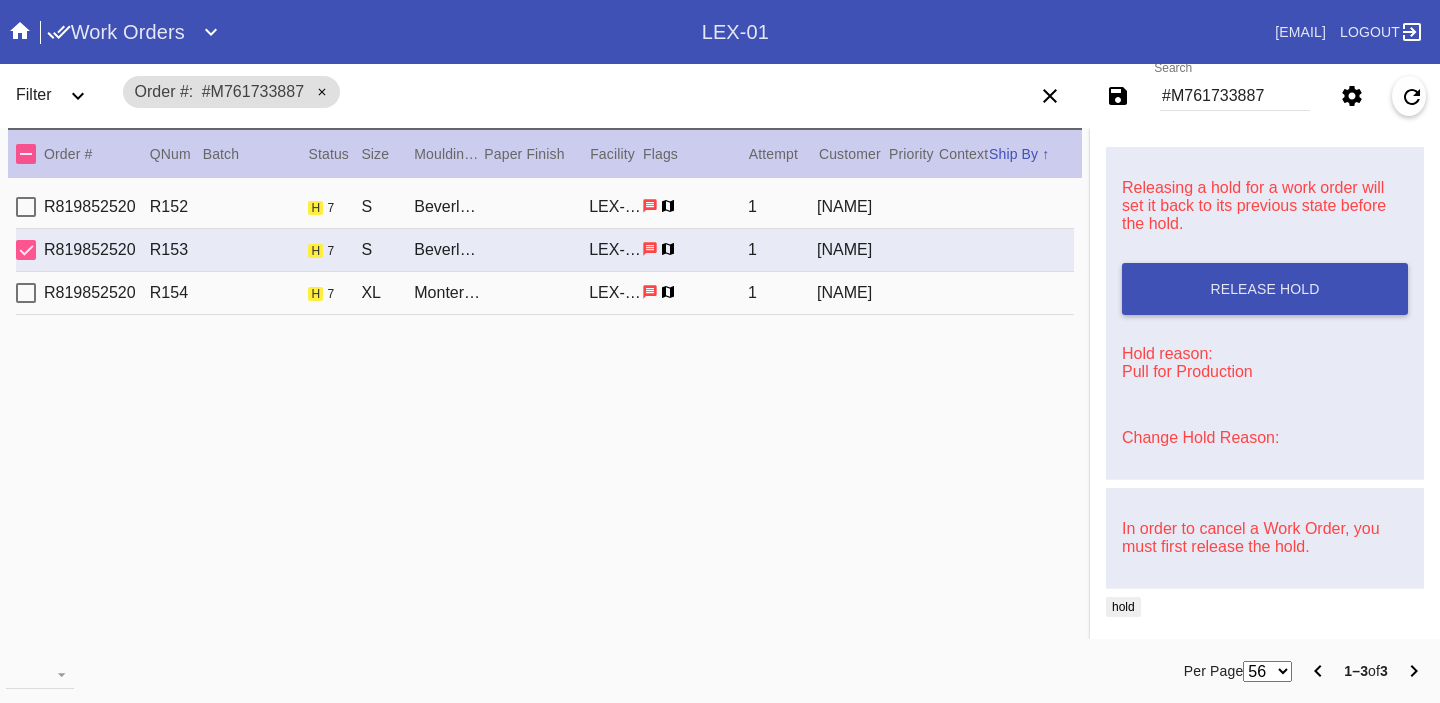 click on "R819852520 R154 h 7 XL Monterey / No Mat LEX-01 1 [NAME]" at bounding box center (545, 293) 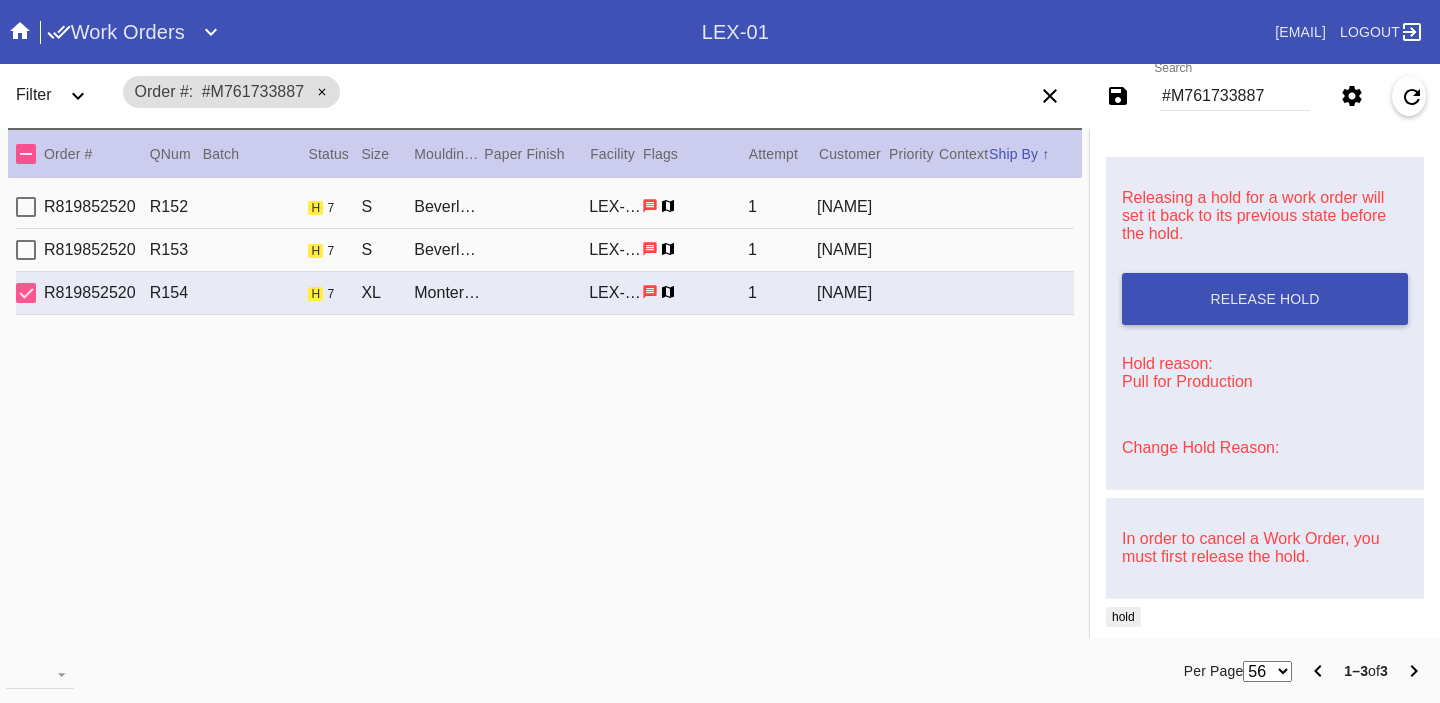 scroll, scrollTop: 0, scrollLeft: 0, axis: both 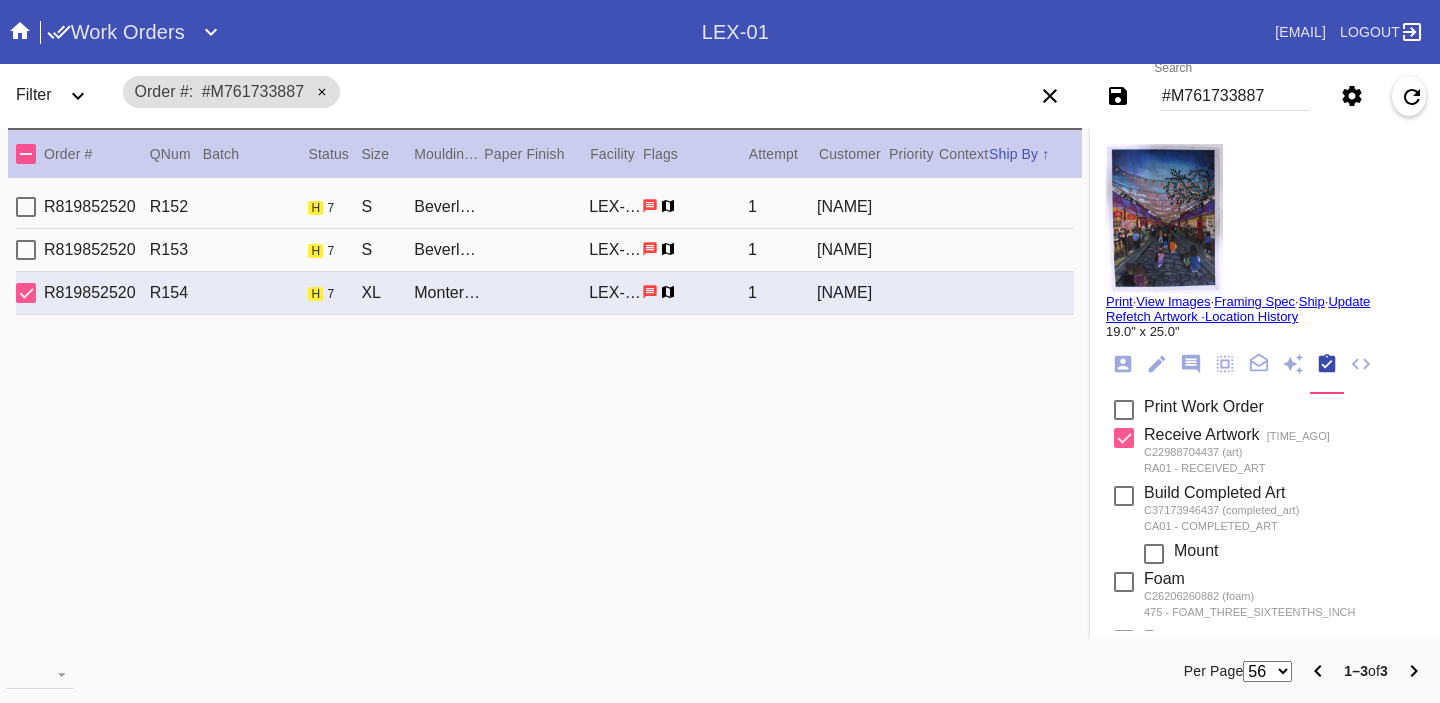 click on "#M761733887" at bounding box center (1235, 96) 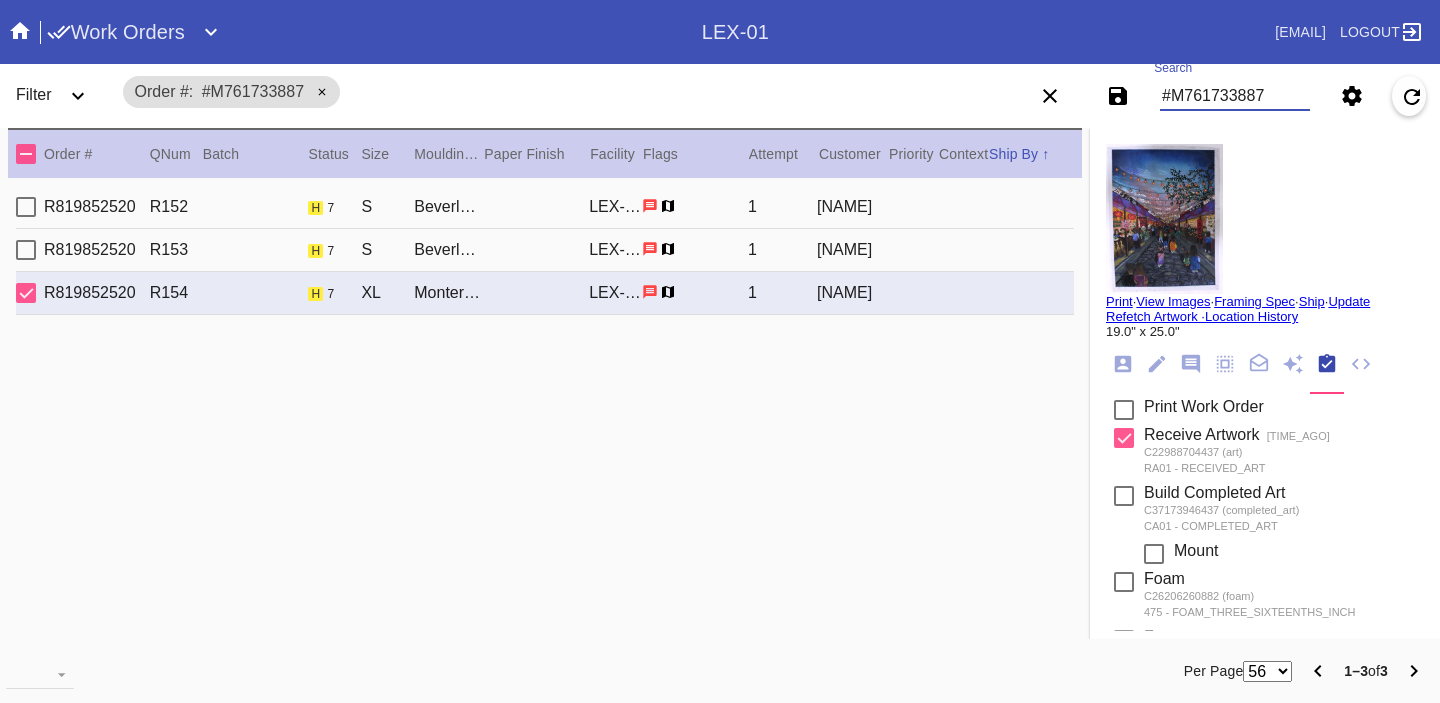 click on "#M761733887" at bounding box center (1235, 96) 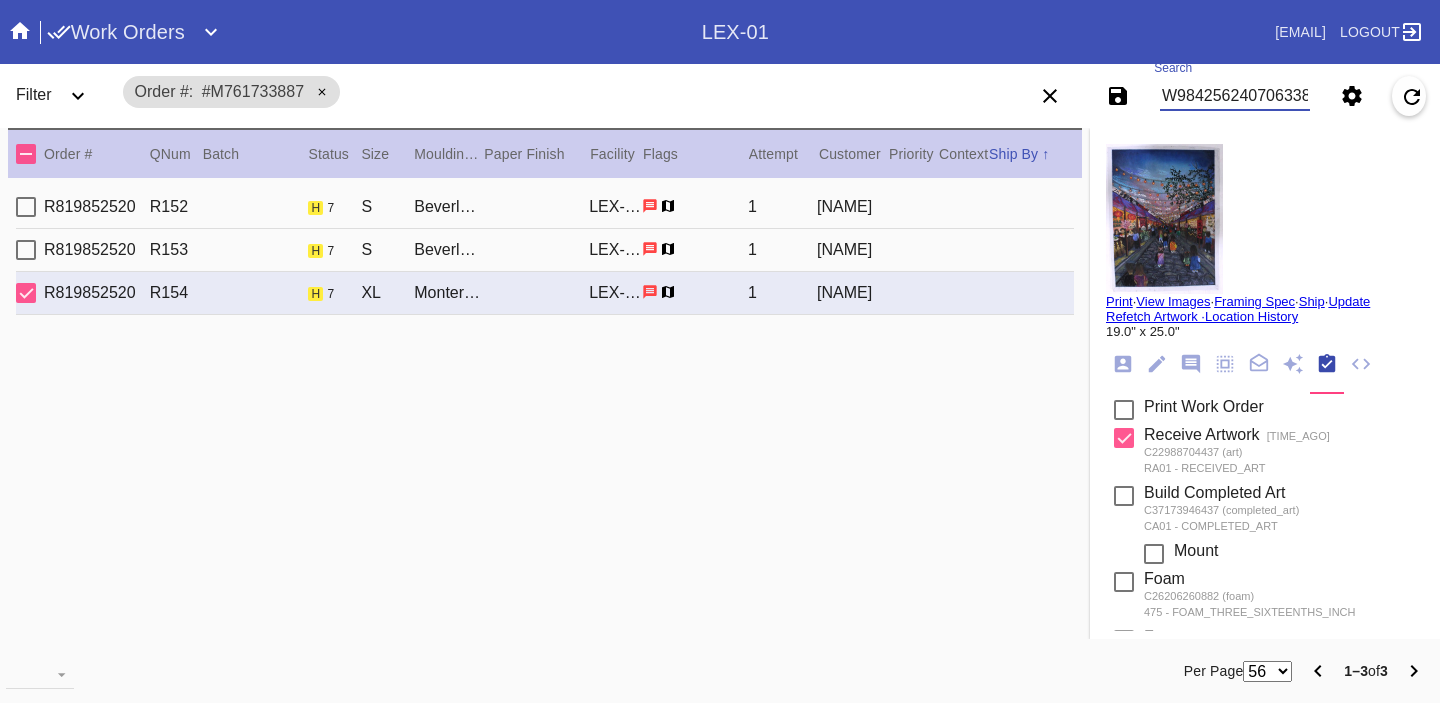 scroll, scrollTop: 0, scrollLeft: 3, axis: horizontal 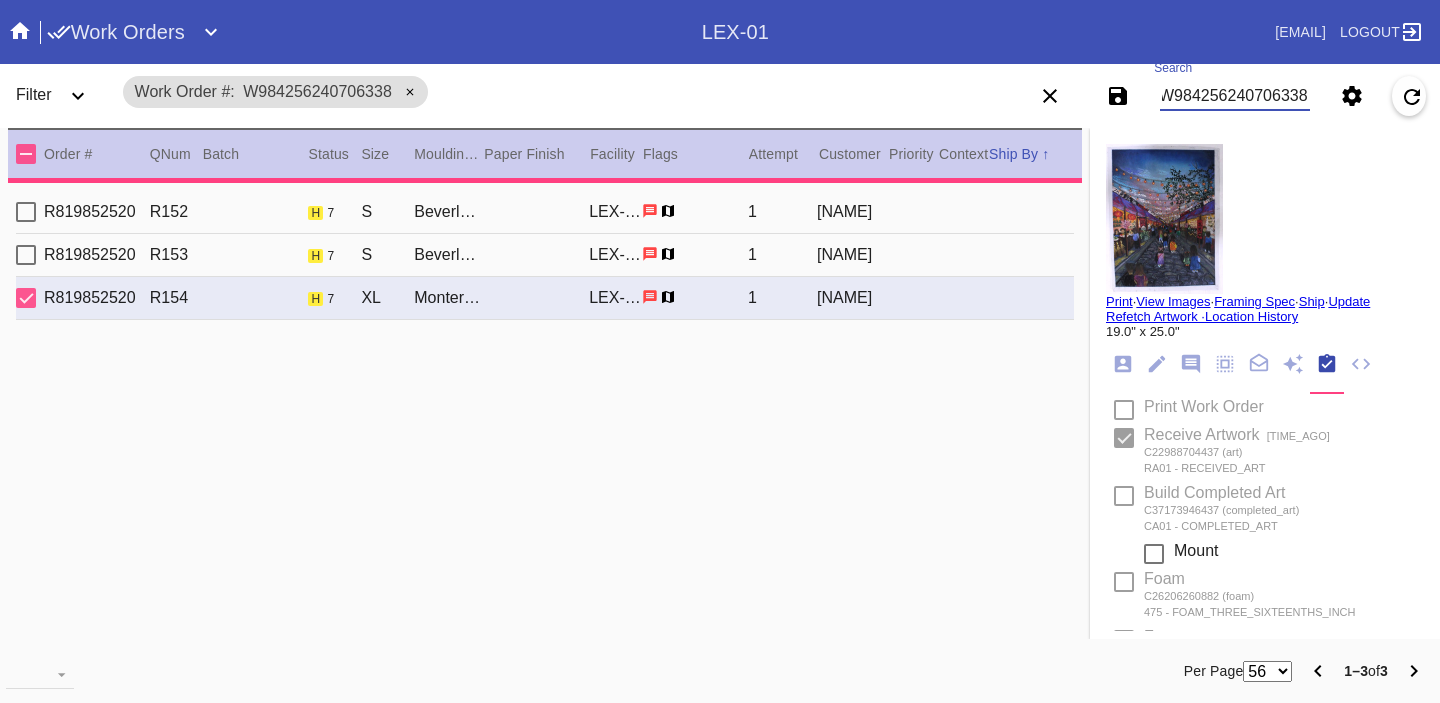 type on "PRO NOTE: OK to increase mat borders. DC [NUMBER]" 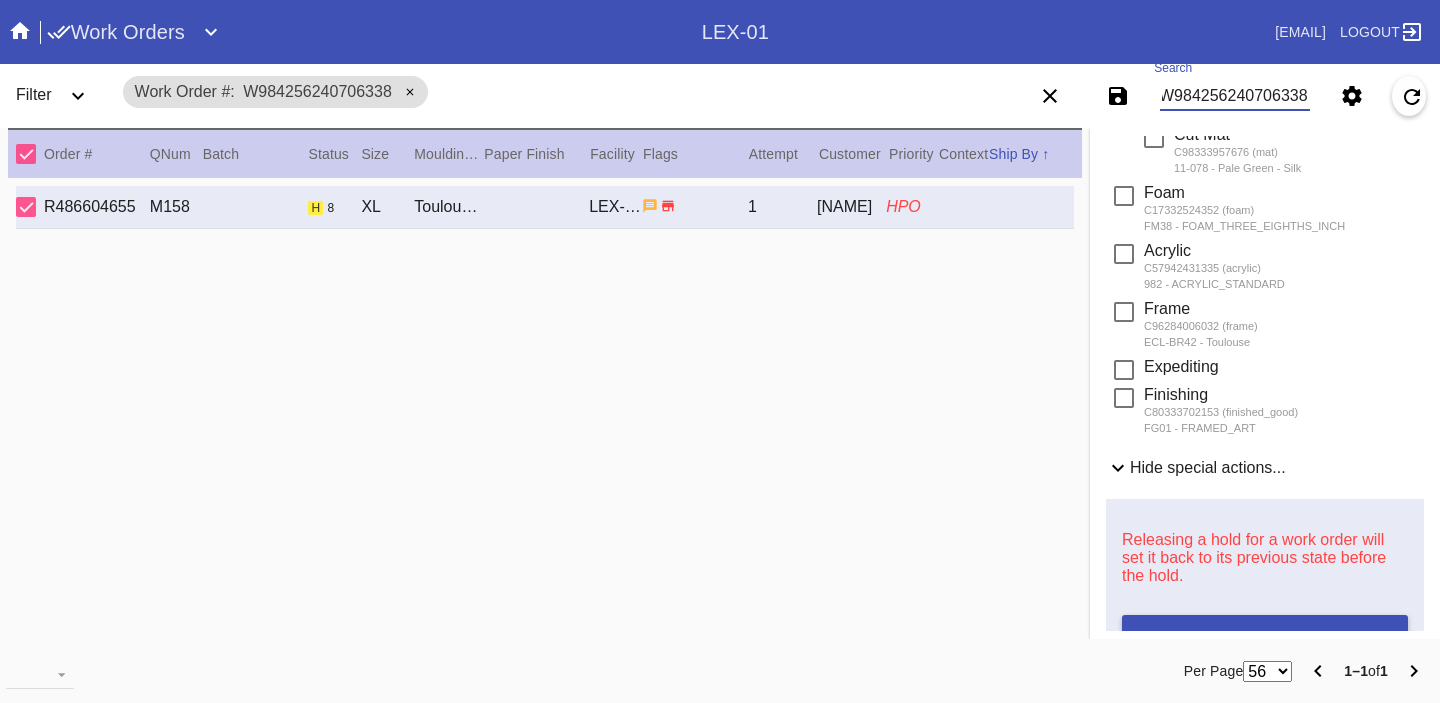 scroll, scrollTop: 0, scrollLeft: 0, axis: both 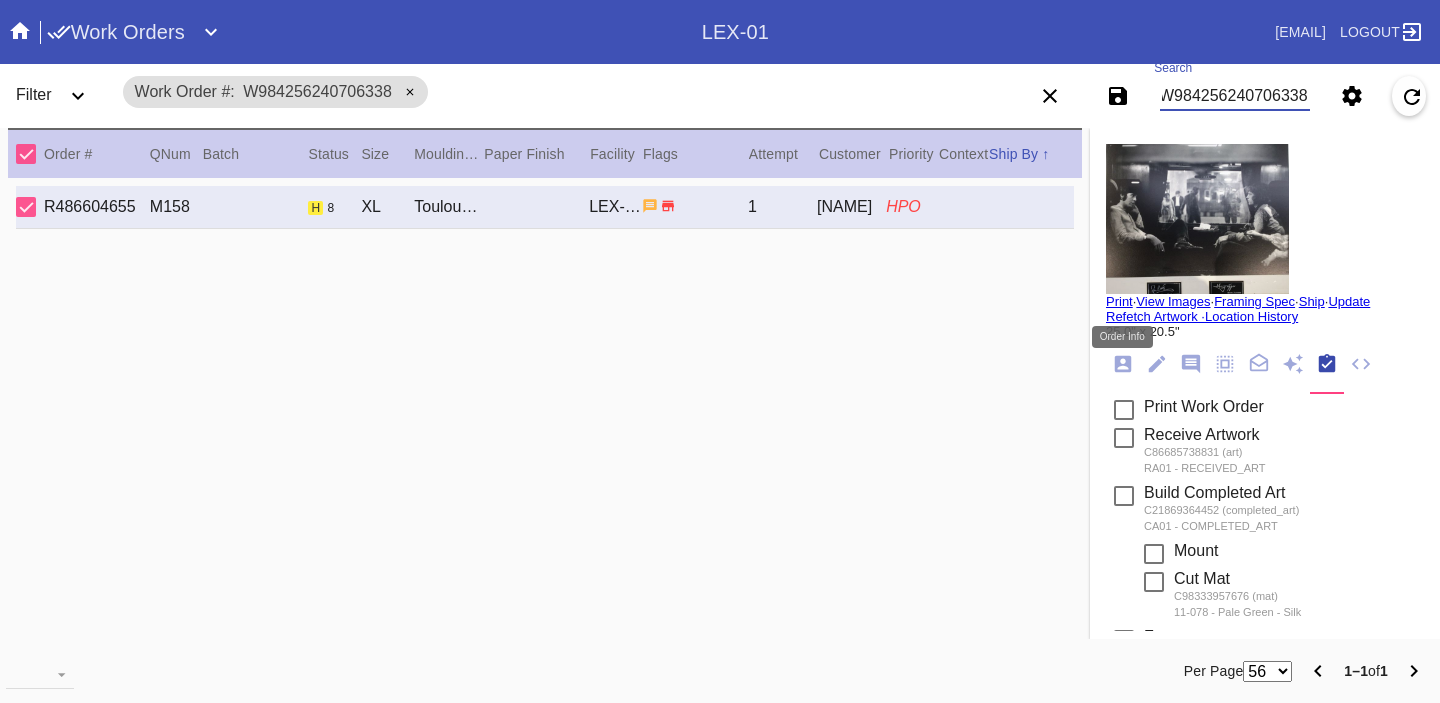click 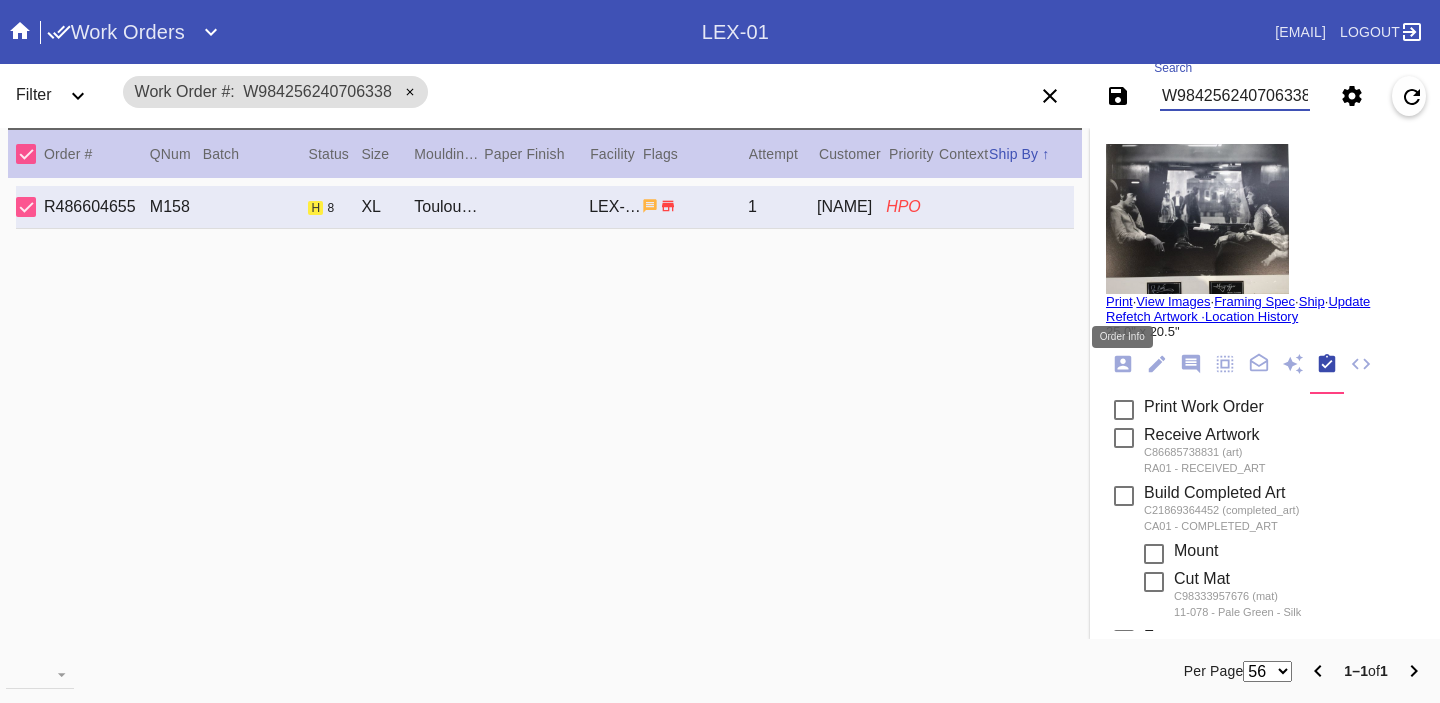 scroll, scrollTop: 24, scrollLeft: 0, axis: vertical 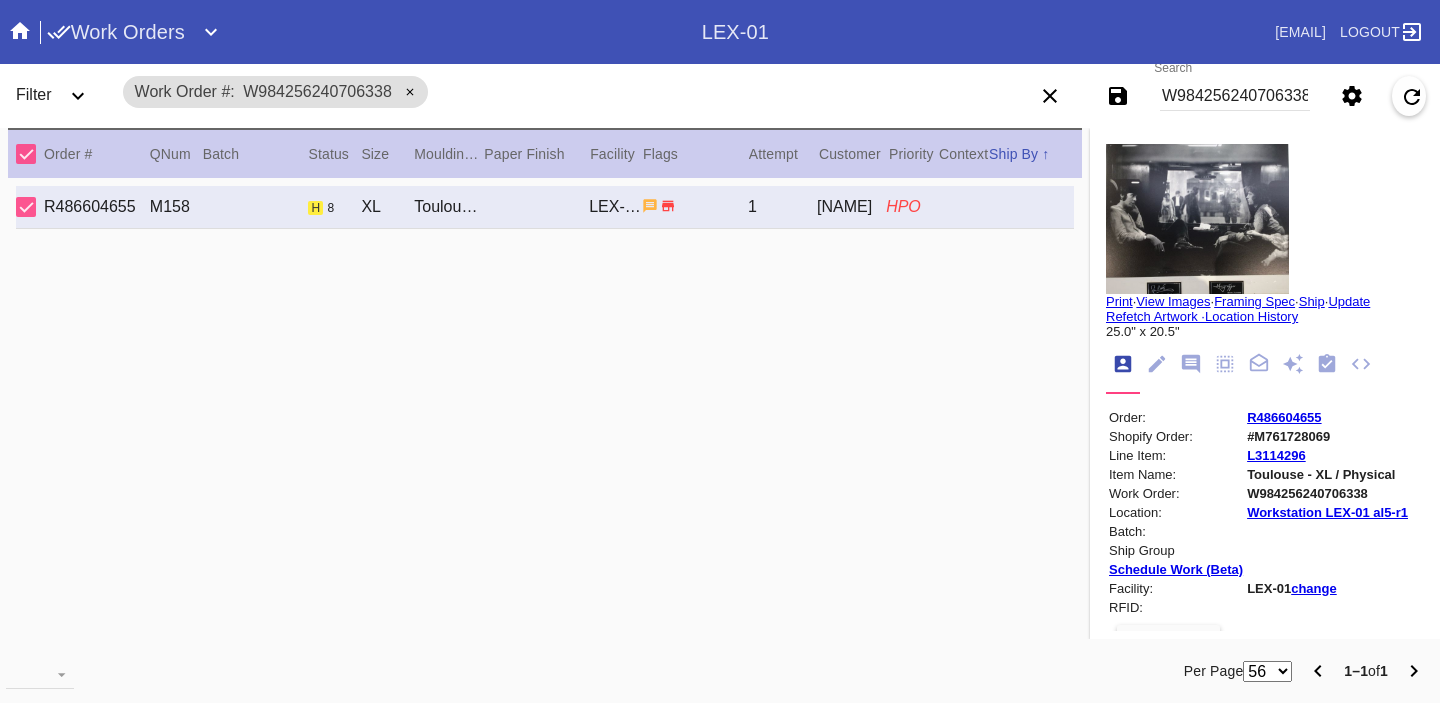 click on "W984256240706338" at bounding box center (1327, 493) 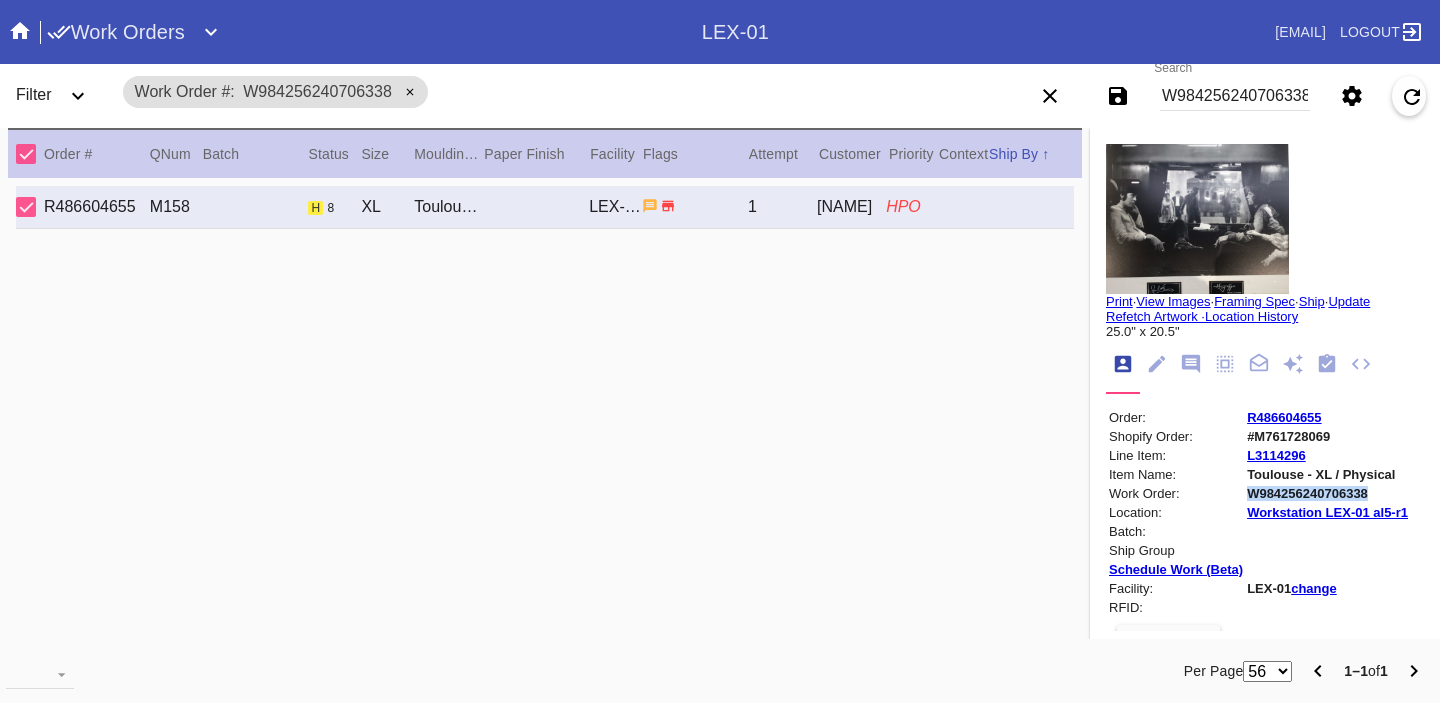 copy on "W984256240706338" 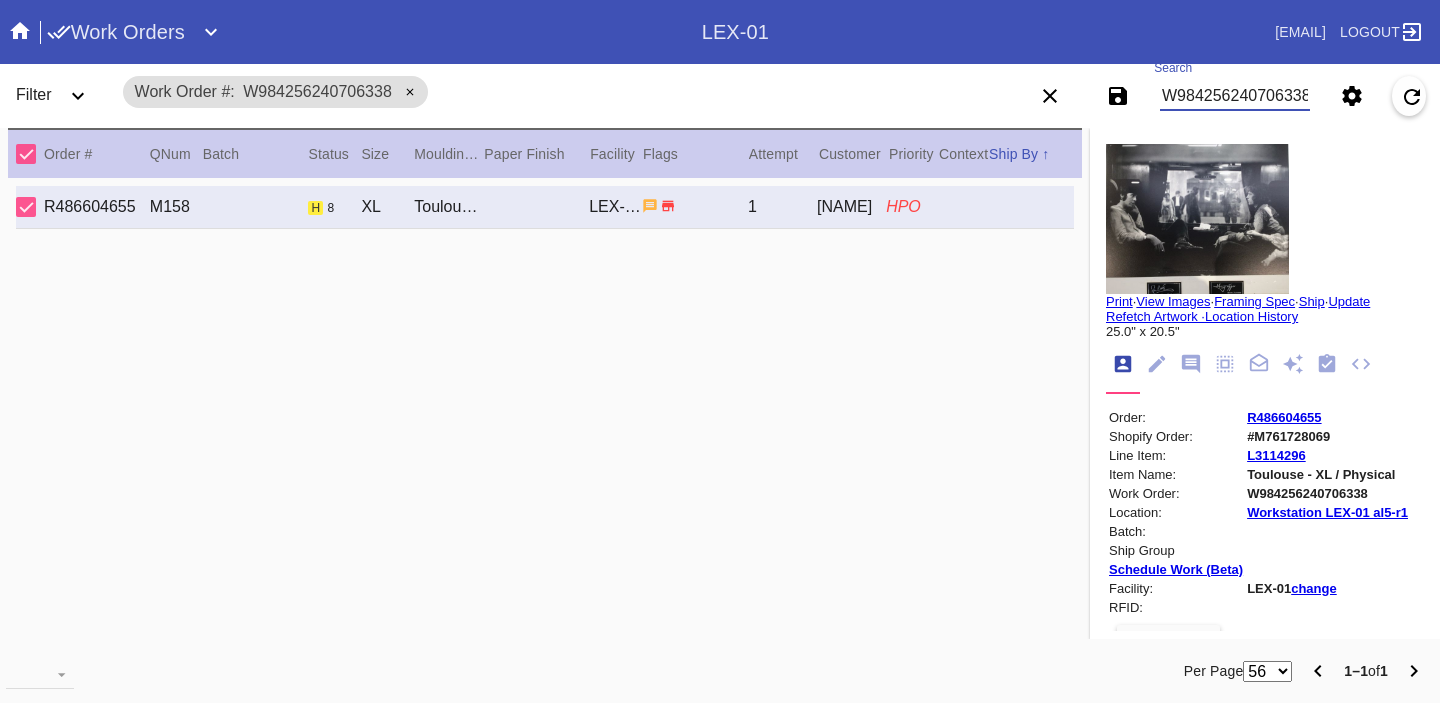 click on "W984256240706338" at bounding box center [1235, 96] 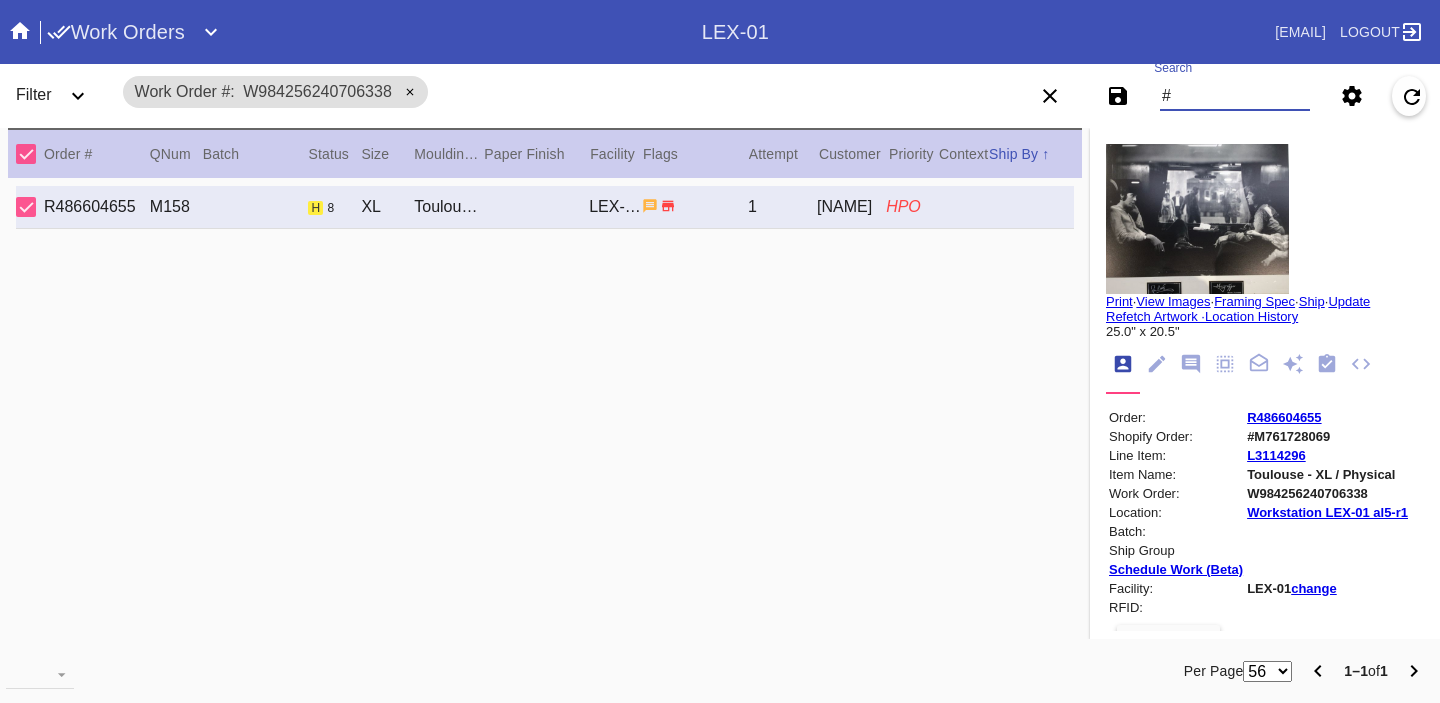 paste on "M761733887" 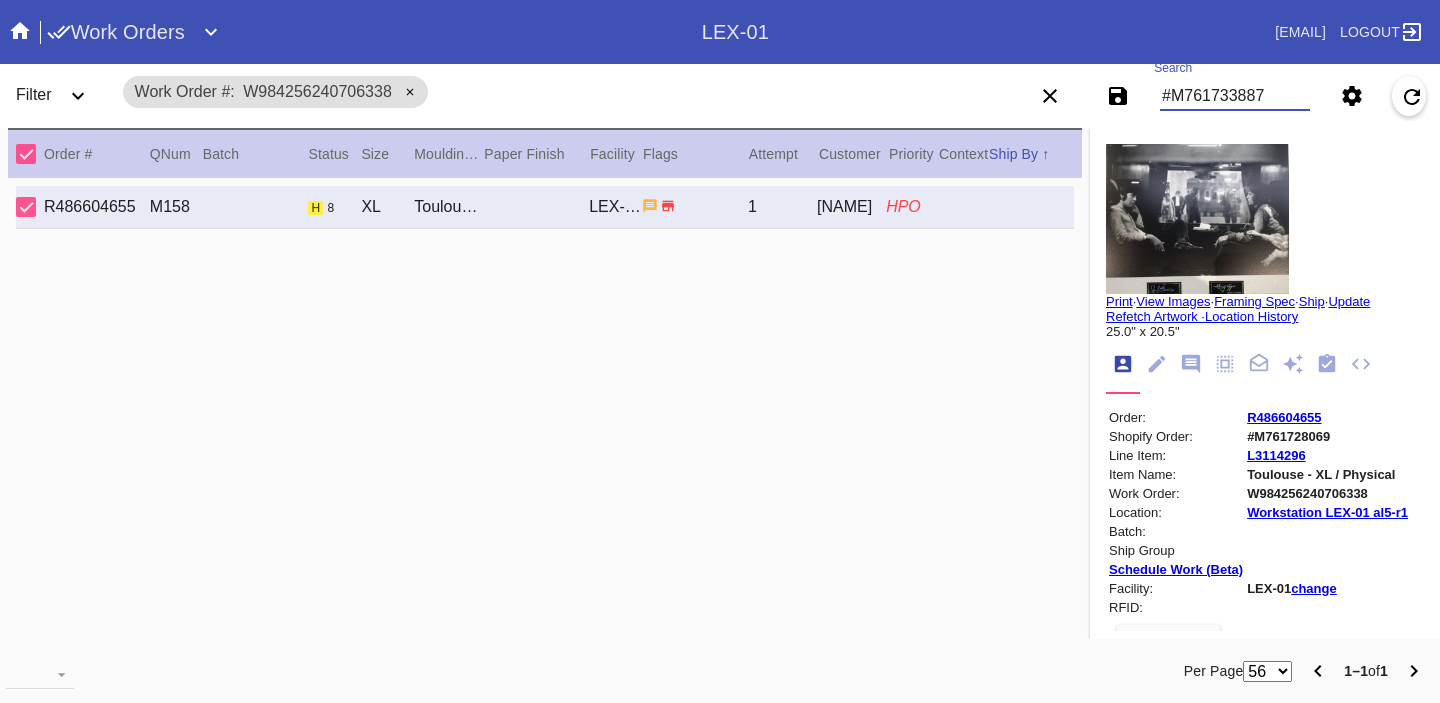 type on "#M761733887" 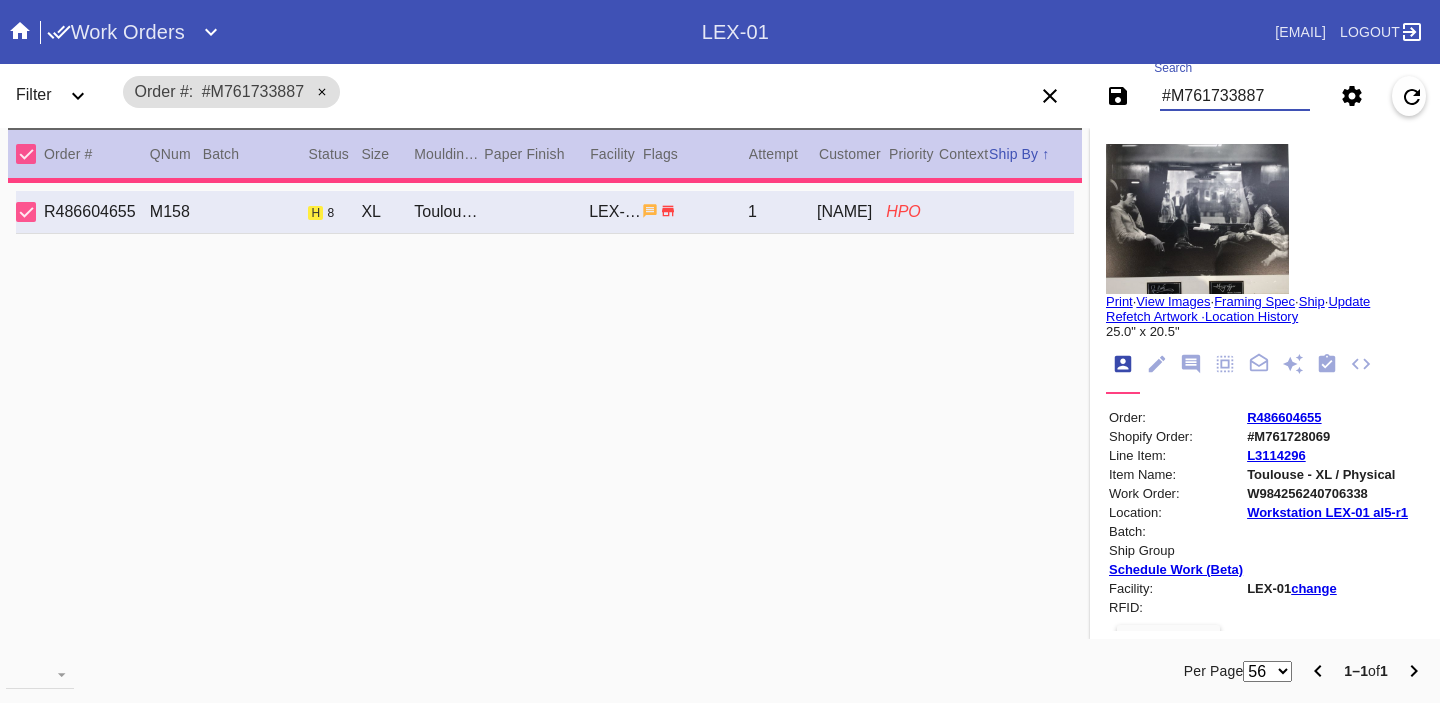 type 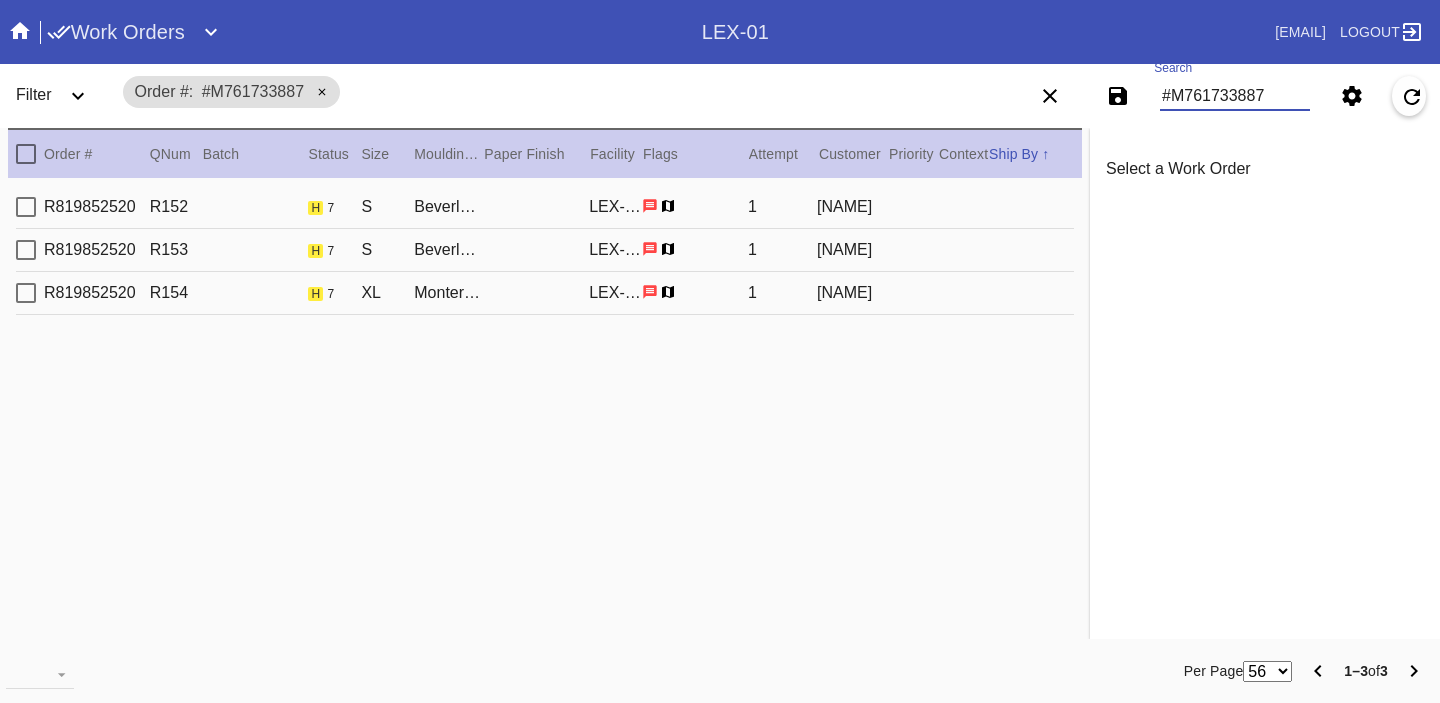 click on "R819852520 R153 h 7 S Beverly / White LEX-01 1 [NAME]" at bounding box center (545, 250) 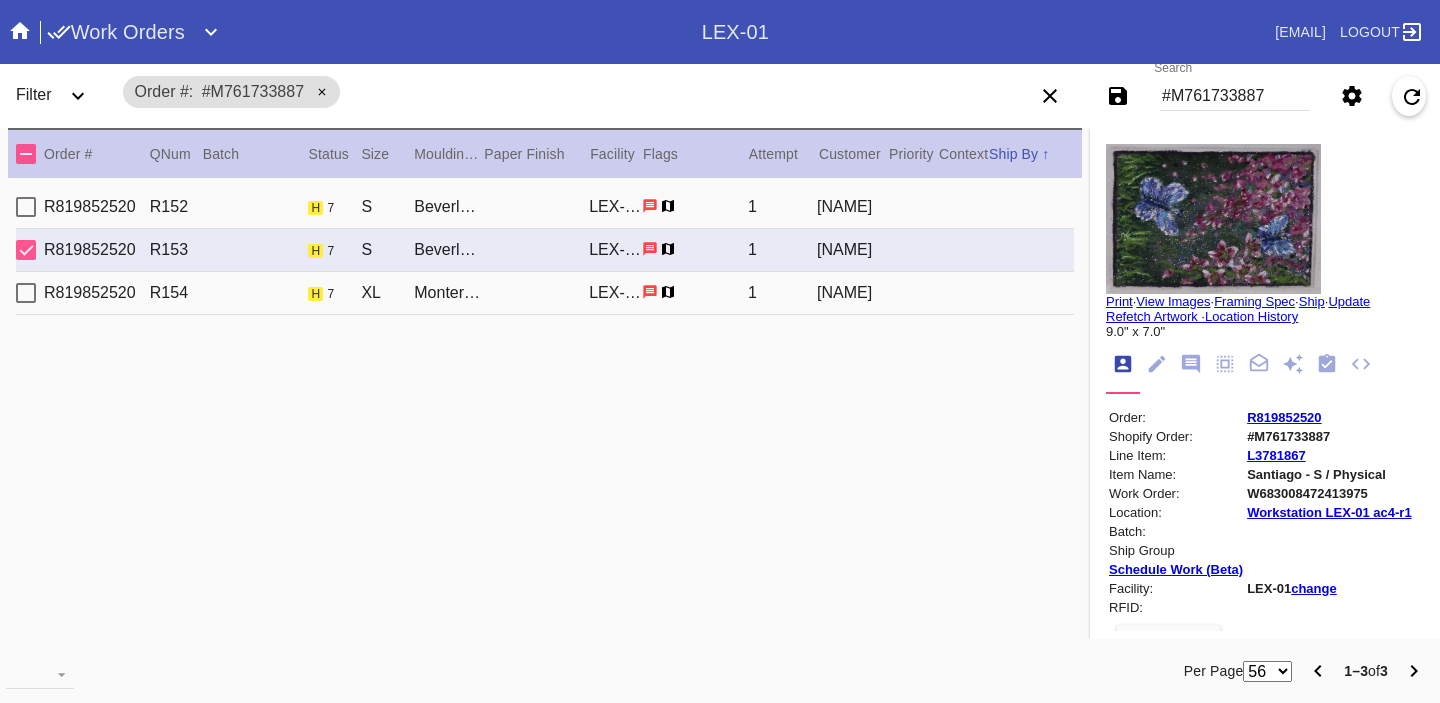 type on "From [NAME] (Mona's first nanny) to decorate her big girl room." 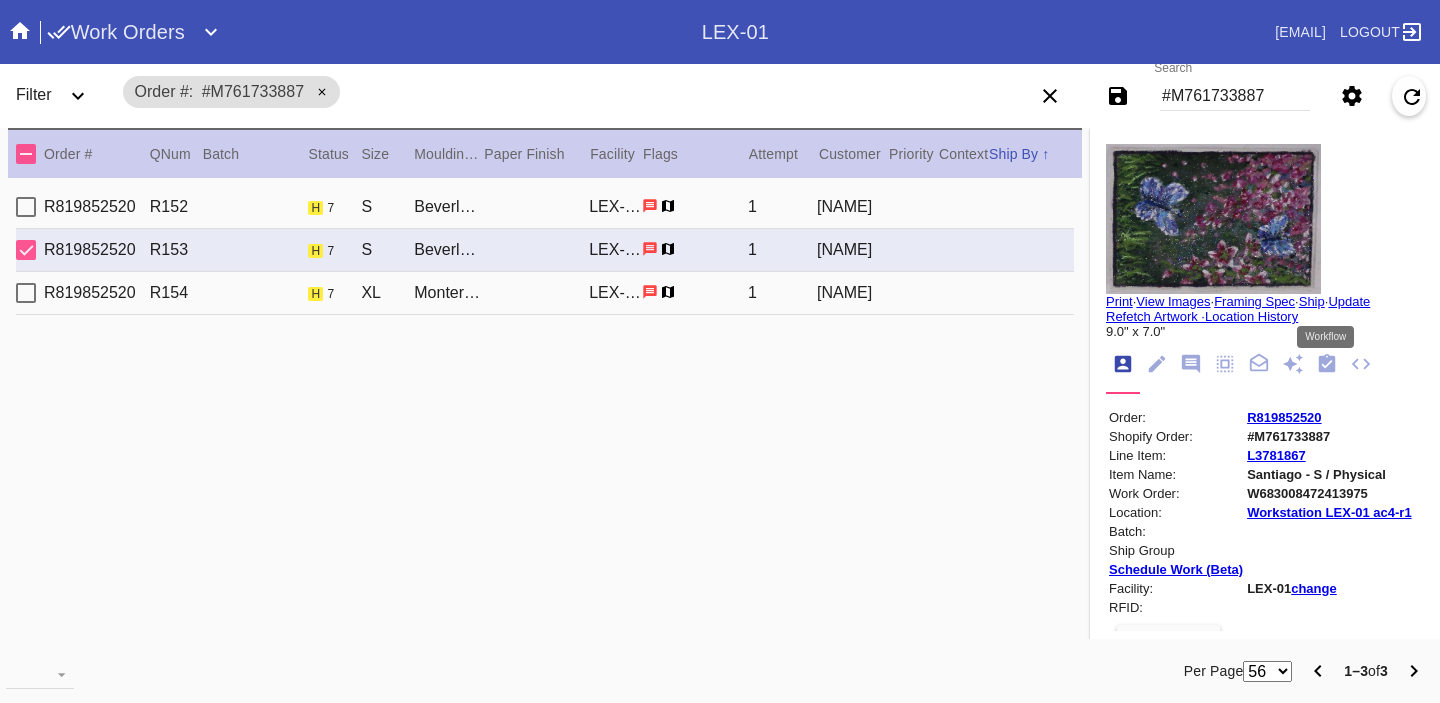 click 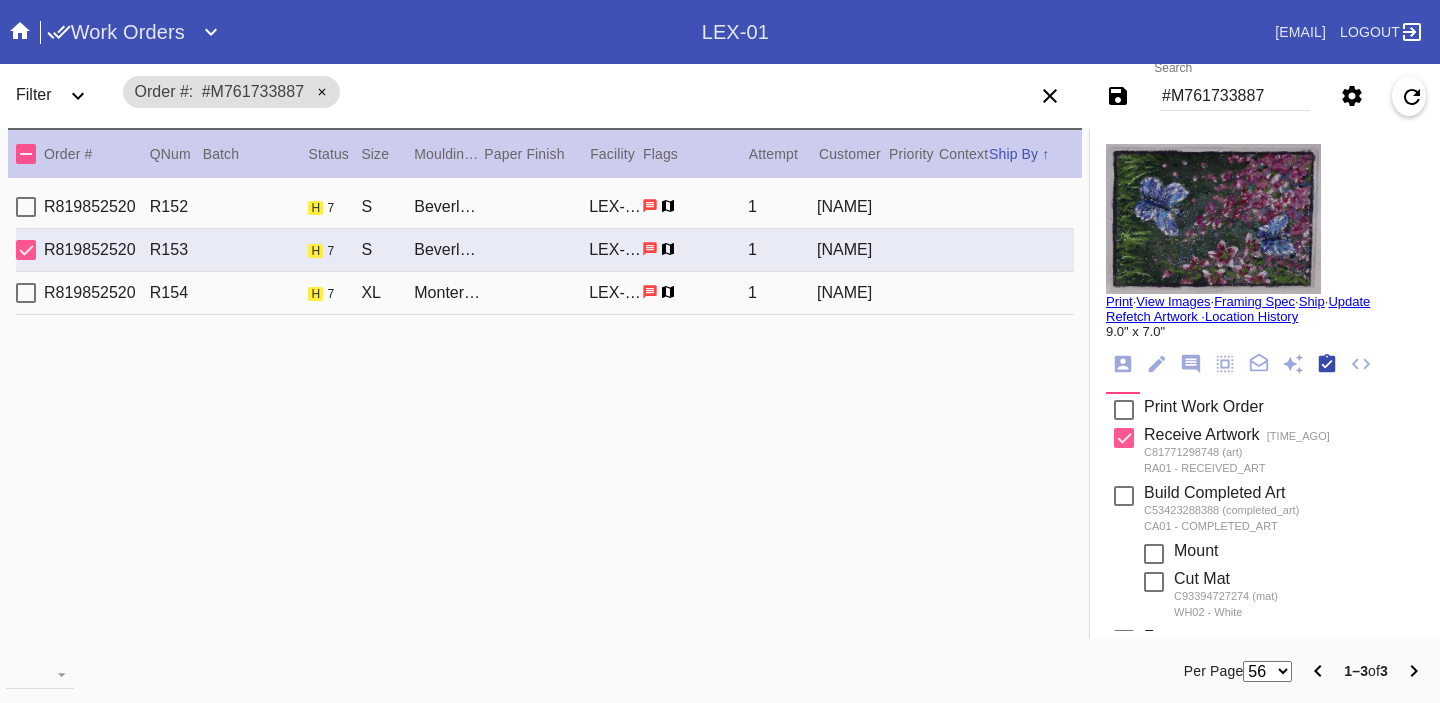 scroll, scrollTop: 320, scrollLeft: 0, axis: vertical 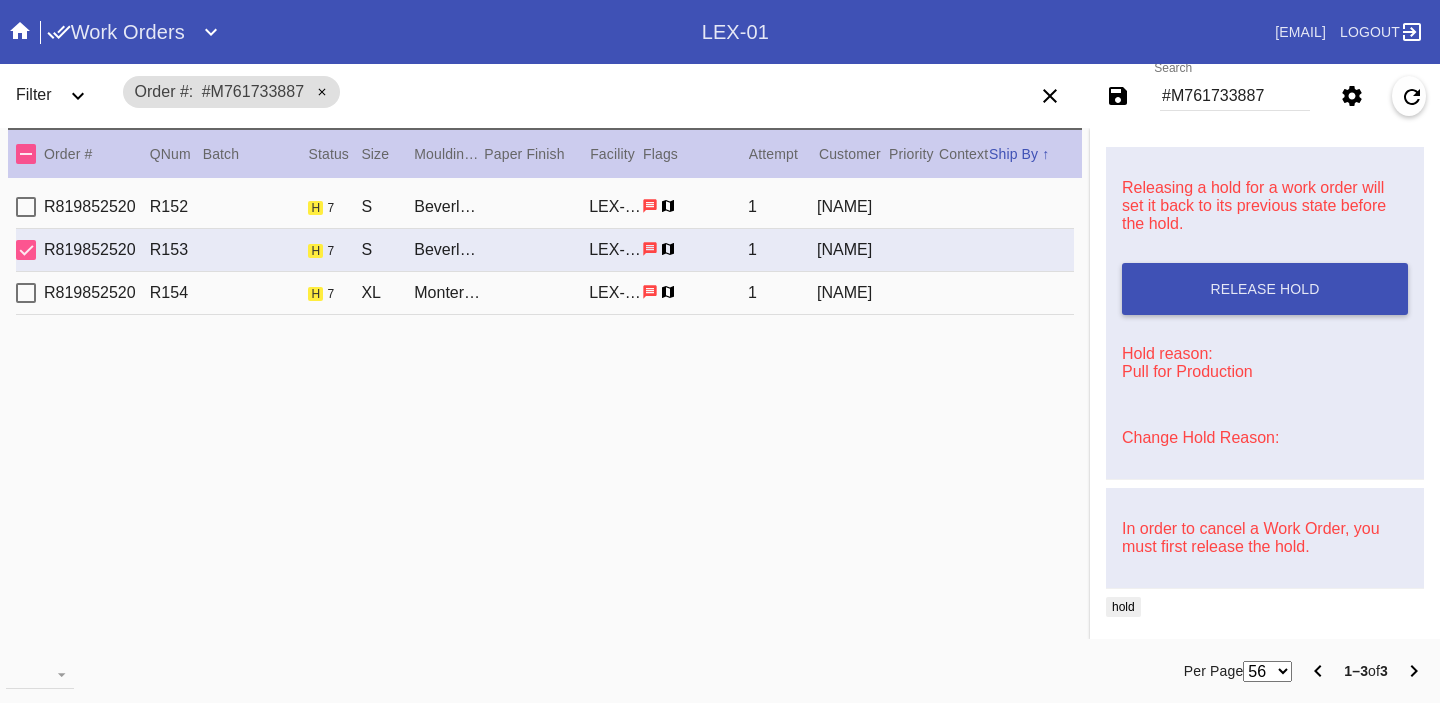 click on "R819852520 R154 h 7 XL Monterey / No Mat LEX-01 1 [NAME]" at bounding box center [545, 293] 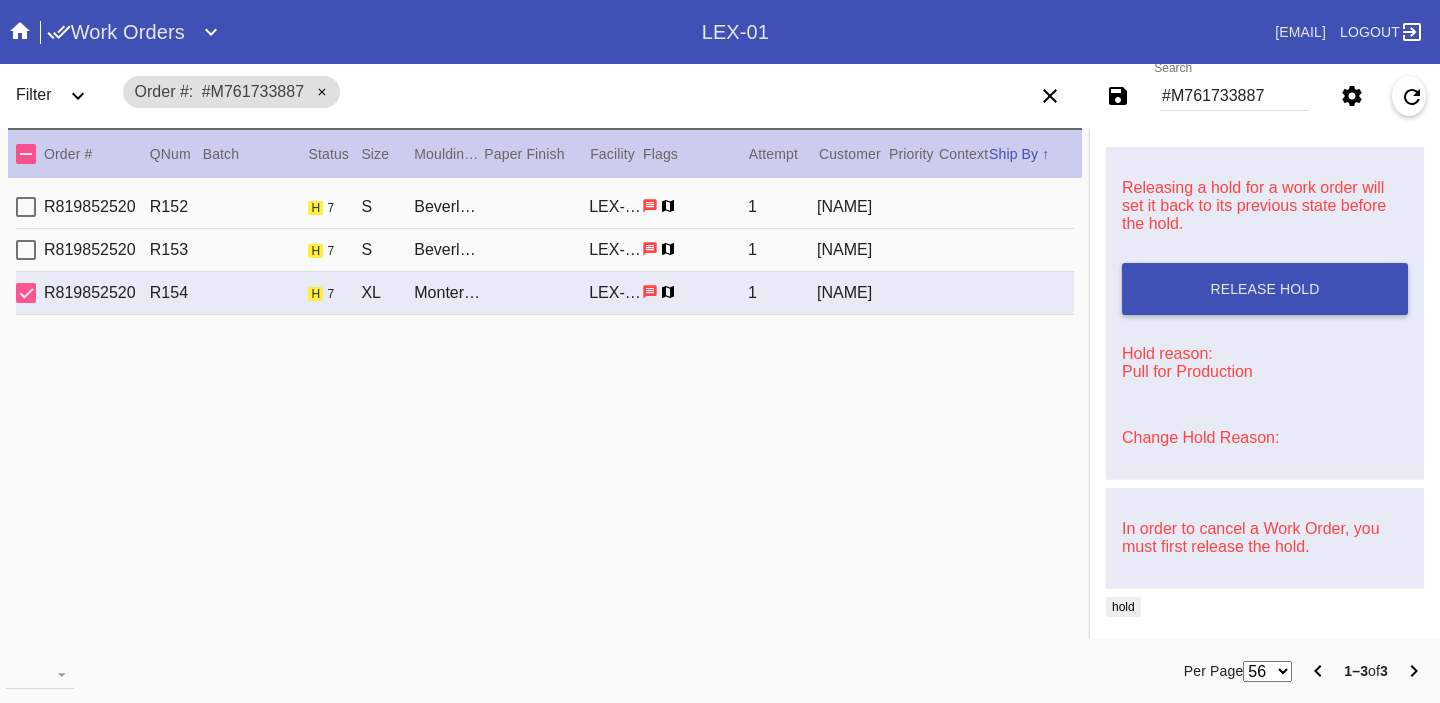 click on "R819852520 R152 h 7 S Beverly / White LEX-01 1 Beatrice Tebbe" at bounding box center [545, 207] 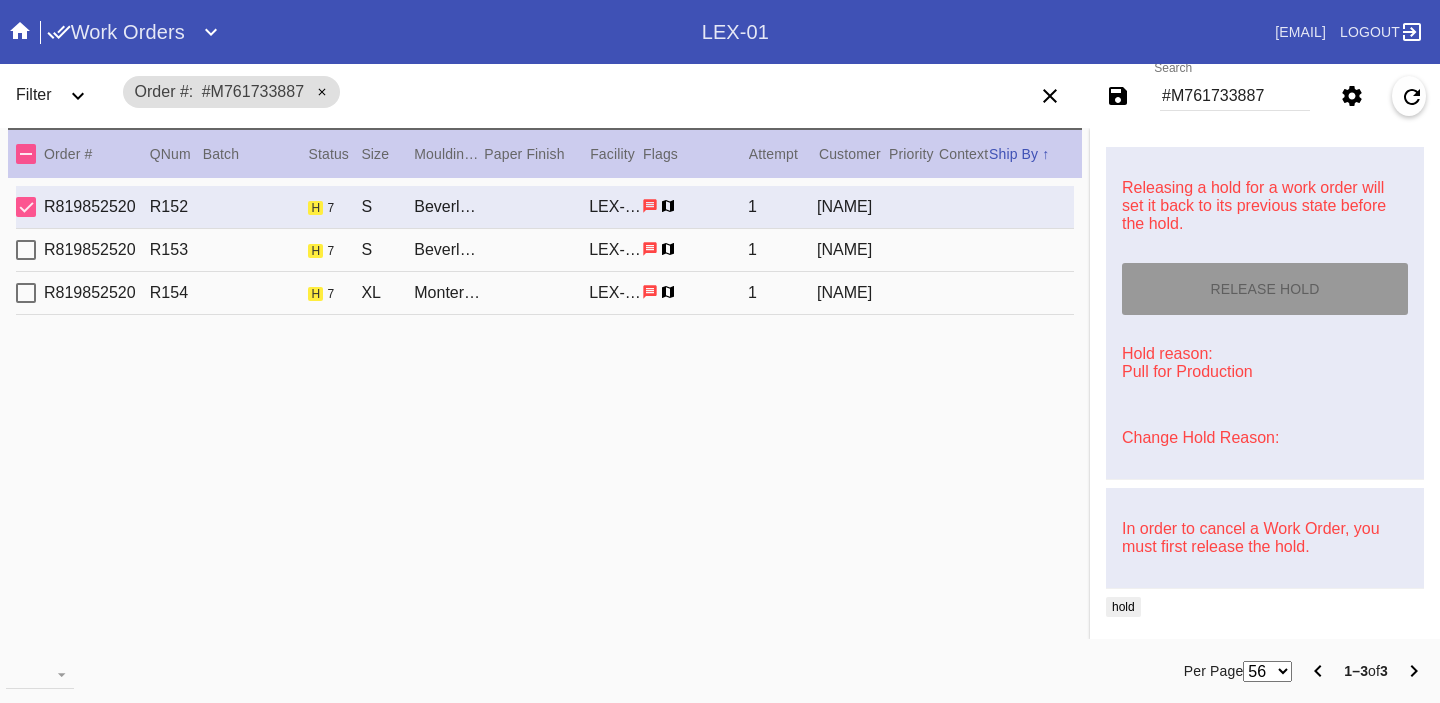 type on "From [NAME] (Mona's first nanny) to decorate her big girl room." 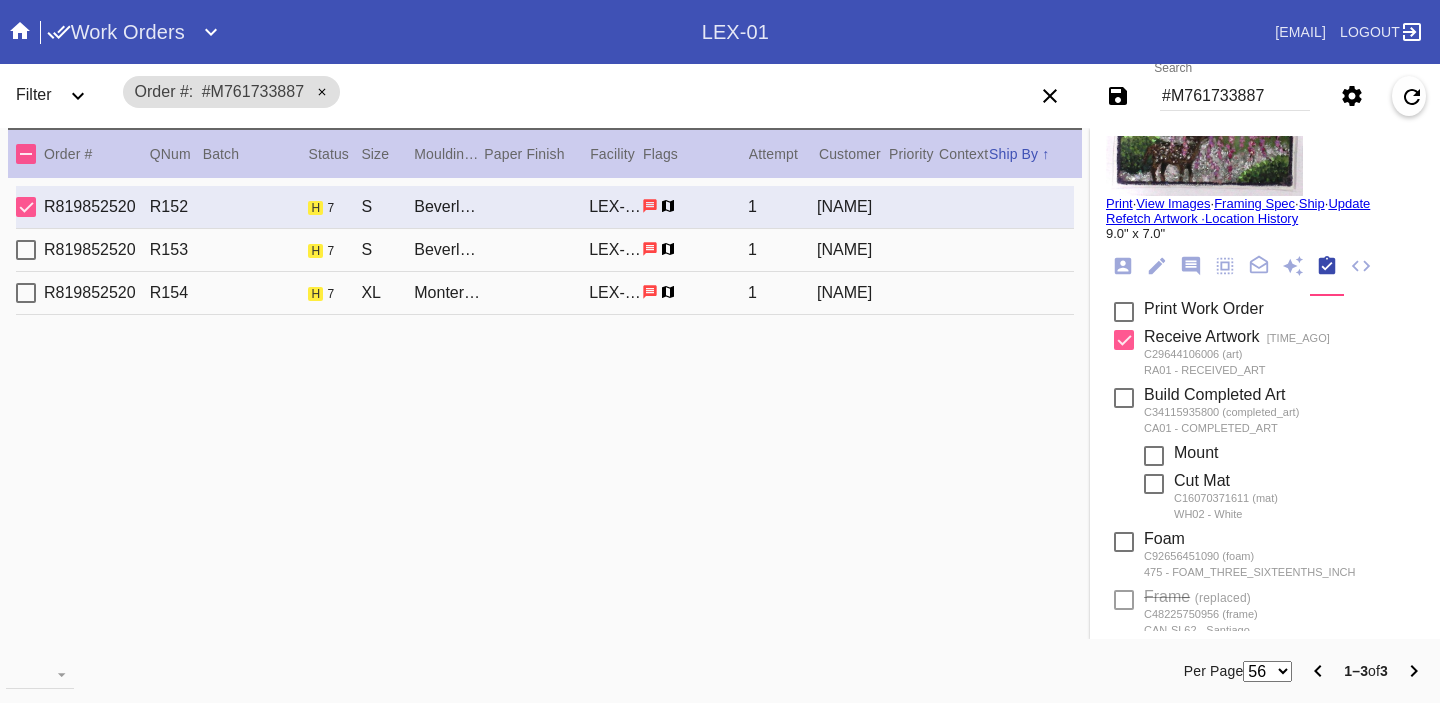 scroll, scrollTop: 0, scrollLeft: 0, axis: both 